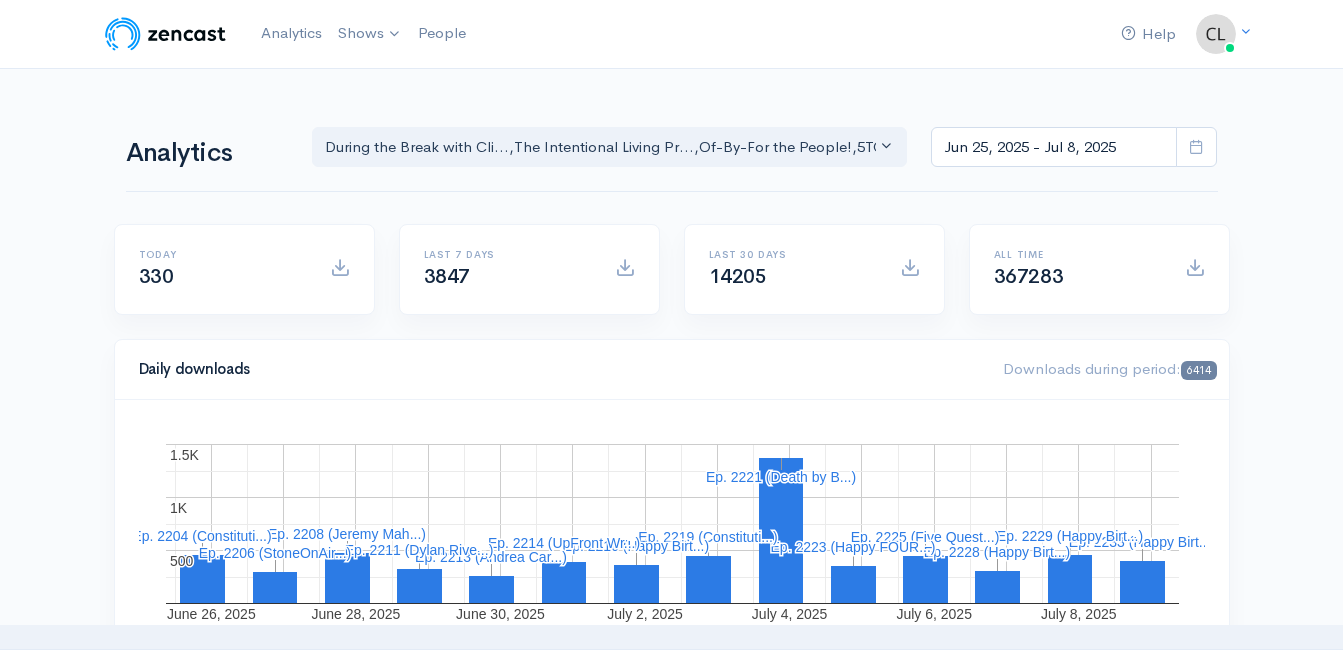 scroll, scrollTop: 0, scrollLeft: 0, axis: both 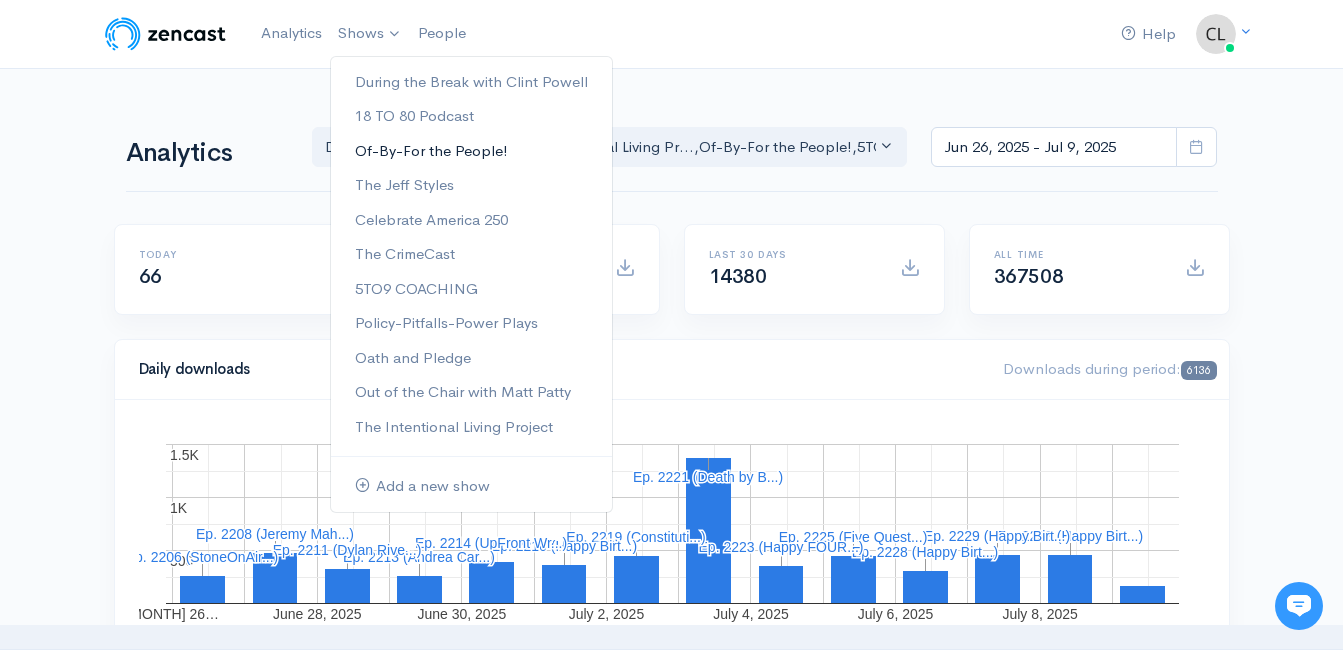 click on "Of-By-For the People!" at bounding box center [471, 151] 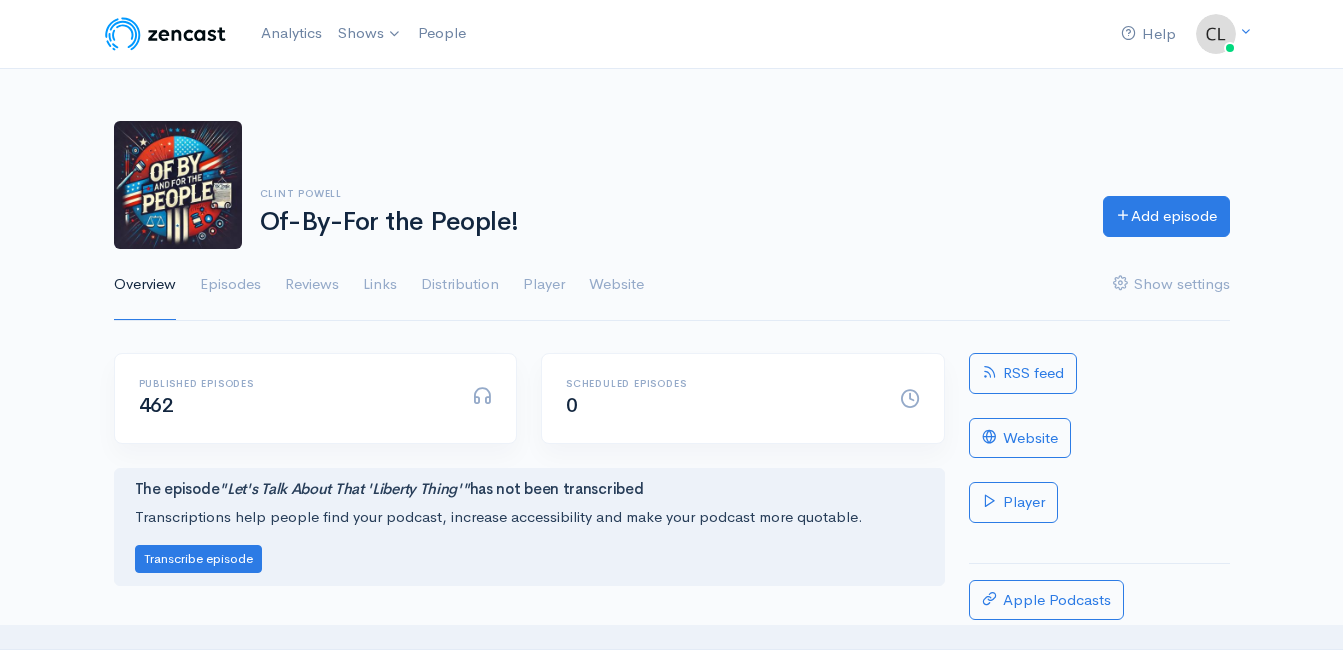 scroll, scrollTop: 0, scrollLeft: 0, axis: both 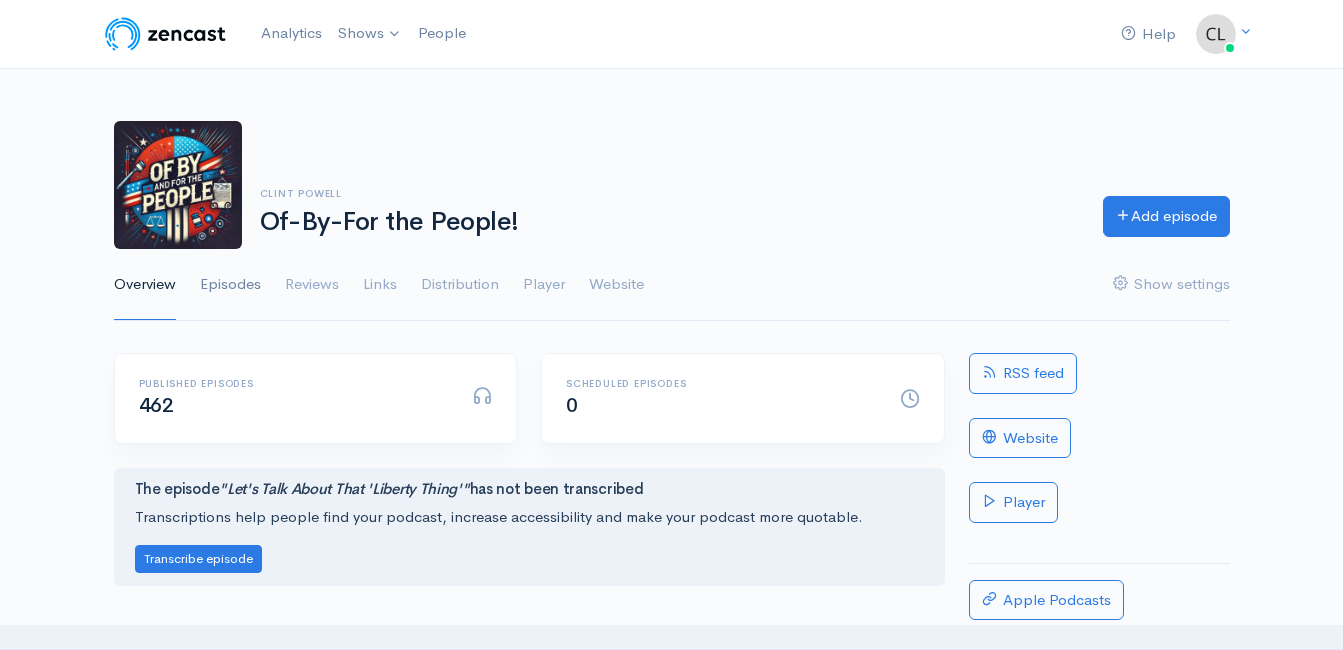 click on "Episodes" at bounding box center [230, 285] 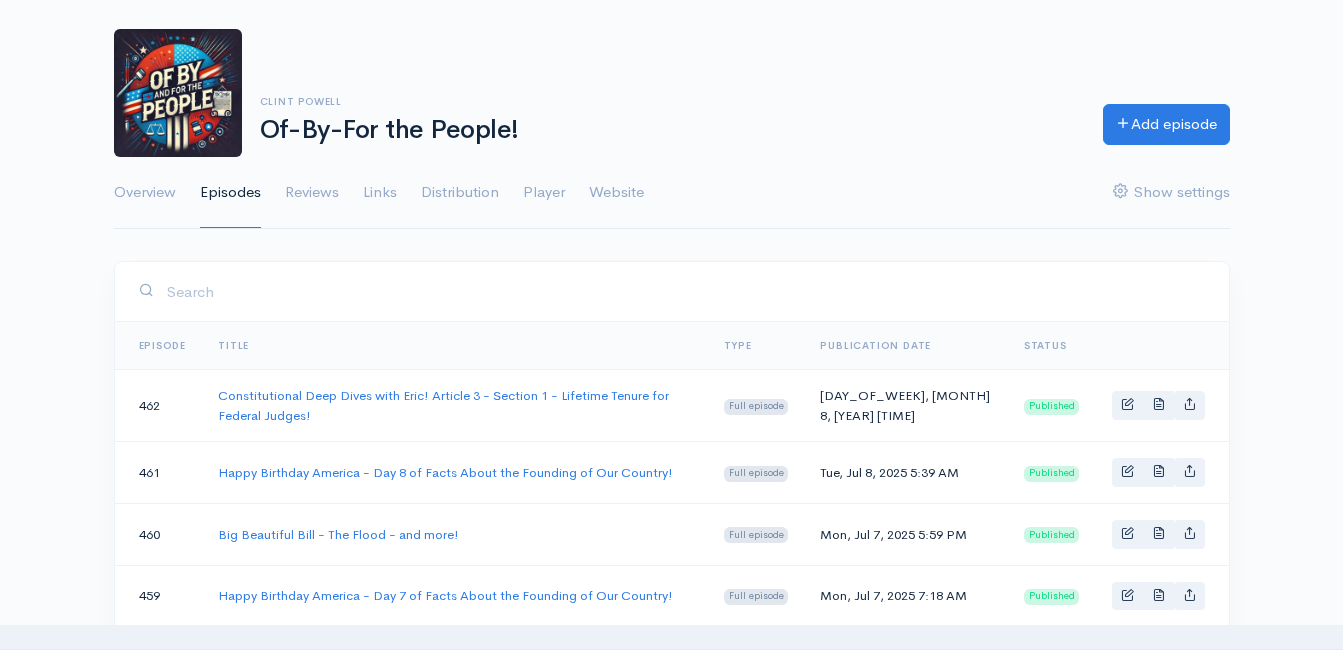 scroll, scrollTop: 200, scrollLeft: 0, axis: vertical 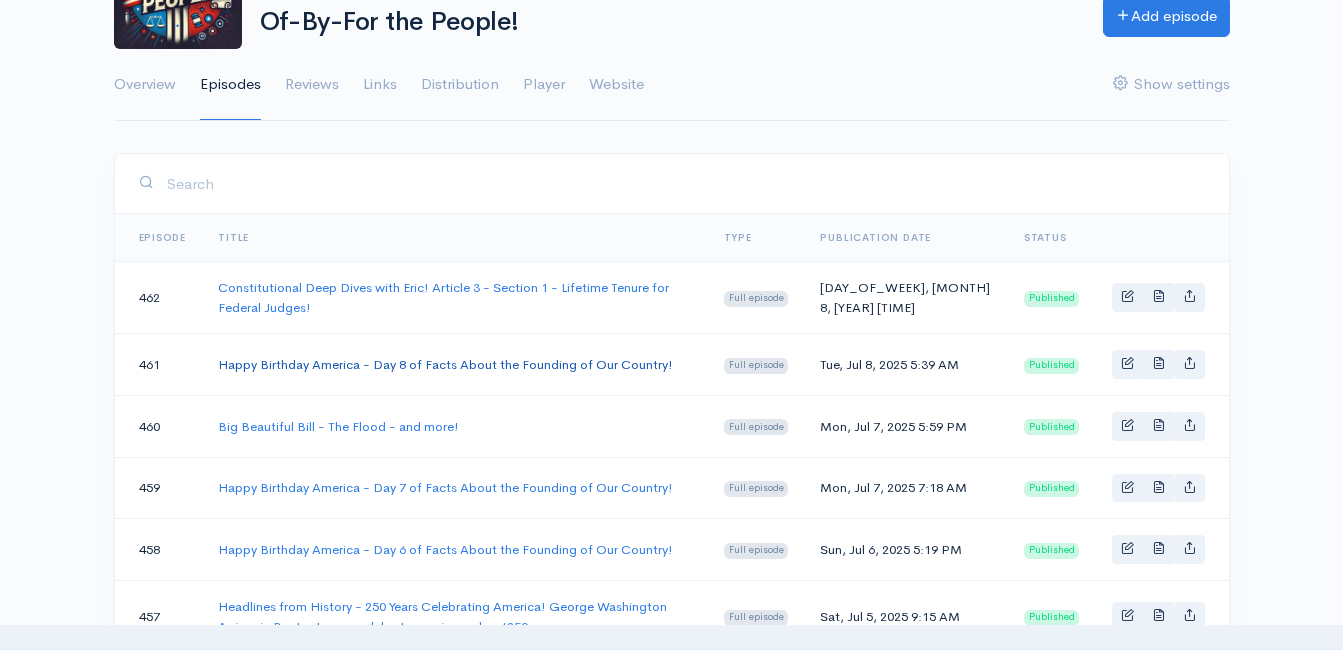 click on "Happy Birthday America - Day 8 of Facts About the Founding of Our Country!" at bounding box center (445, 364) 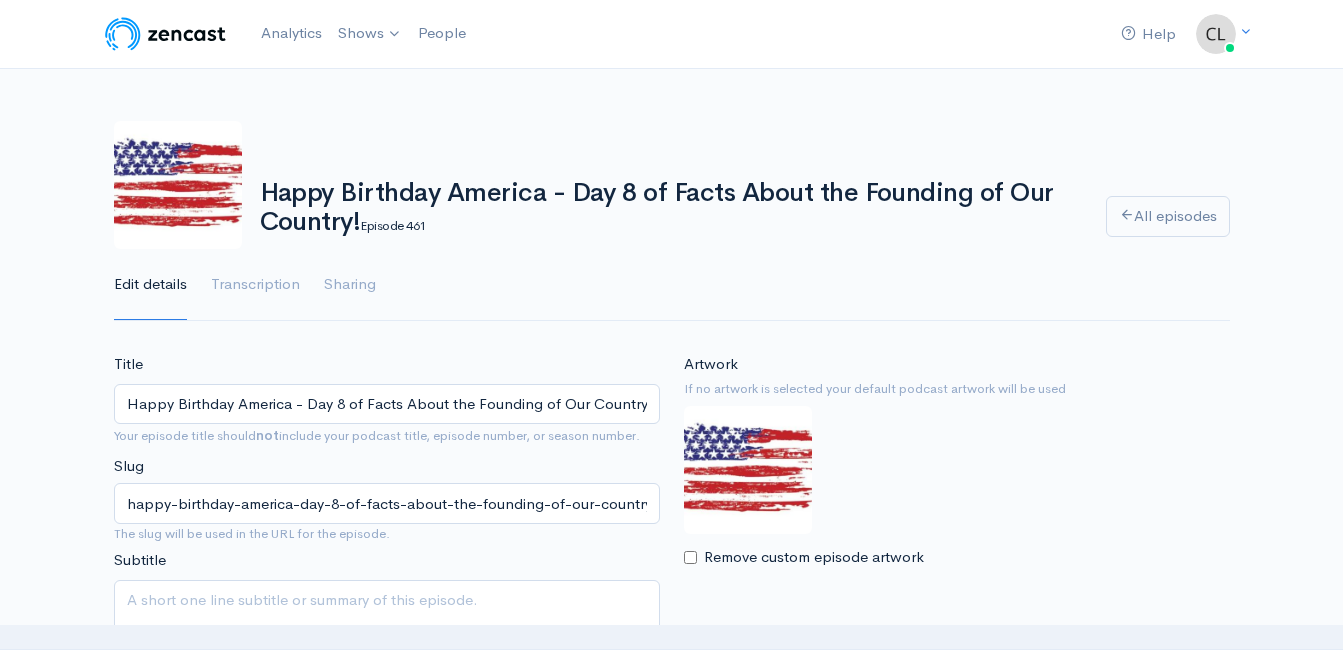scroll, scrollTop: 0, scrollLeft: 0, axis: both 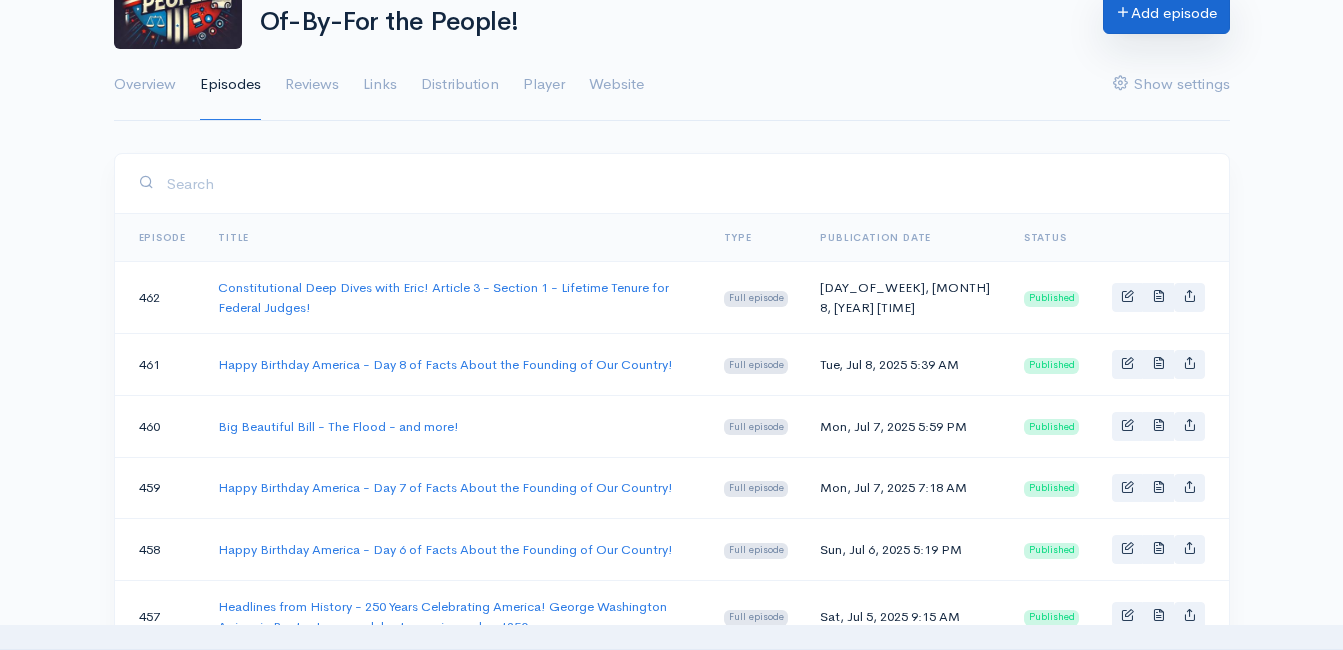 click on "Add episode" at bounding box center (1166, 13) 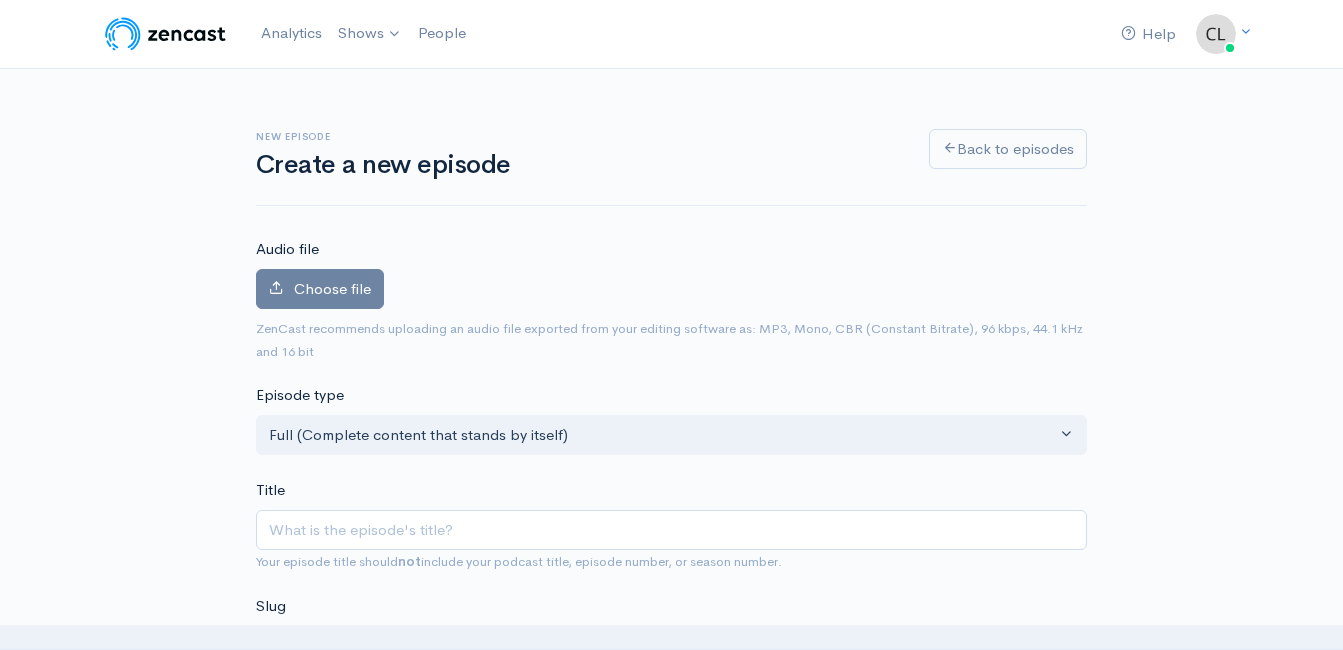 scroll, scrollTop: 0, scrollLeft: 0, axis: both 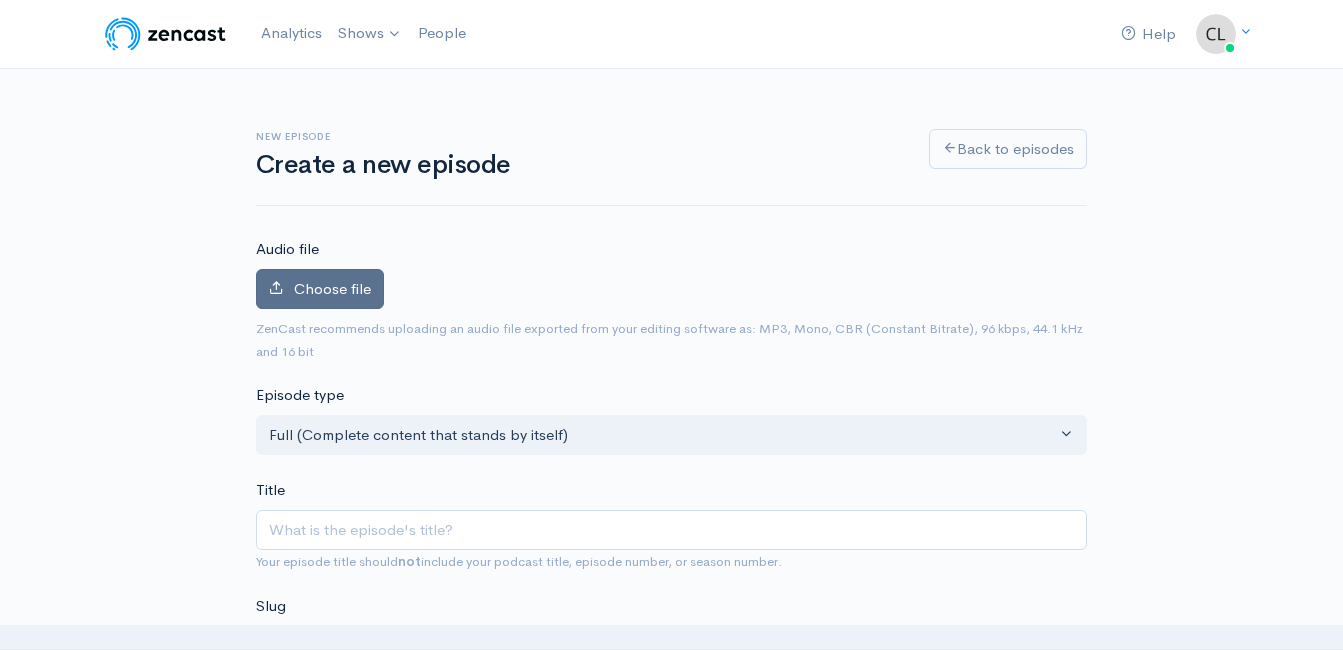 click on "Choose file" at bounding box center [332, 288] 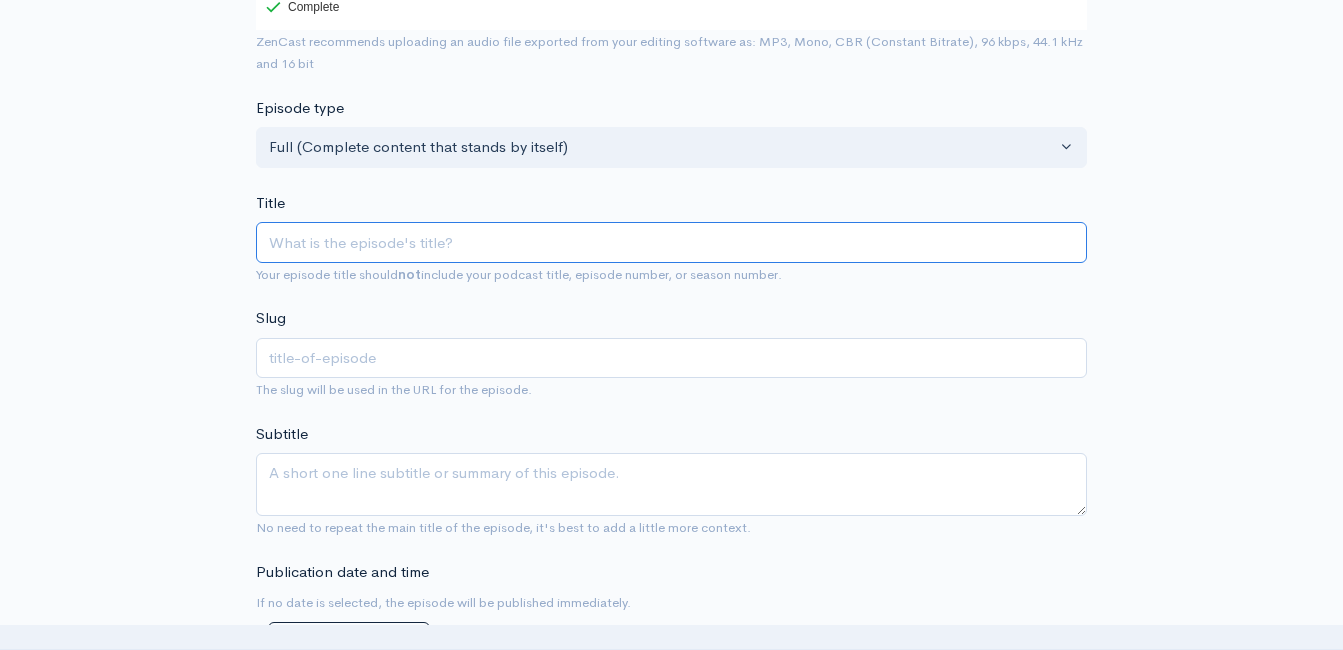 click on "Title" at bounding box center (671, 242) 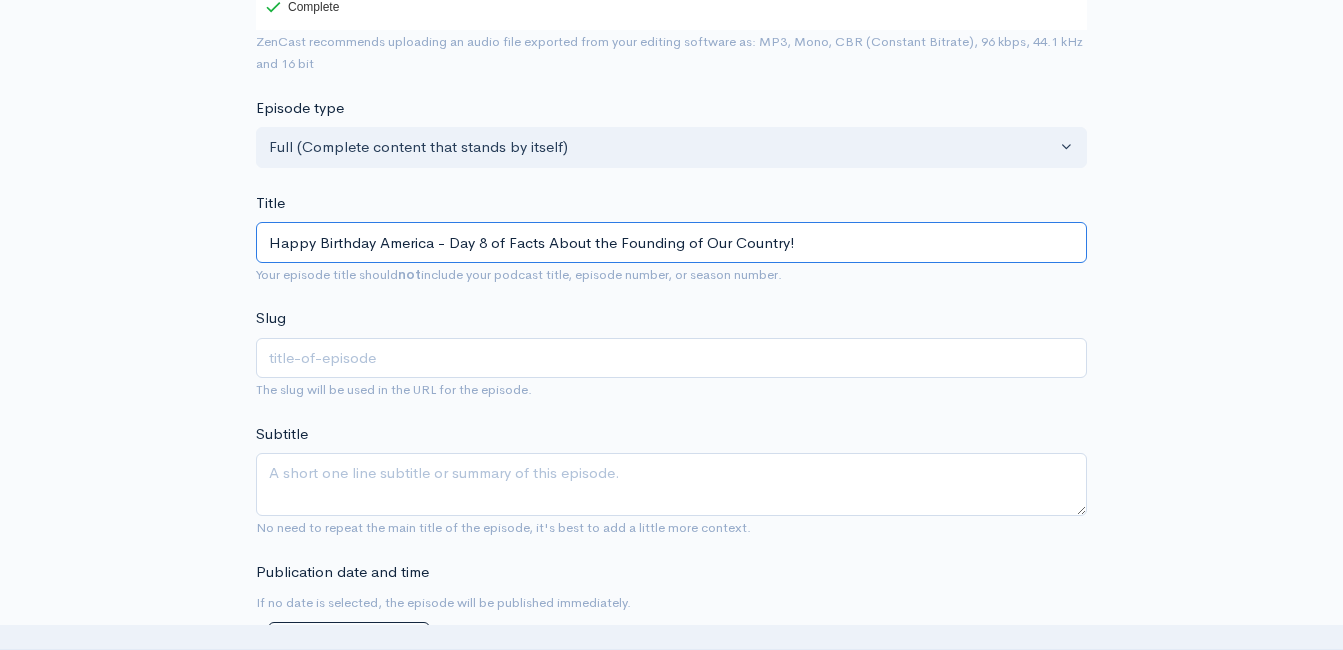 click on "Happy Birthday America - Day 8 of Facts About the Founding of Our Country!" at bounding box center (671, 242) 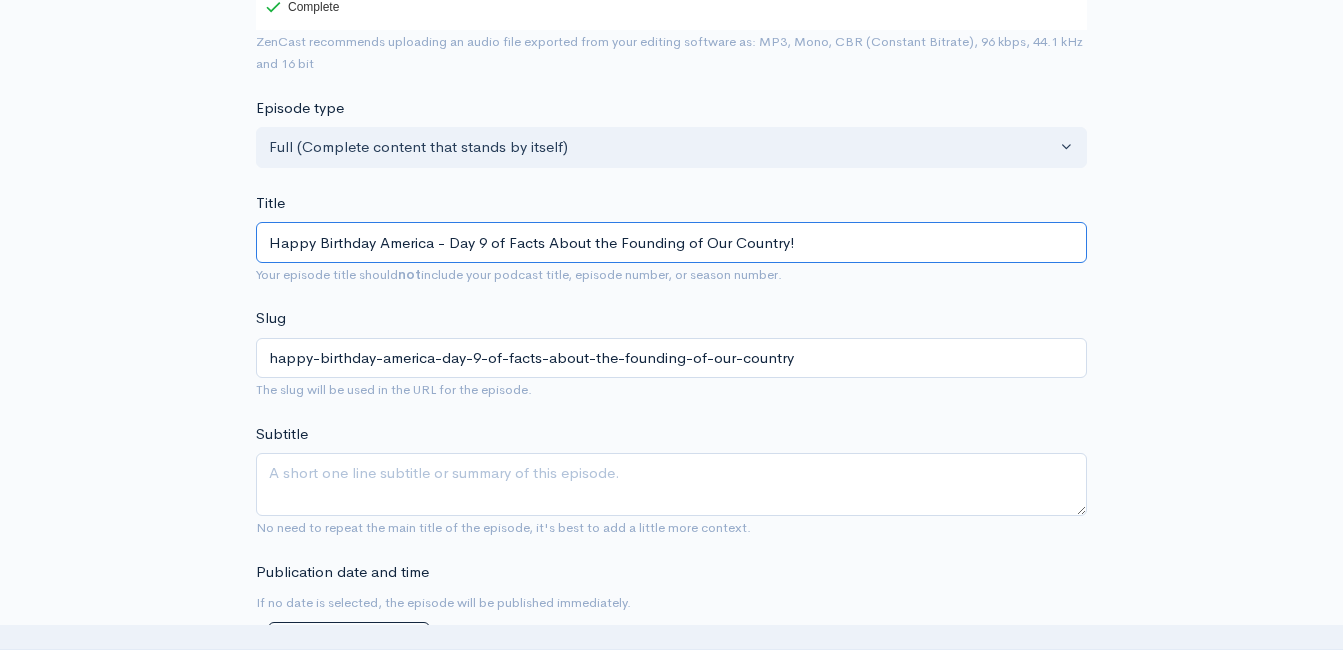 click on "Happy Birthday America - Day 9 of Facts About the Founding of Our Country!" at bounding box center [671, 242] 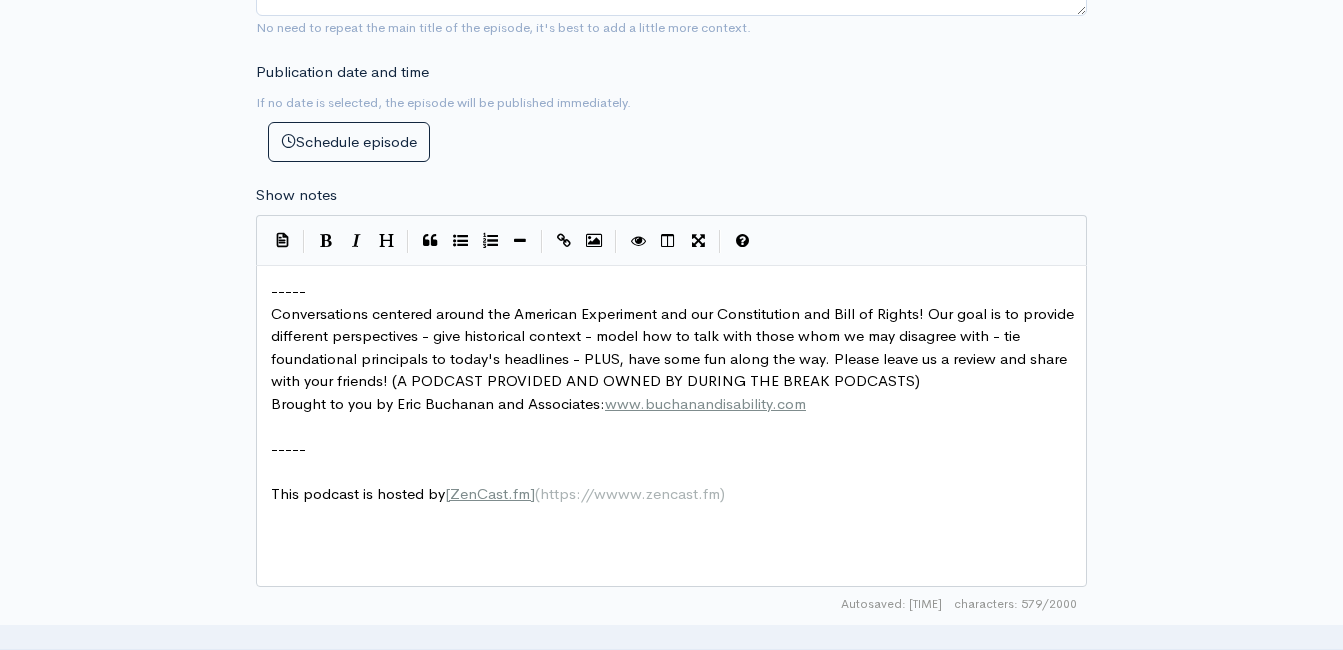 type on "Happy Birthday America - Day 9 of Facts About the Founding of Our Country!" 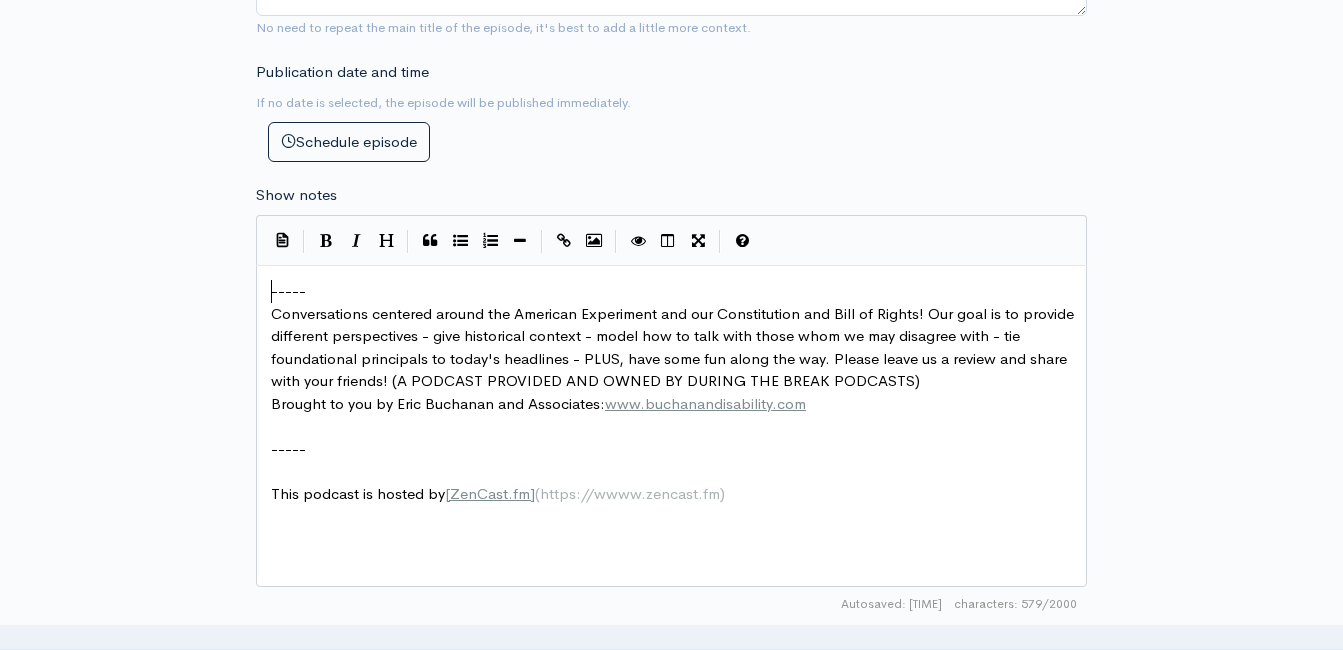 click on "-----" at bounding box center [288, 290] 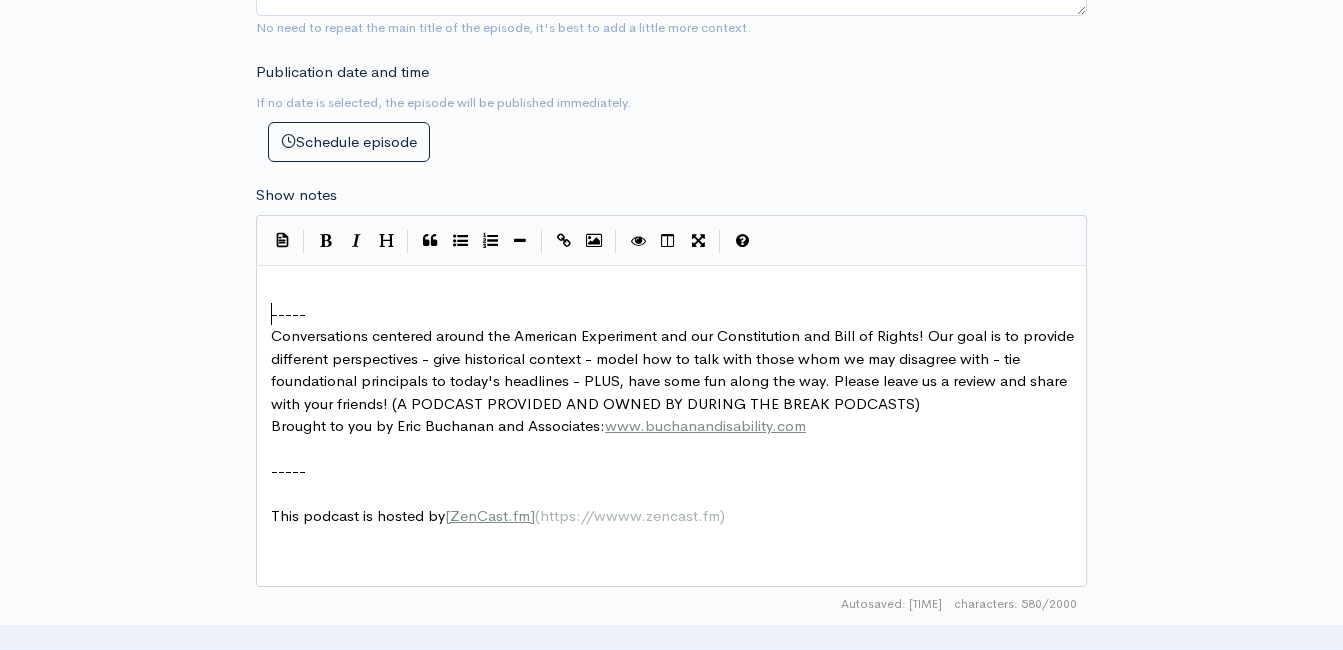 click on "​" at bounding box center (679, 291) 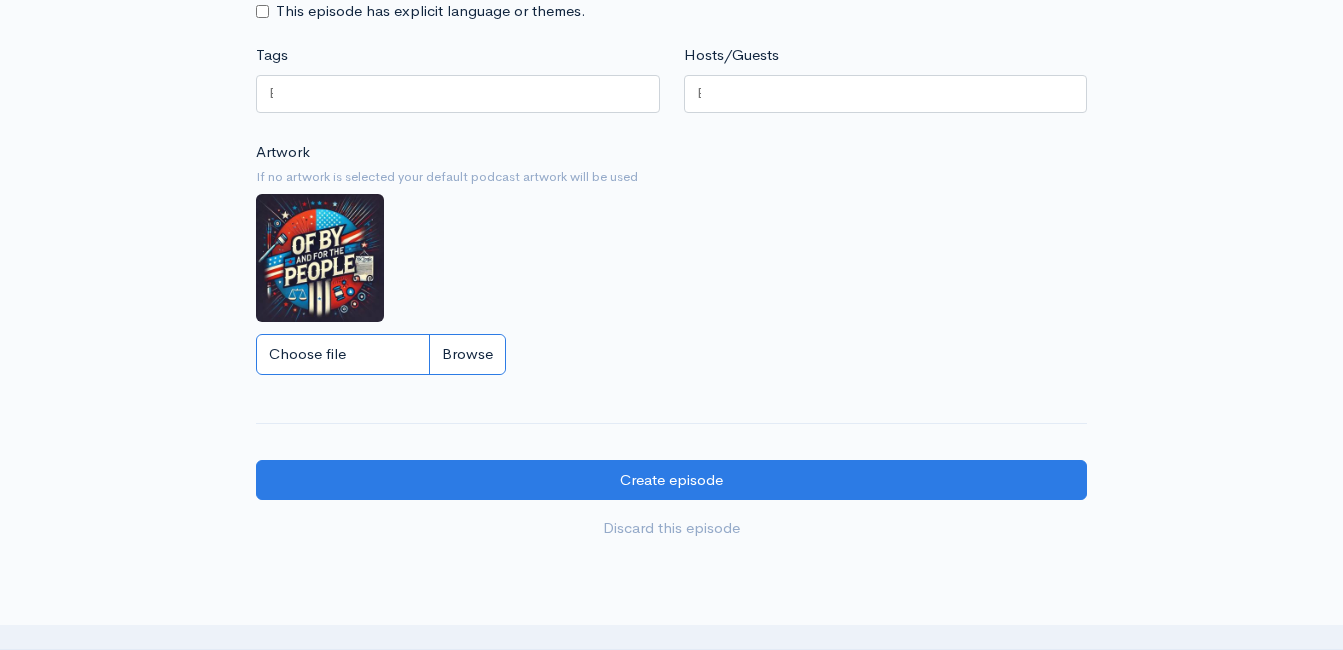 click on "Choose file" at bounding box center (381, 354) 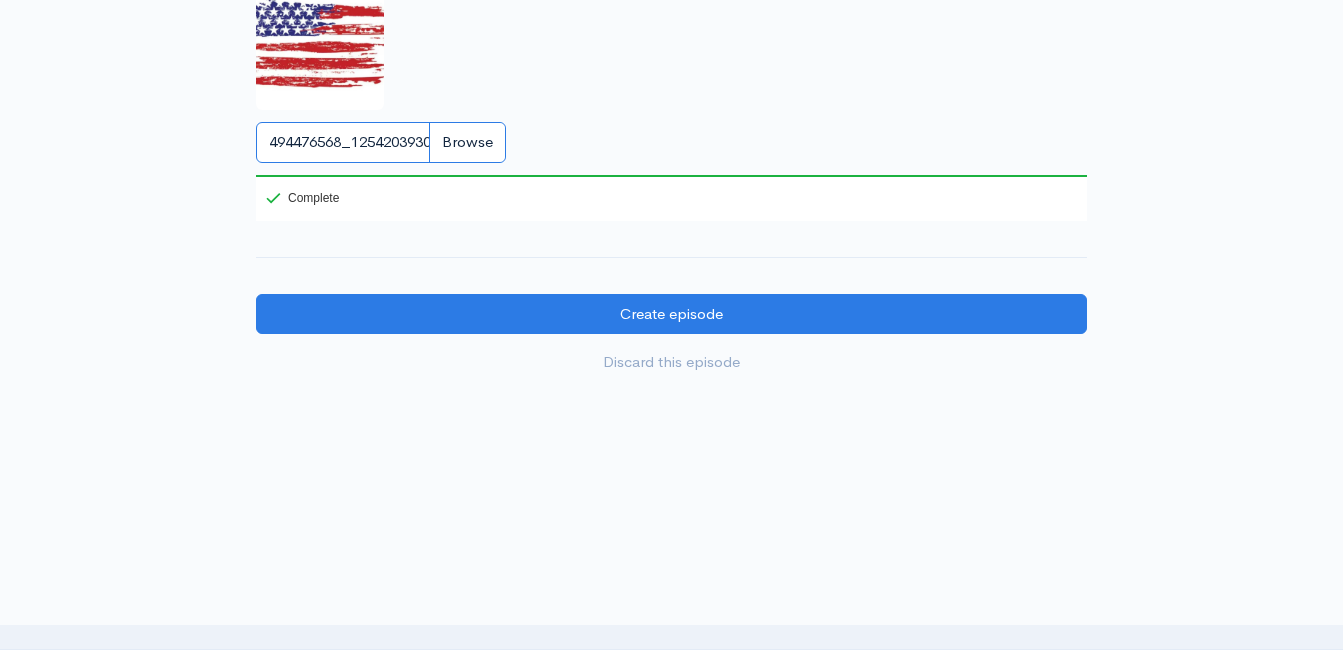 scroll, scrollTop: 1744, scrollLeft: 0, axis: vertical 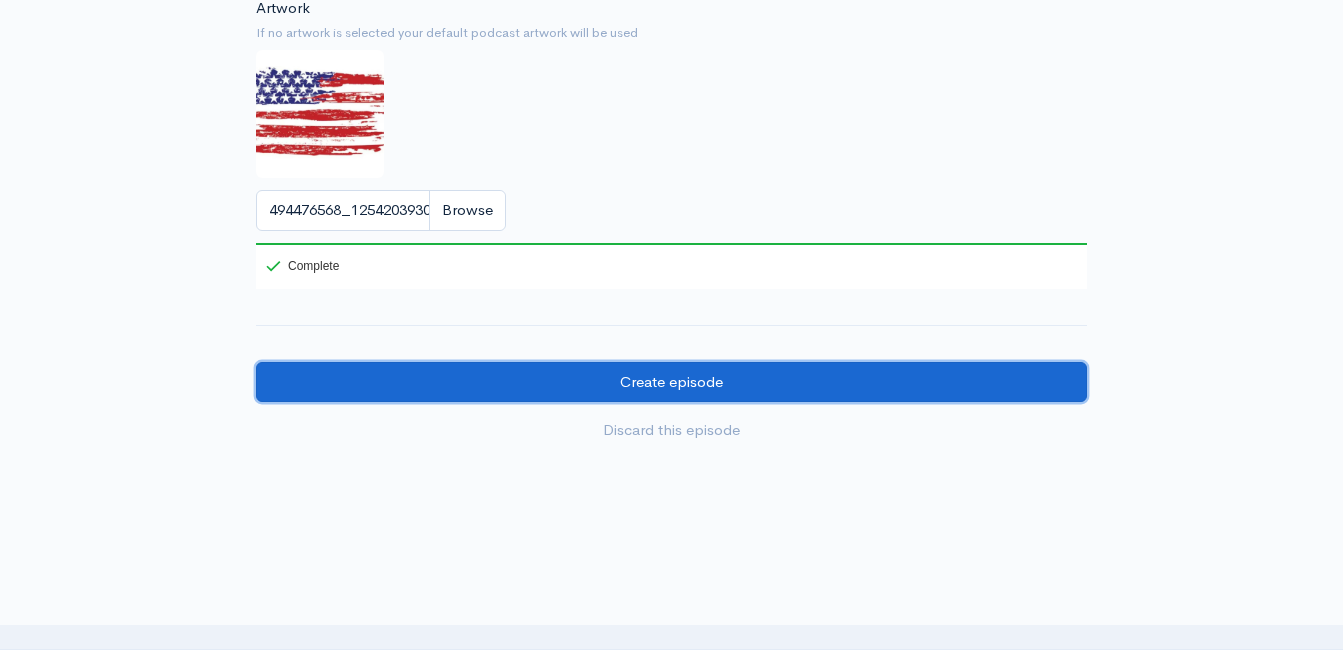 click on "Create episode" at bounding box center (671, 382) 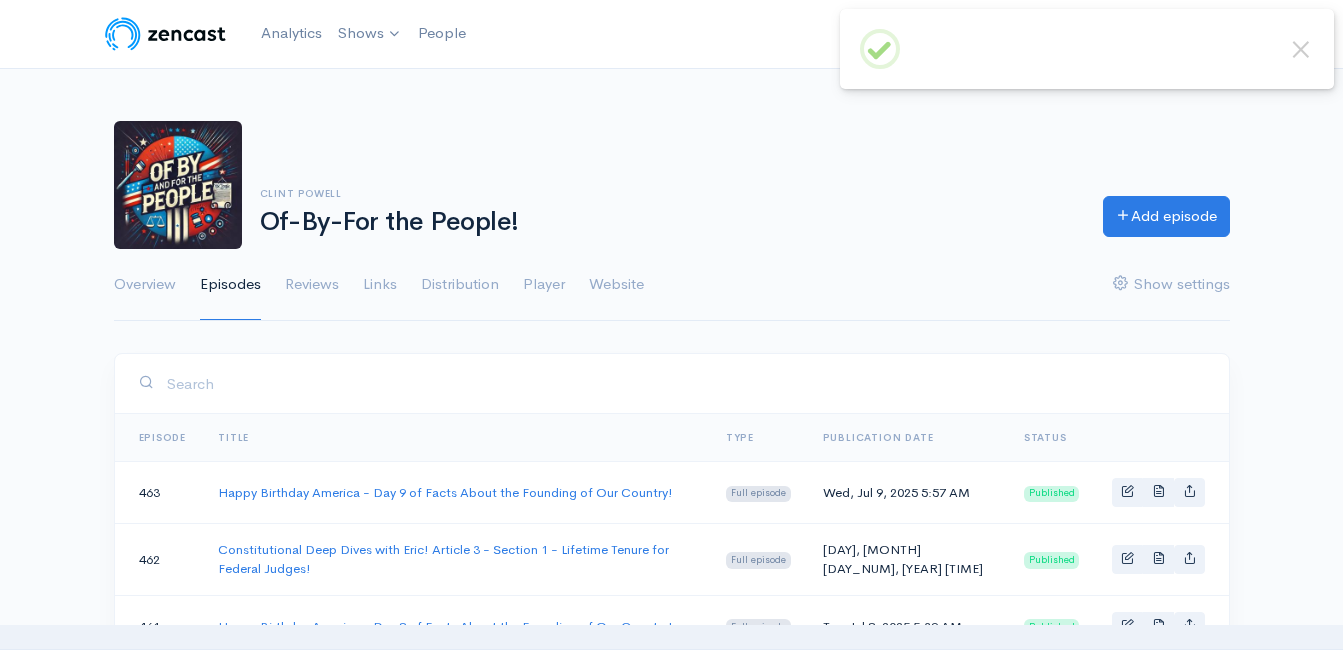 scroll, scrollTop: 0, scrollLeft: 0, axis: both 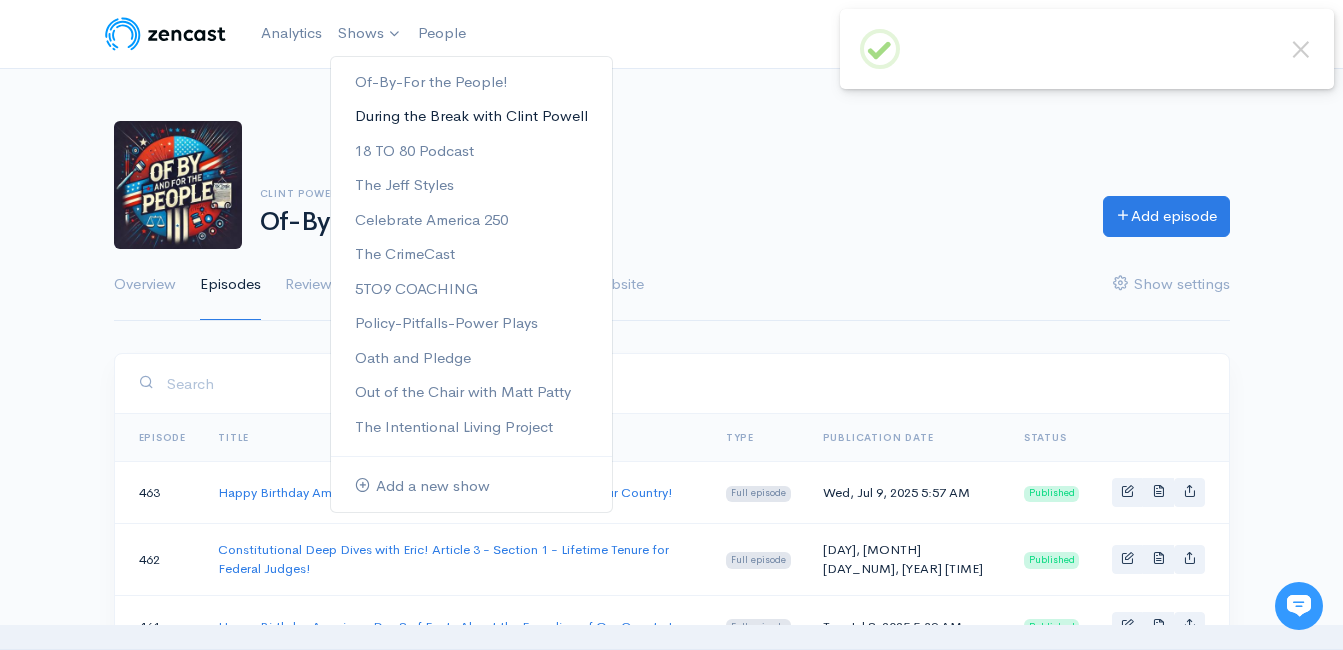 click on "During the Break with Clint Powell" at bounding box center (471, 116) 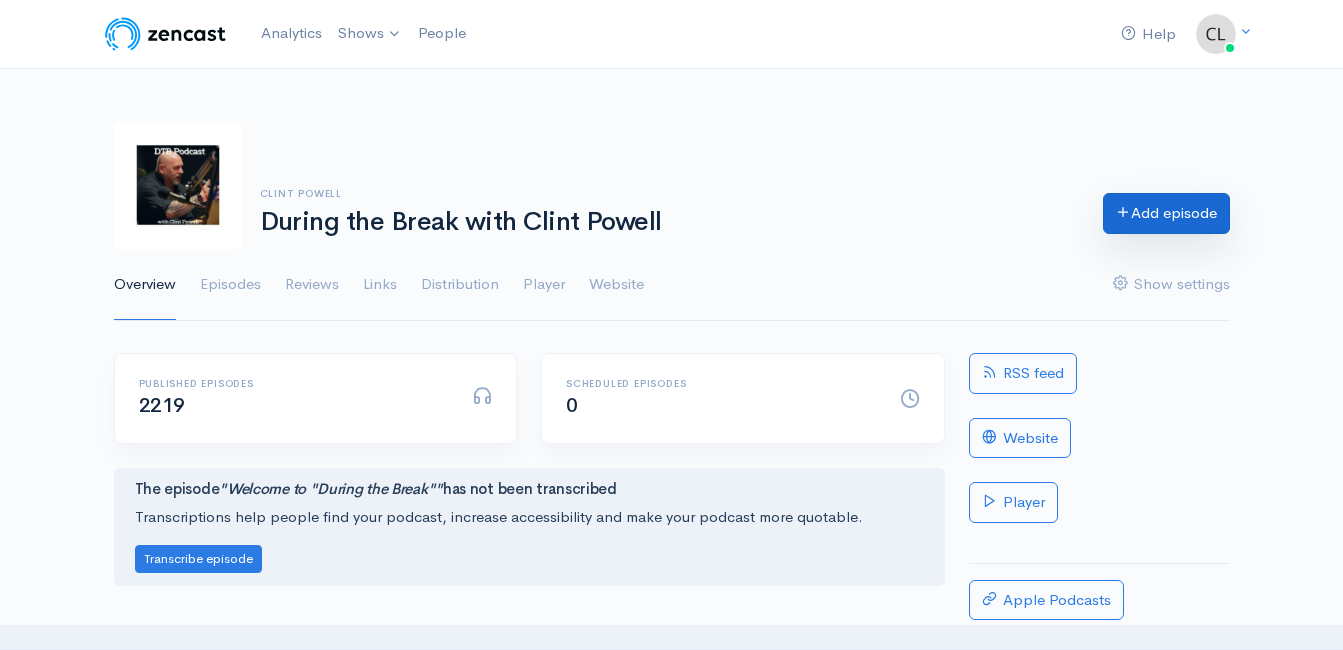 click on "Add episode" at bounding box center (1166, 213) 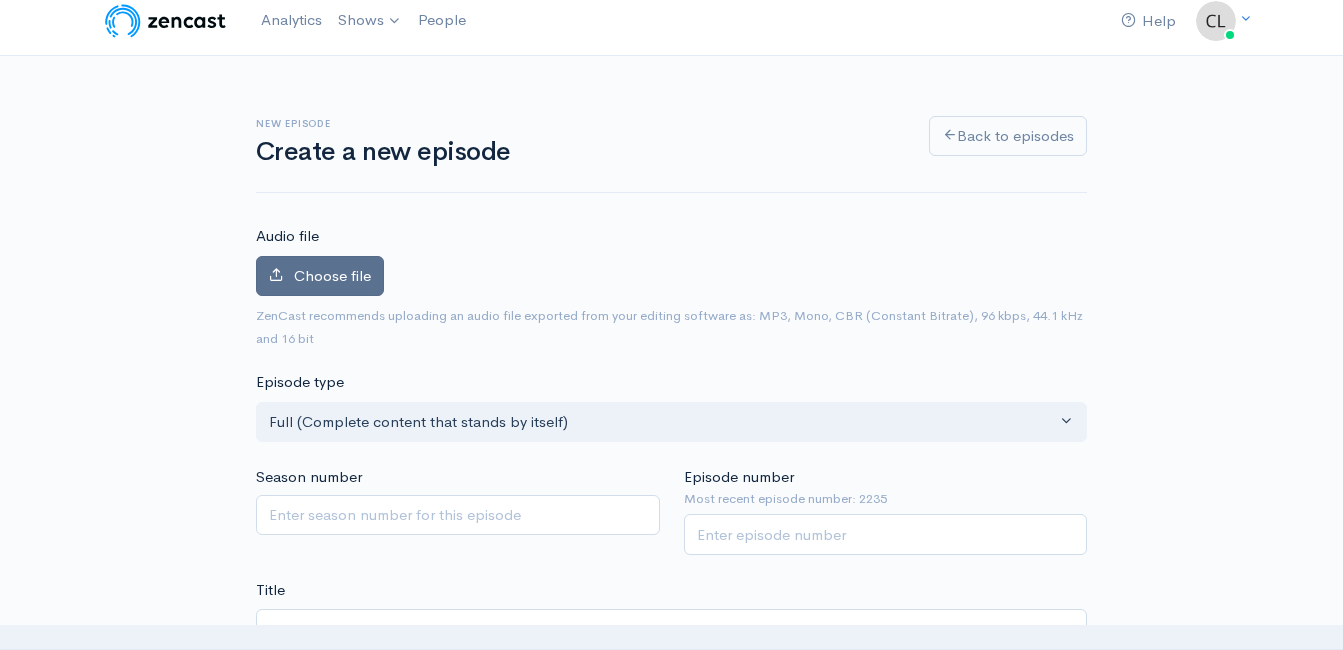 scroll, scrollTop: 0, scrollLeft: 0, axis: both 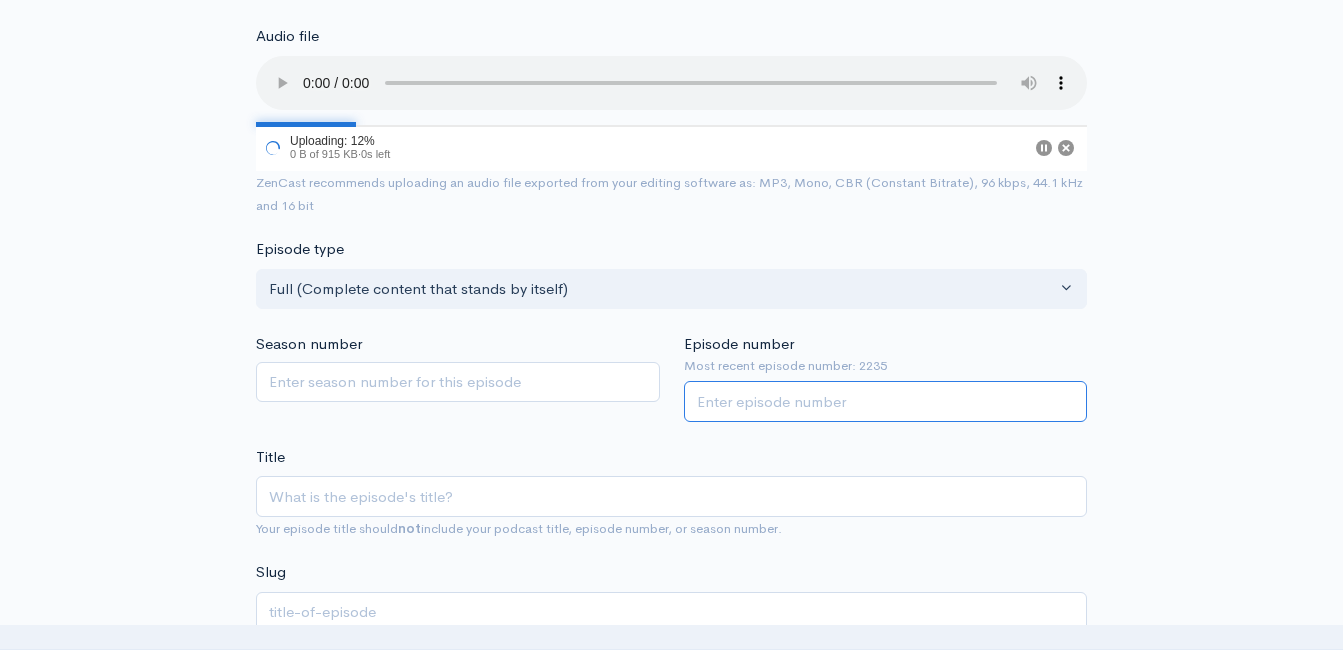 click on "Episode number" at bounding box center (886, 401) 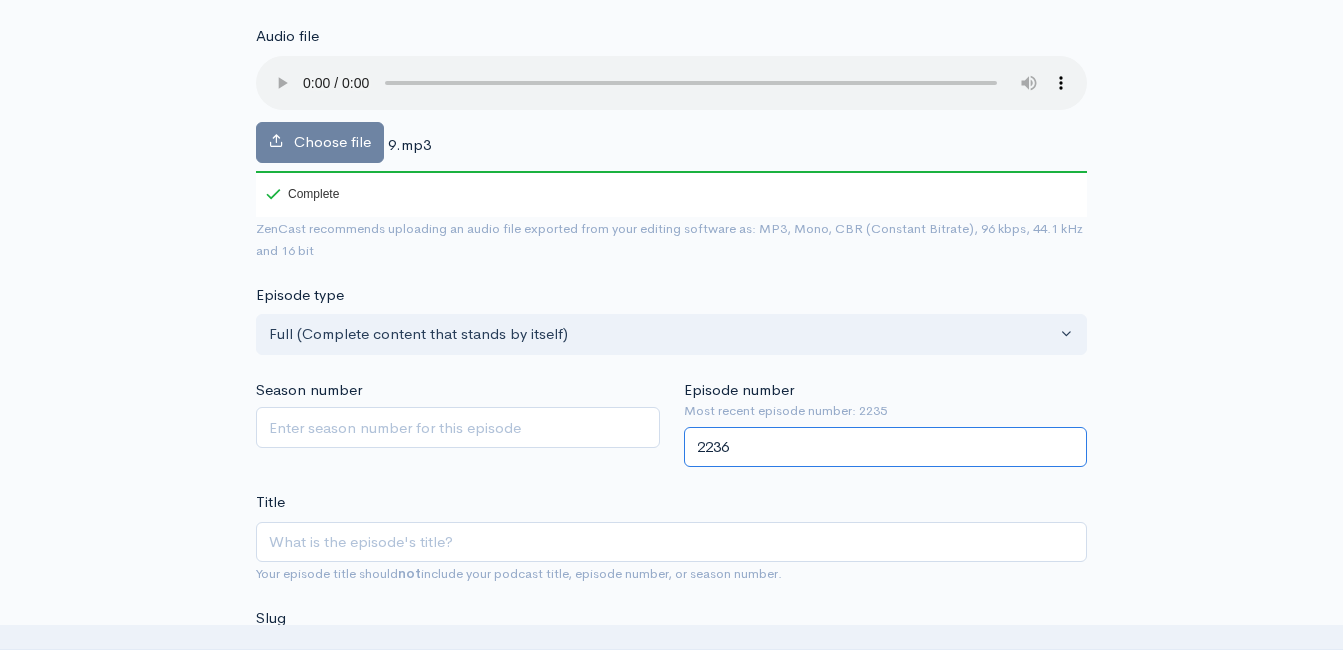 type on "2236" 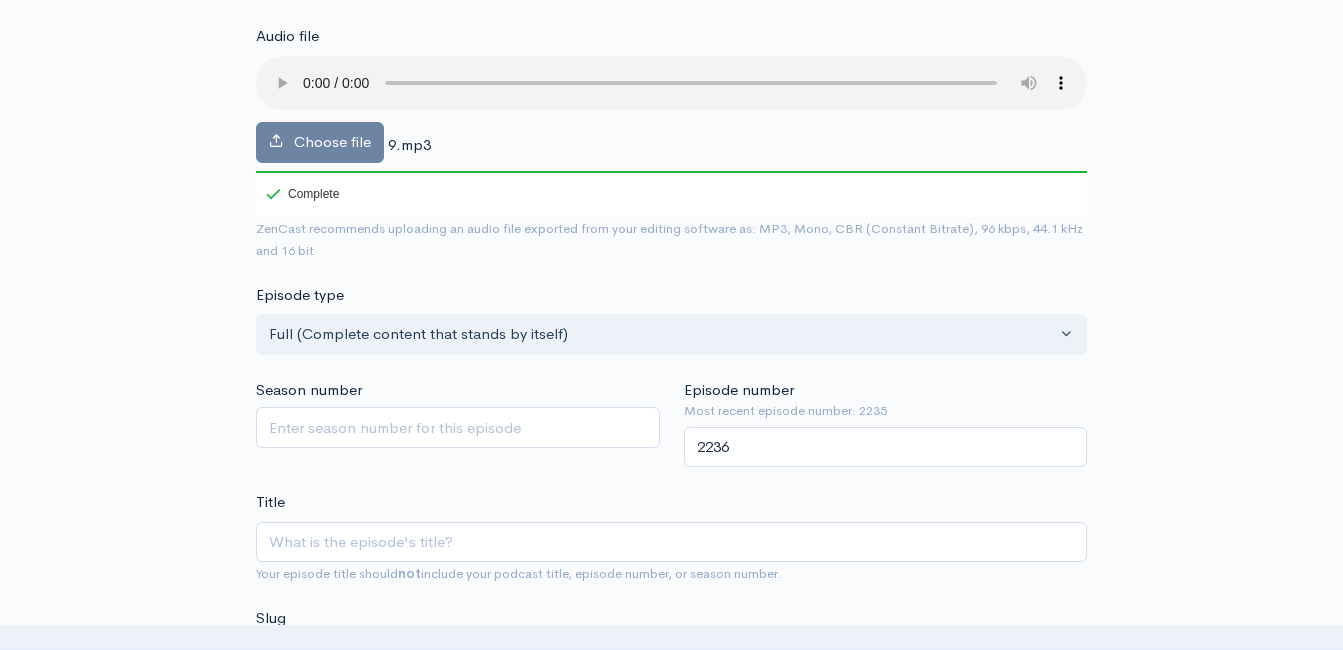 click on "New episode
Create a new episode
Back to episodes
Audio file       Choose file     9.mp3                 100   Complete   ZenCast recommends uploading an audio file exported from your editing
software as: MP3, Mono, CBR (Constant Bitrate), 96 kbps, 44.1 kHz and 16 bit   Episode type   Full (Complete content that stands by itself) Trailer (a short, promotional piece of content that represents a preview for a show) Bonus (extra content for a show (for example, behind the scenes information or interviews with the cast) Full (Complete content that stands by itself)     Season number     Episode number   Most recent episode number: 2235   2236   Title     Your episode title should  not  include your podcast
title, episode number, or season number.   Slug     The slug will be used in the URL for the episode.     Subtitle       Publication date and time      Schedule episode
×" at bounding box center (672, 1084) 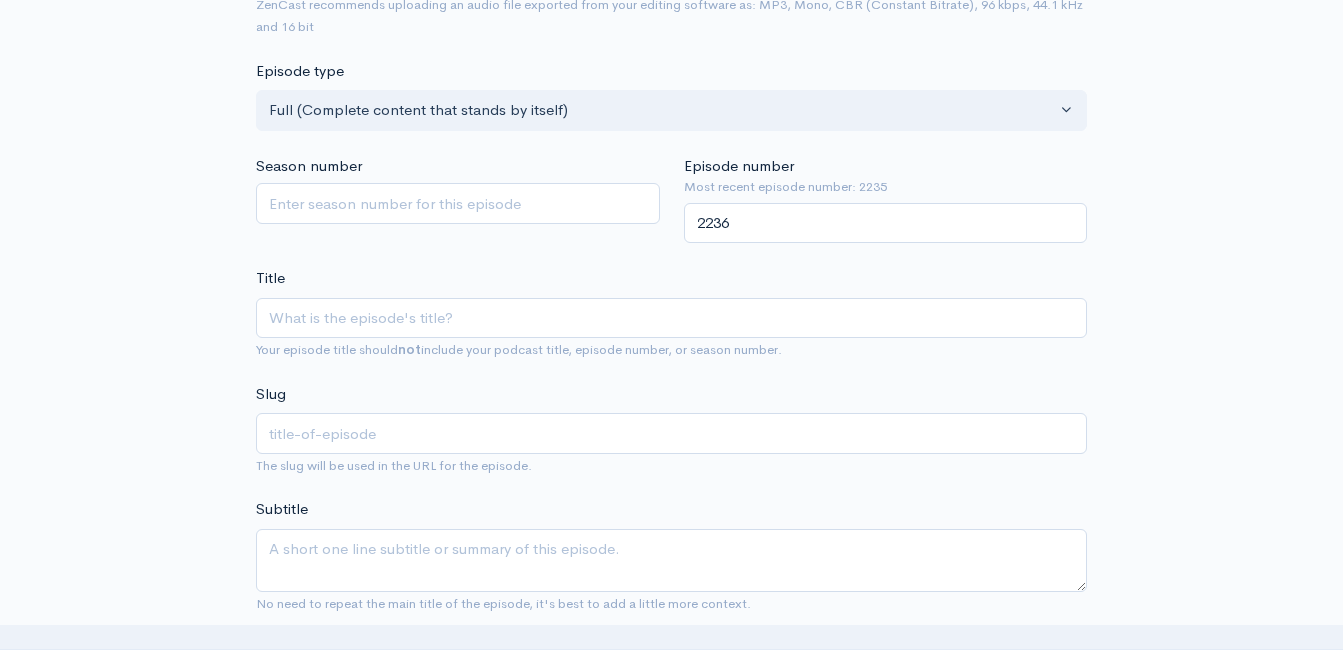 scroll, scrollTop: 513, scrollLeft: 0, axis: vertical 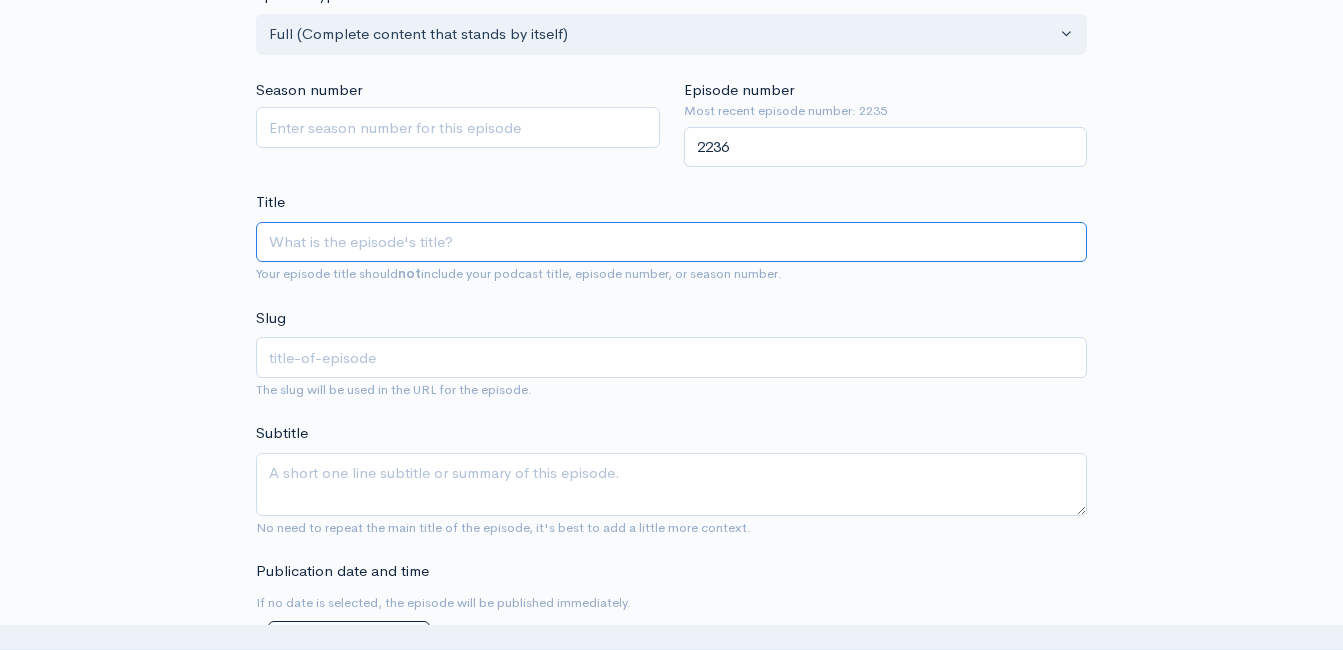 paste on "Happy Birthday America - Day 9 of Facts About the Founding of Our Country!" 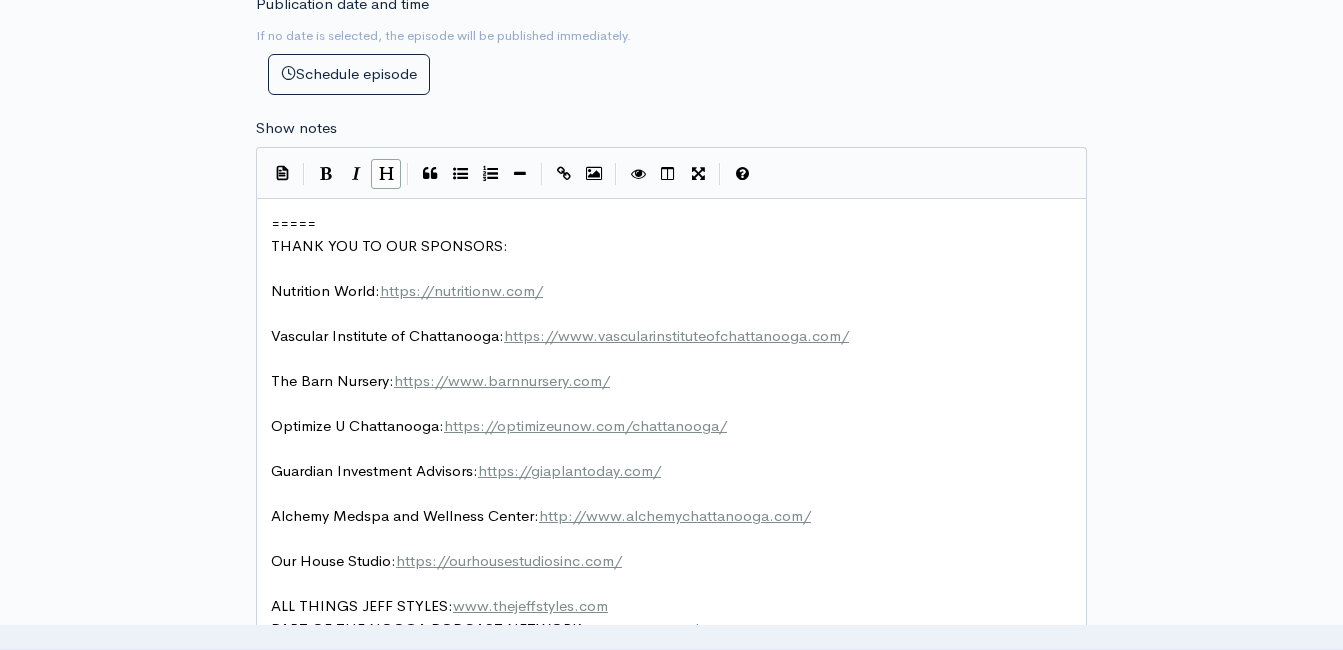 scroll, scrollTop: 913, scrollLeft: 0, axis: vertical 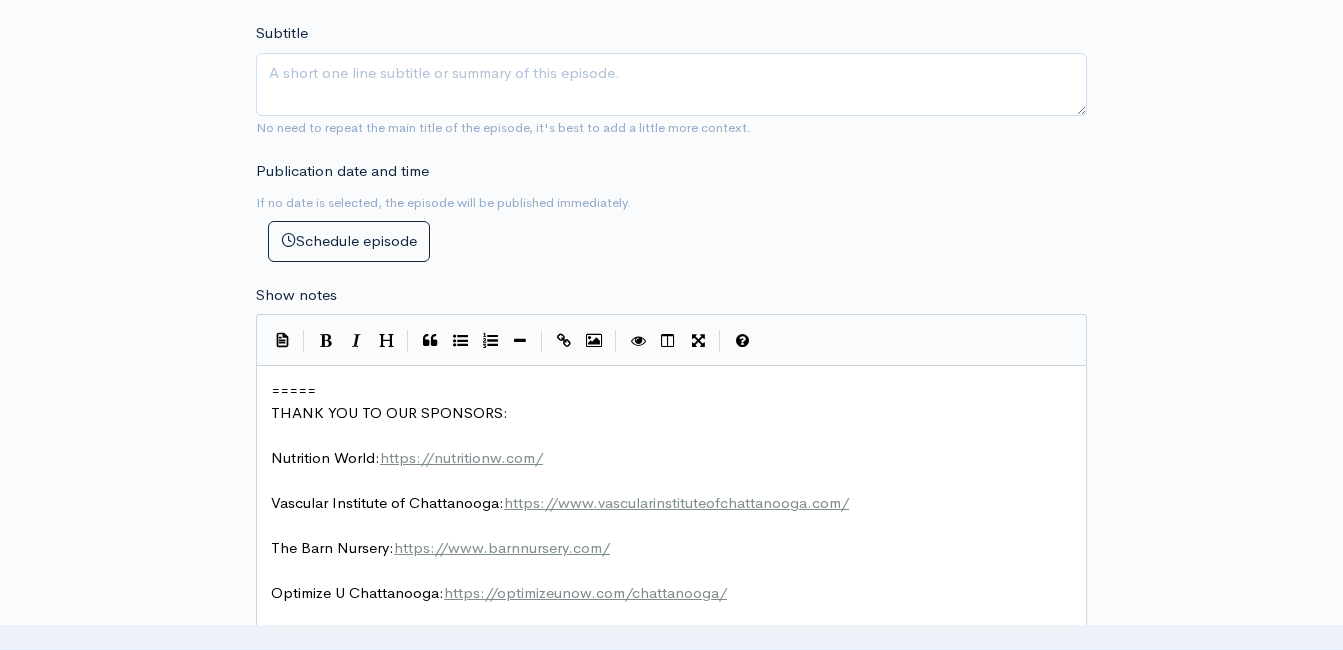 type on "Happy Birthday America - Day 9 of Facts About the Founding of Our Country!" 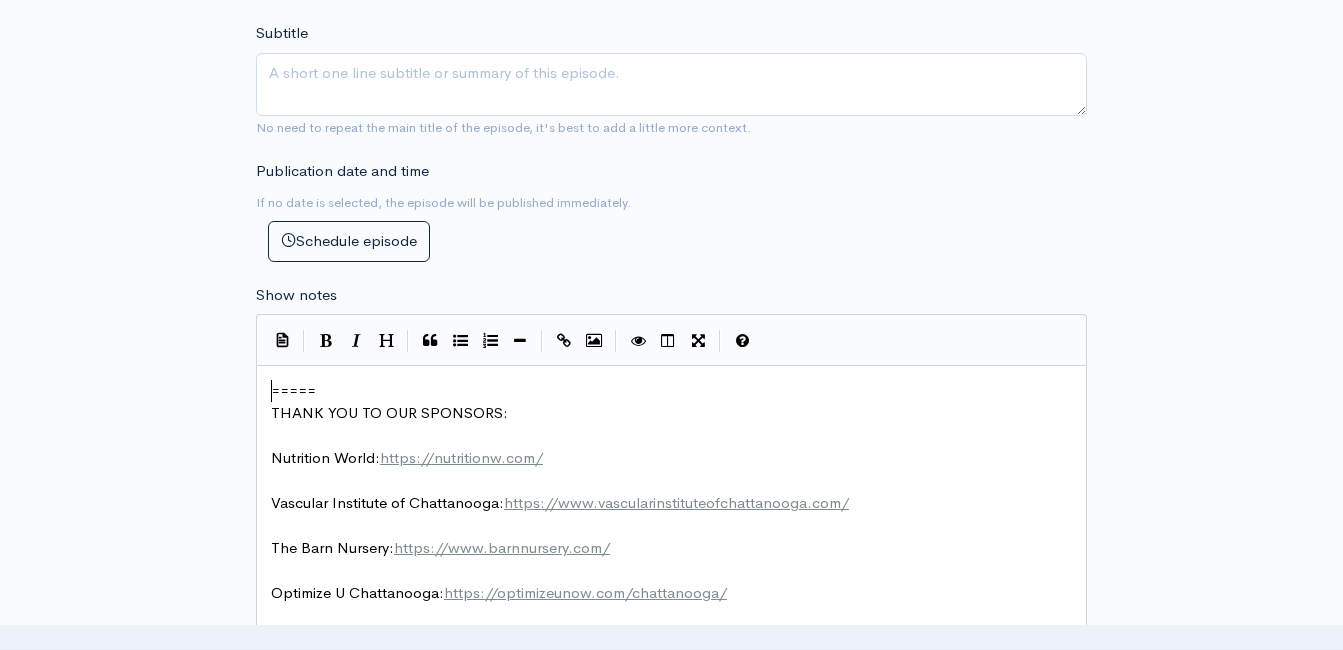 click on "=====" at bounding box center [293, 390] 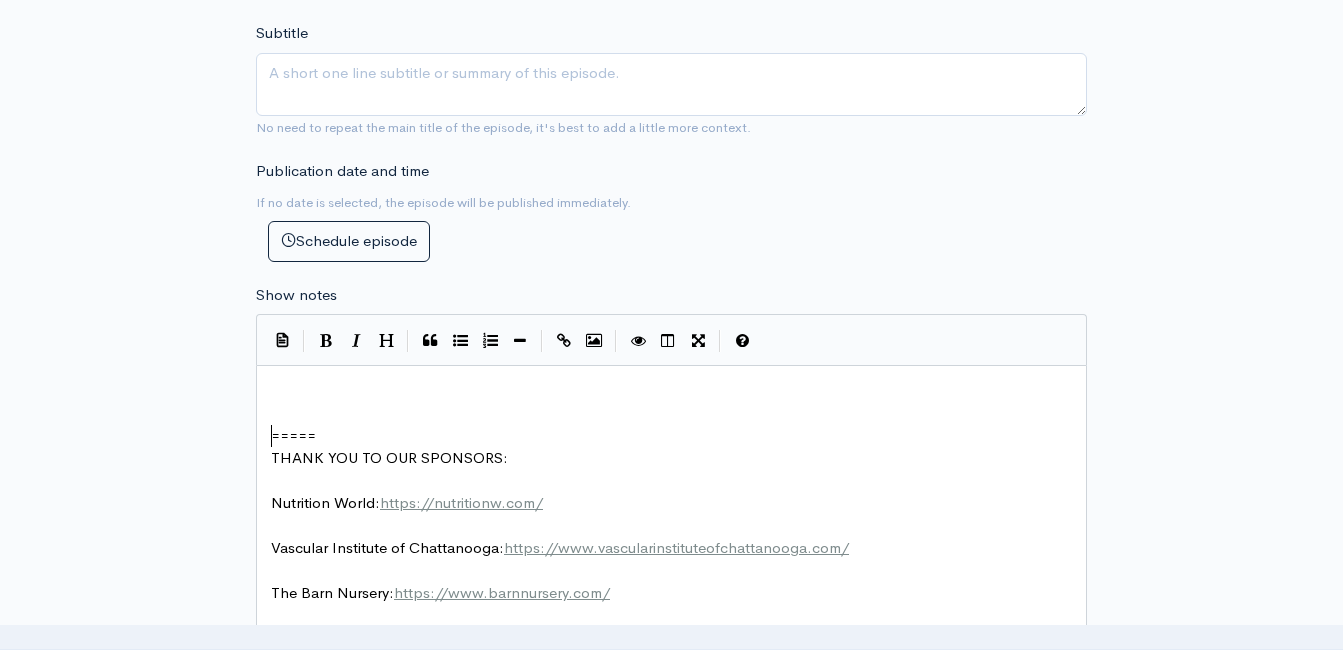 click on "​" at bounding box center [679, 391] 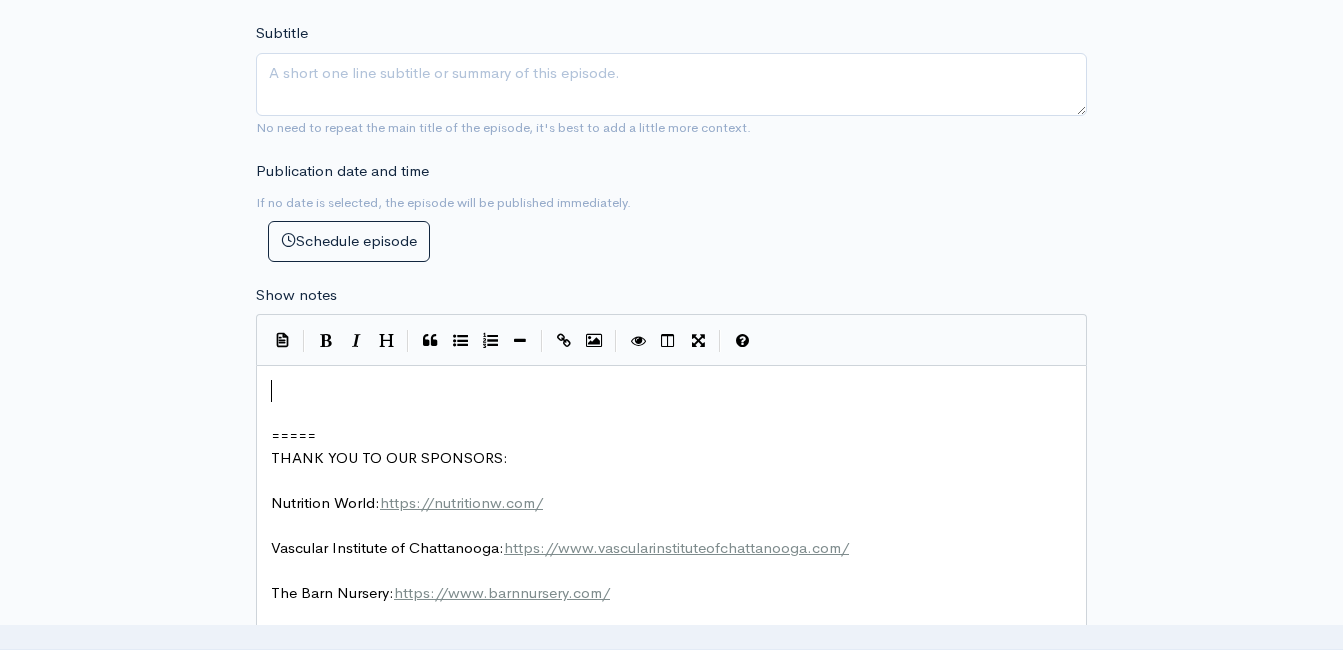 scroll, scrollTop: 0, scrollLeft: 0, axis: both 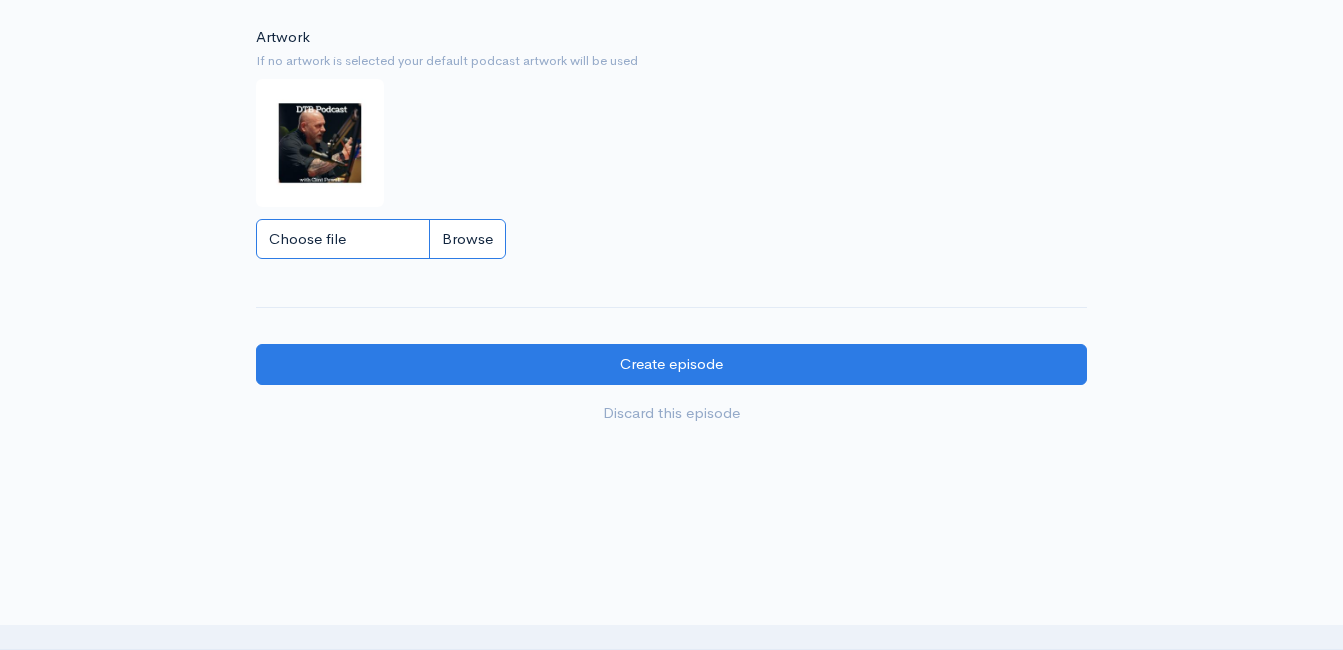 click on "Choose file" at bounding box center [381, 239] 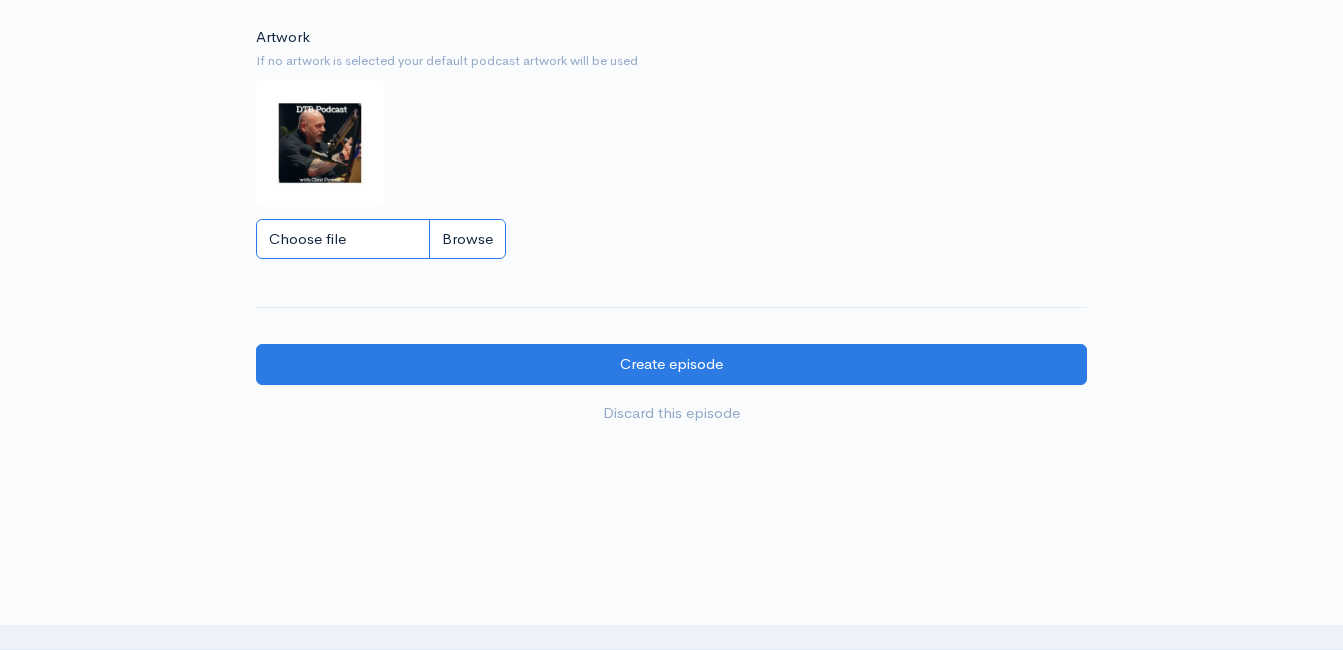 type on "C:\fakepath\494476568_1254203930048094_6931235215851761433_n.jpg" 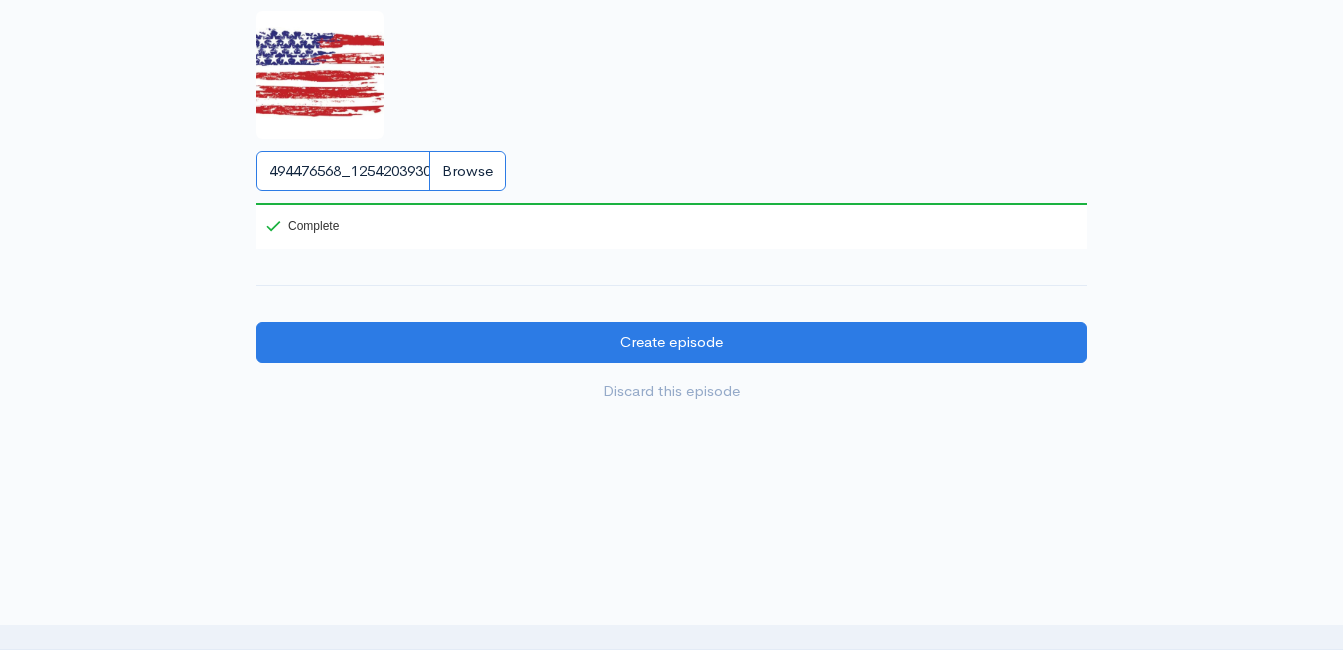 scroll, scrollTop: 2213, scrollLeft: 0, axis: vertical 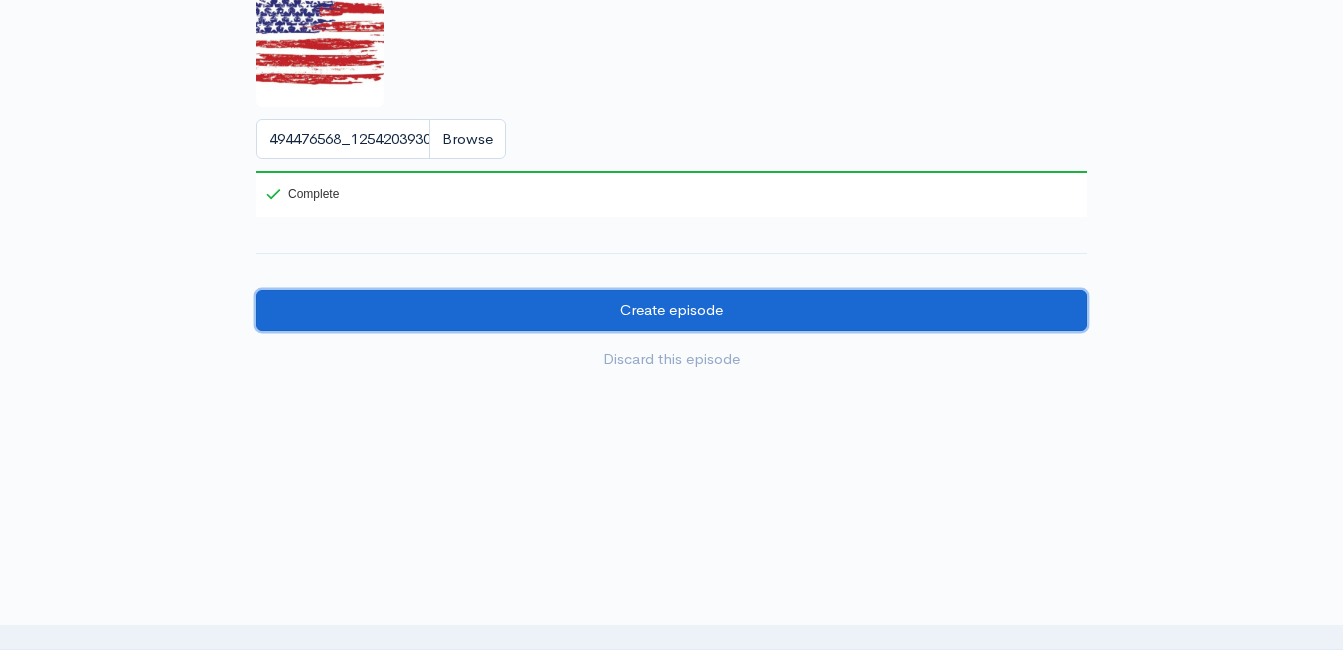 click on "Create episode" at bounding box center (671, 310) 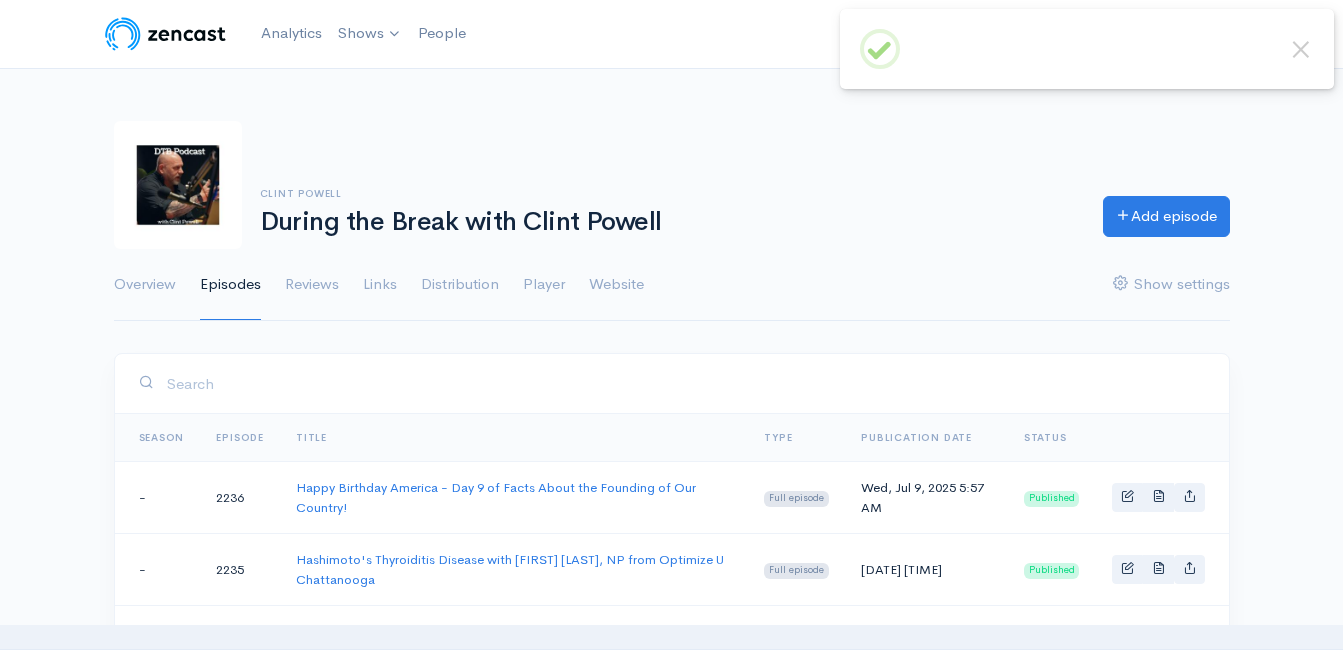 scroll, scrollTop: 0, scrollLeft: 0, axis: both 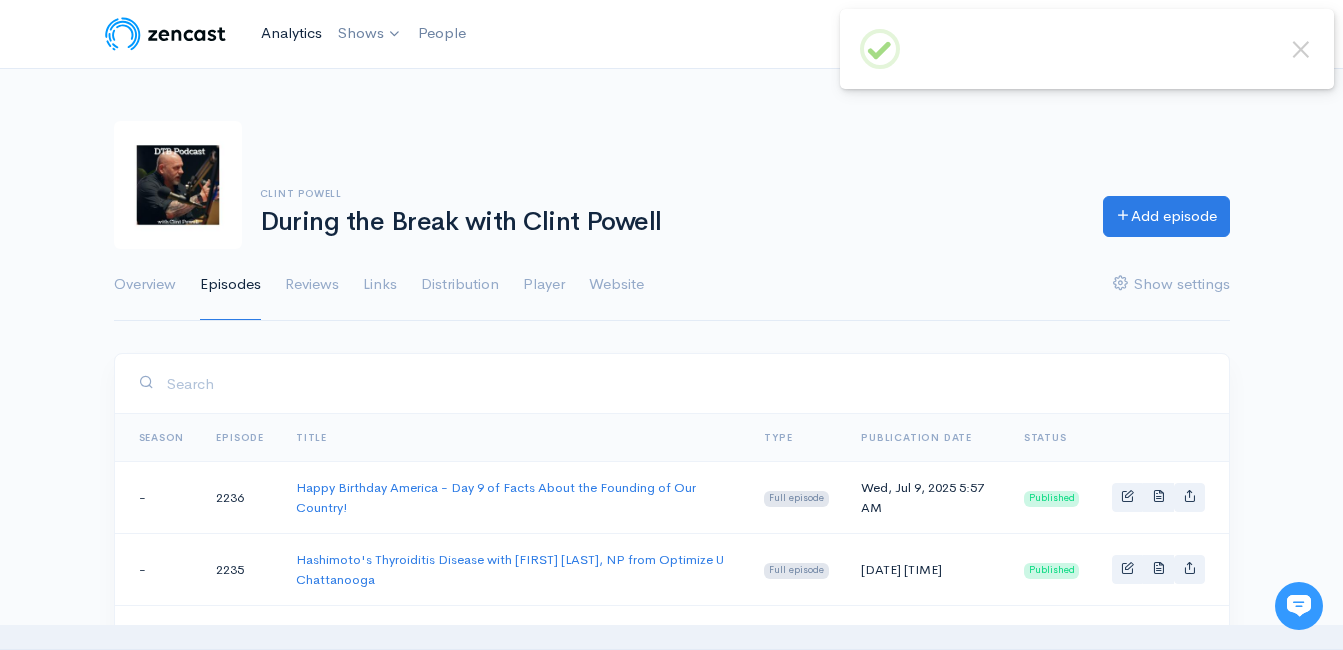 click on "Analytics" at bounding box center (291, 33) 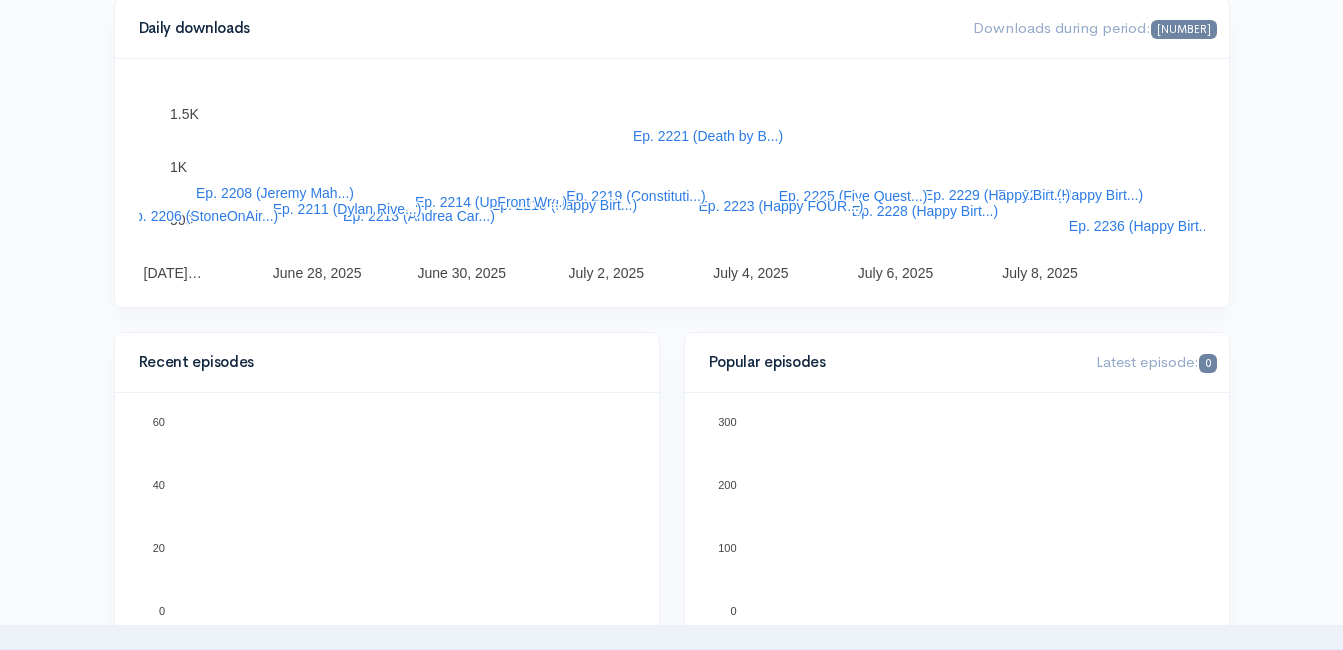 scroll, scrollTop: 400, scrollLeft: 0, axis: vertical 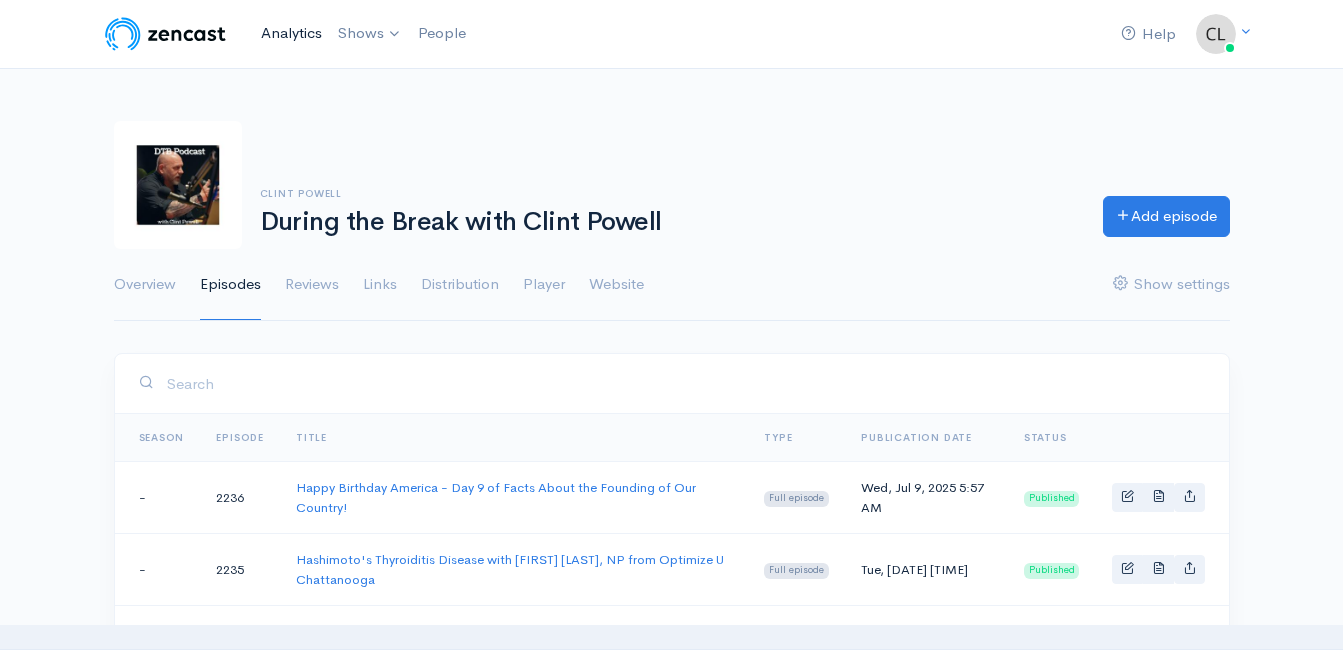 click on "Analytics" at bounding box center (291, 33) 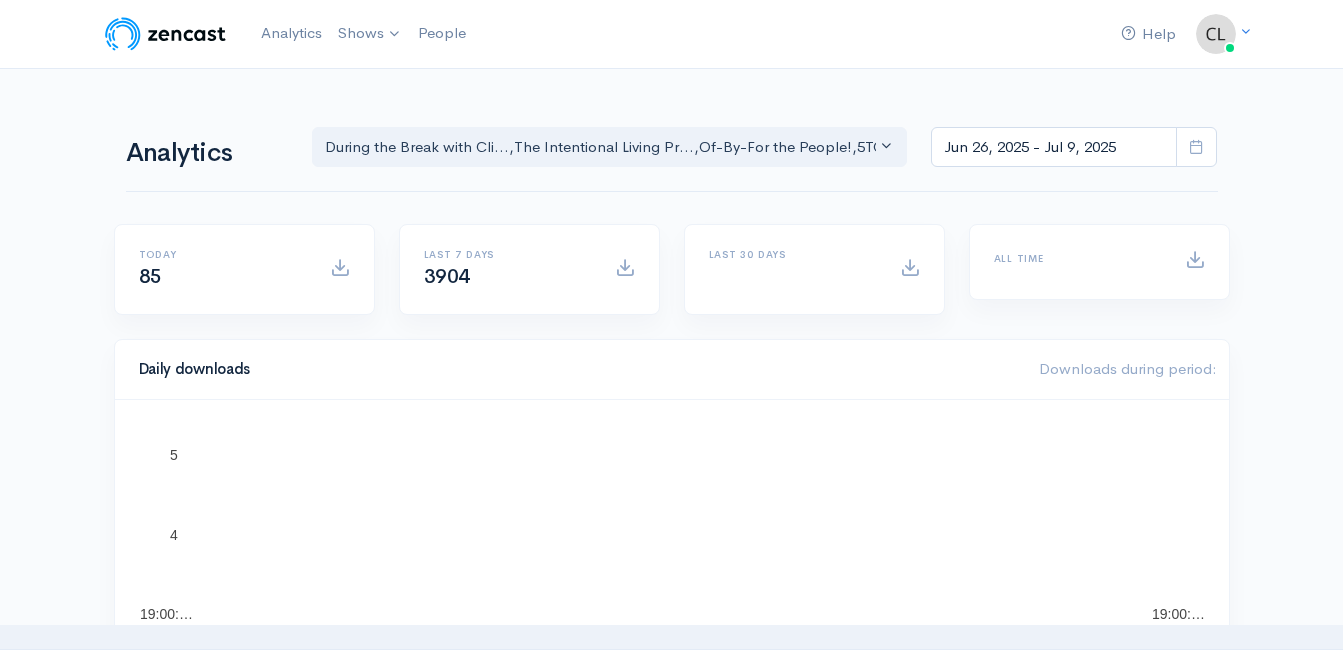 scroll, scrollTop: 0, scrollLeft: 0, axis: both 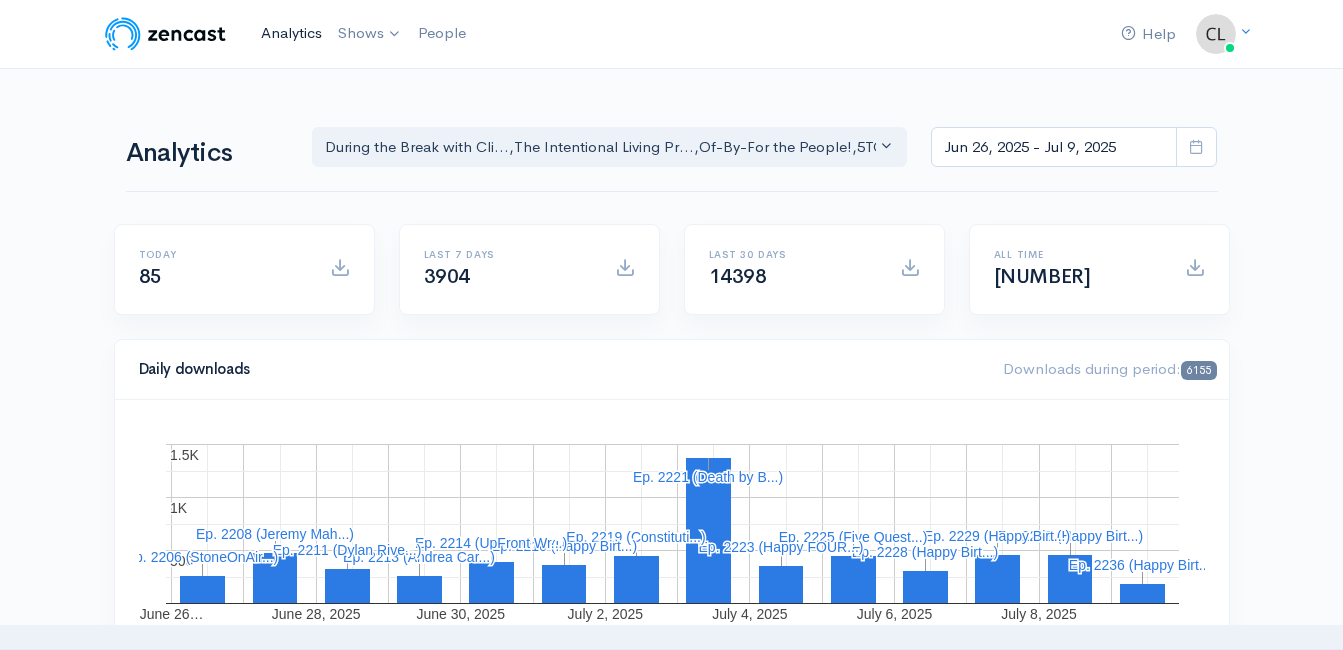 click on "Analytics" at bounding box center [291, 33] 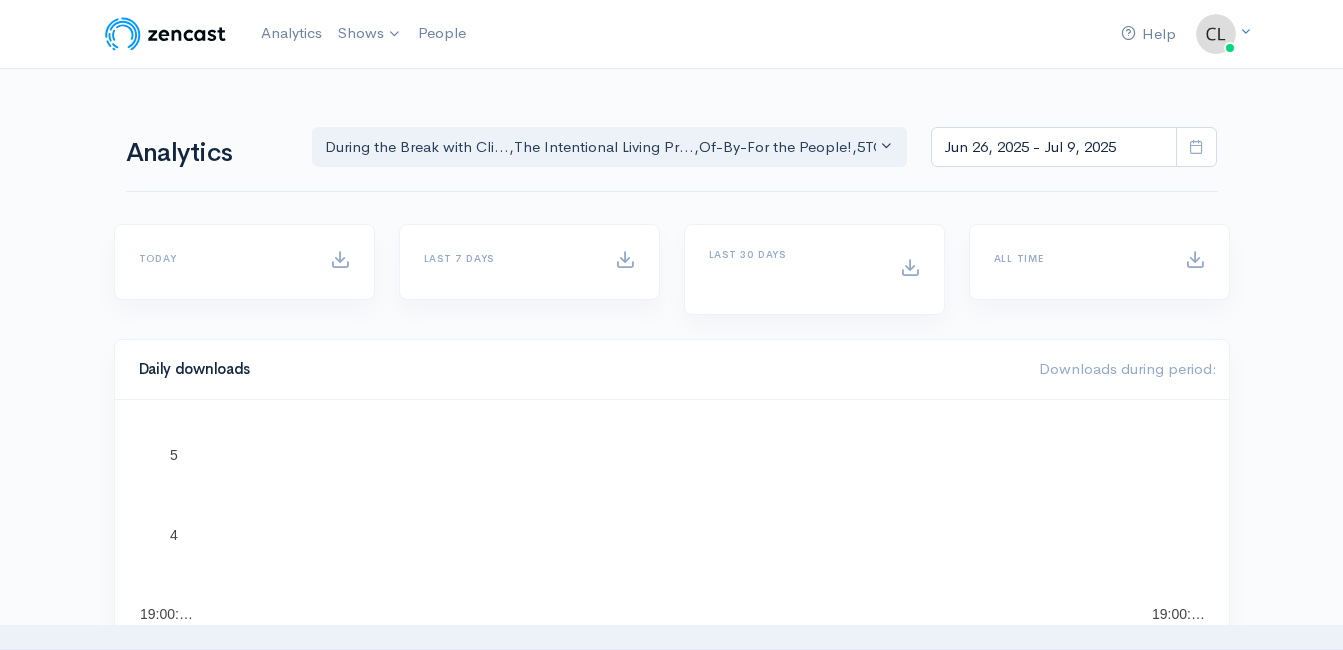 scroll, scrollTop: 0, scrollLeft: 0, axis: both 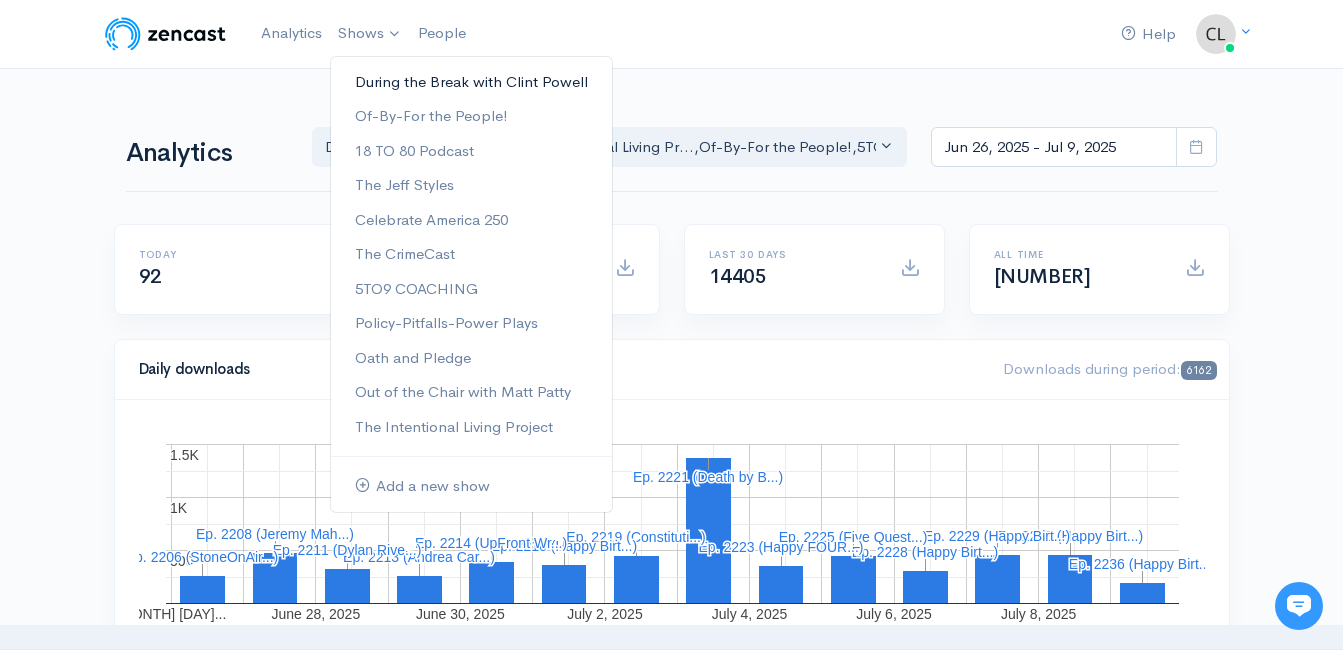 click on "During the Break with Clint Powell" at bounding box center [471, 82] 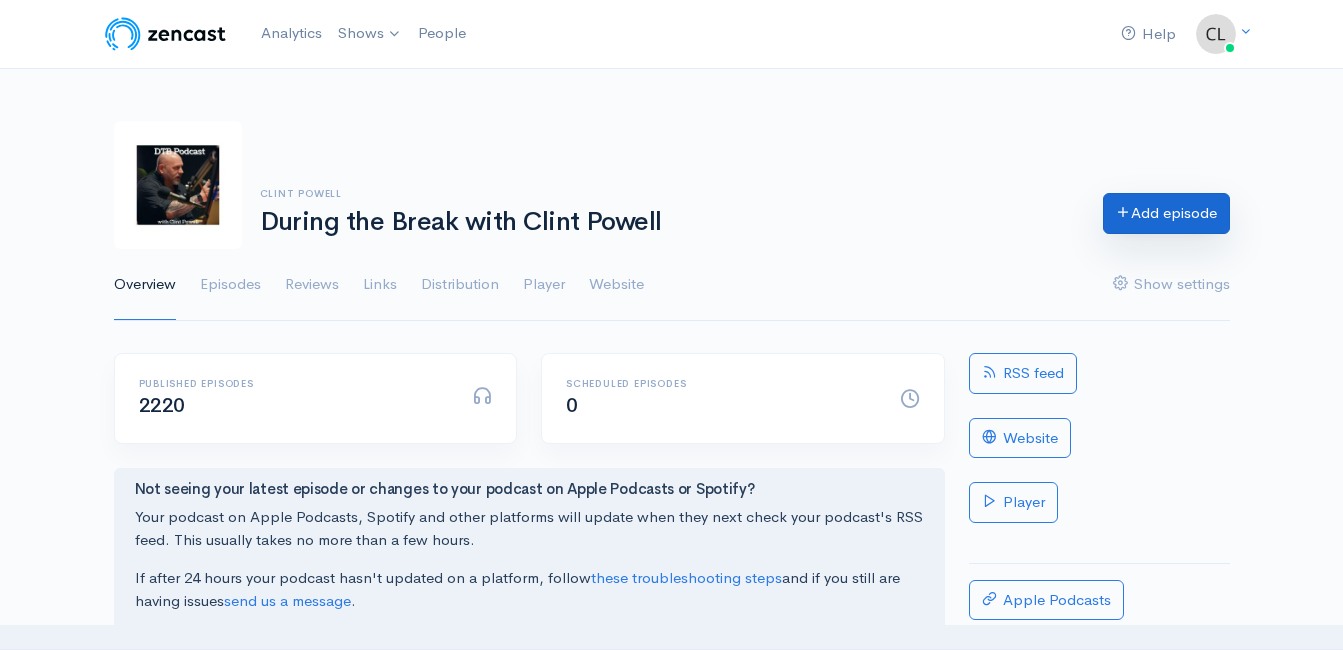 scroll, scrollTop: 0, scrollLeft: 0, axis: both 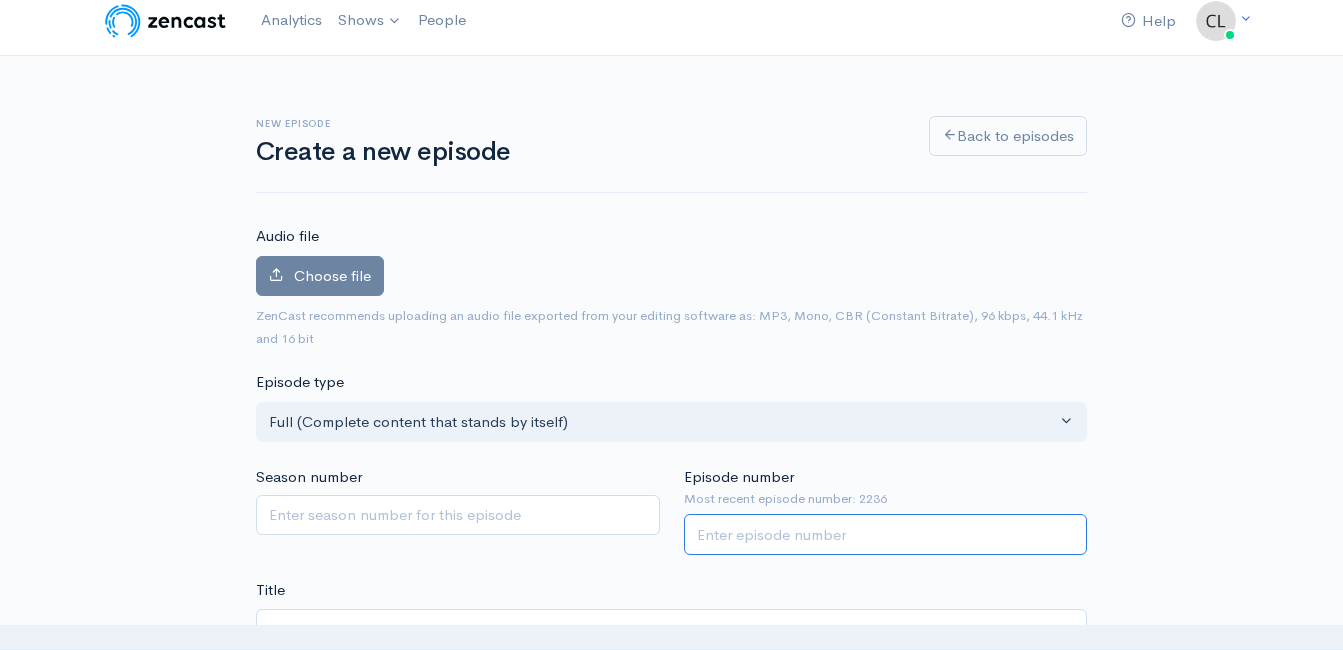 click on "Episode number" at bounding box center [886, 534] 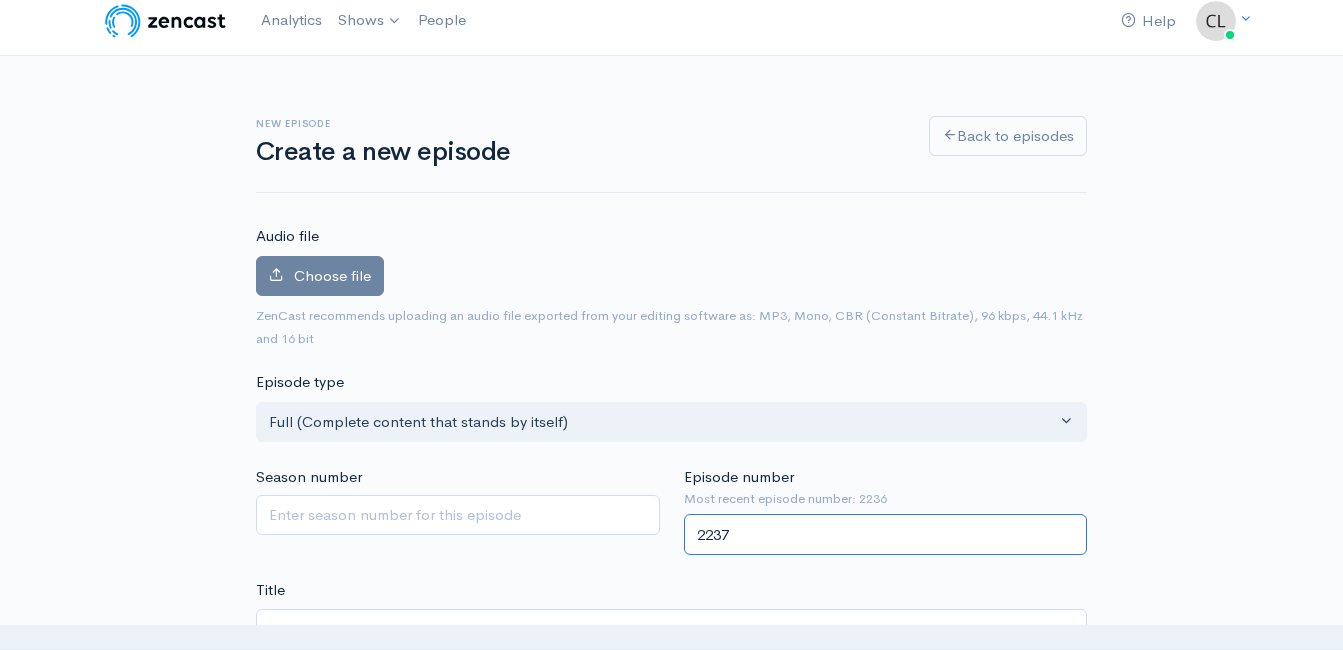 type on "2237" 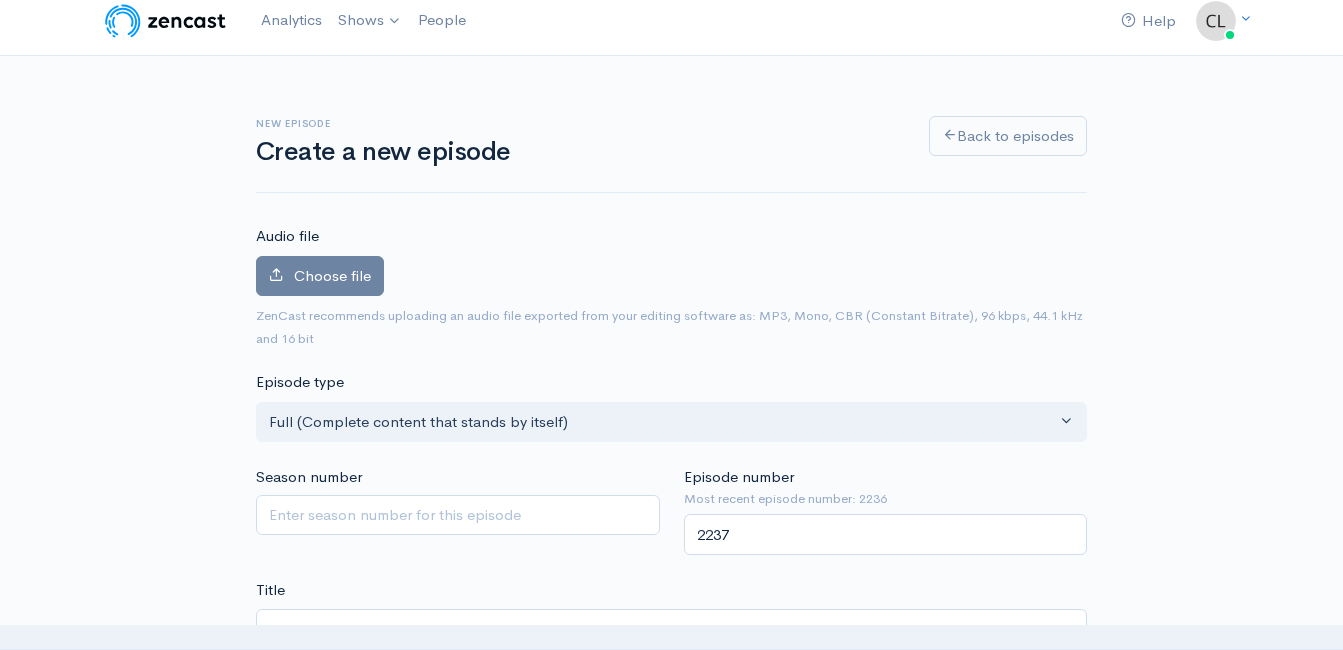 click on "Audio file       Choose file                     0     ZenCast recommends uploading an audio file exported from your editing
software as: MP3, Mono, CBR (Constant Bitrate), 96 kbps, 44.1 kHz and 16 bit   Episode type   Full (Complete content that stands by itself) Trailer (a short, promotional piece of content that represents a preview for a show) Bonus (extra content for a show (for example, behind the scenes information or interviews with the cast) Full (Complete content that stands by itself)     Season number     Episode number   Most recent episode number: 2236   2237   Title     Your episode title should  not  include your podcast
title, episode number, or season number.   Slug     The slug will be used in the URL for the episode.     Subtitle     No need to repeat the main title of the episode, it's best to add a little more context.   Publication date and time   If no date is selected, the episode will be published immediately.    Schedule episode
×             Monthly" at bounding box center (671, 1300) 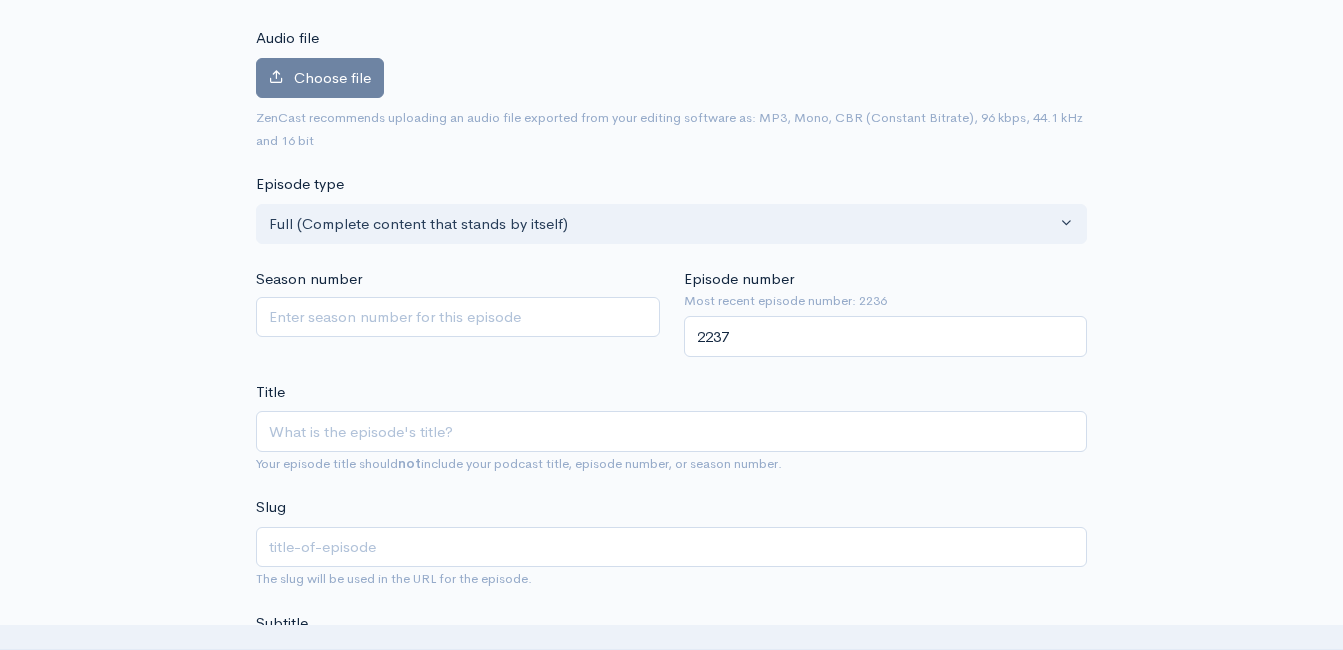 scroll, scrollTop: 213, scrollLeft: 0, axis: vertical 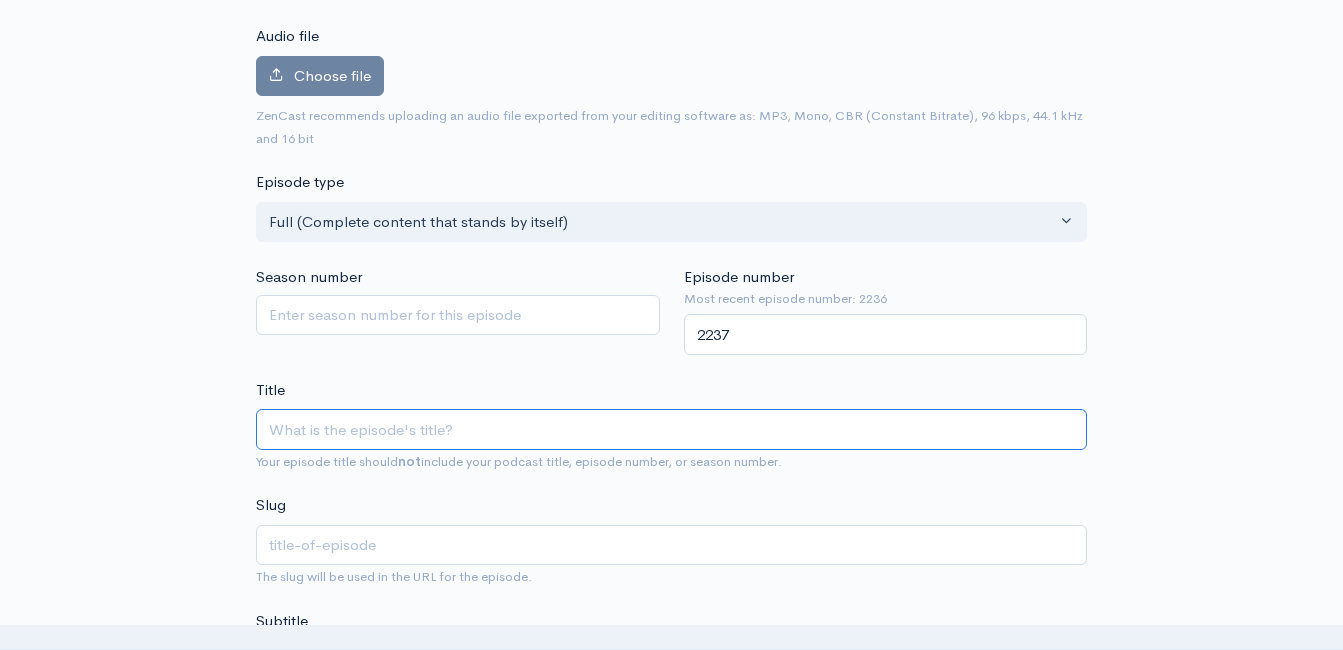click on "Title" at bounding box center (671, 429) 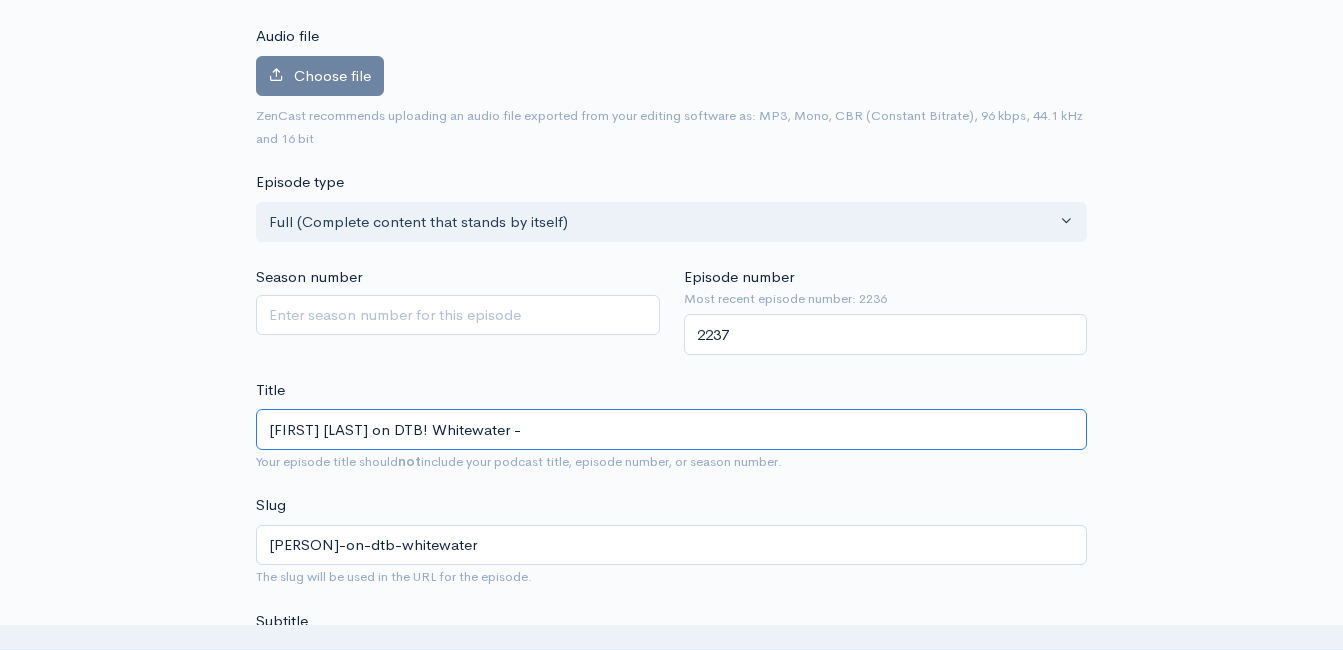 click on "Lucien Scott on DTB! Whitewater -" at bounding box center [671, 429] 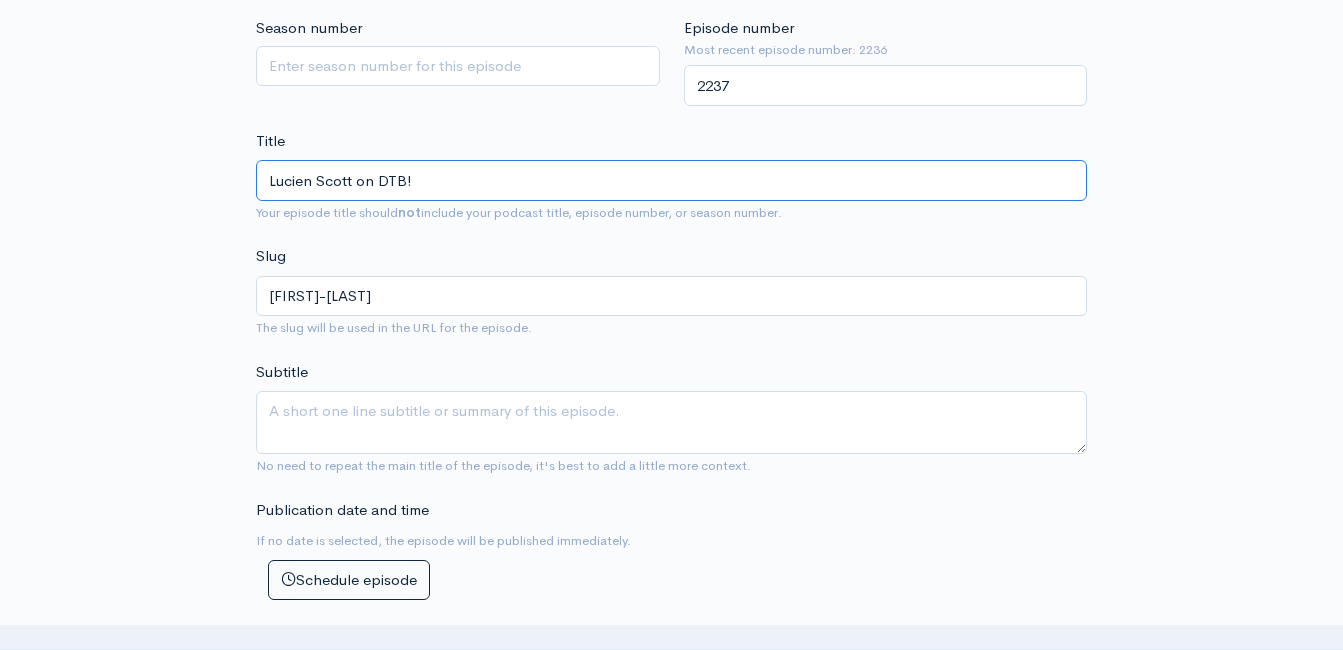 scroll, scrollTop: 413, scrollLeft: 0, axis: vertical 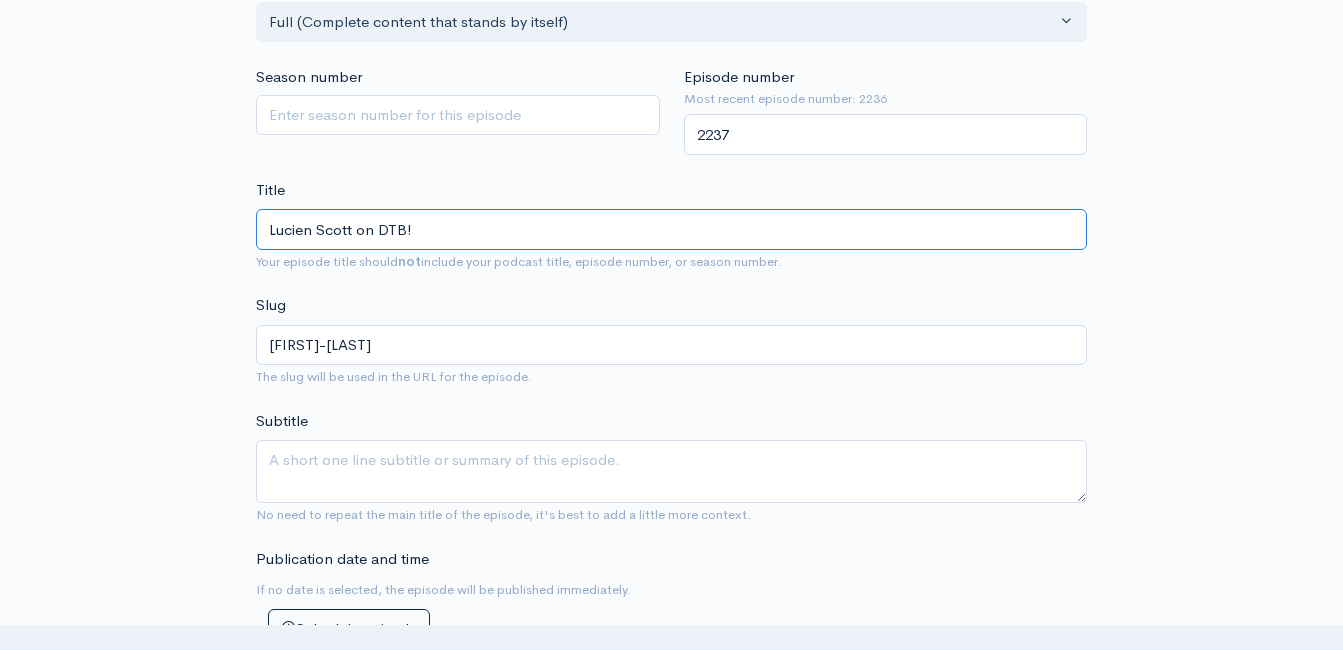 click on "Lucien Scott on DTB!" at bounding box center [671, 229] 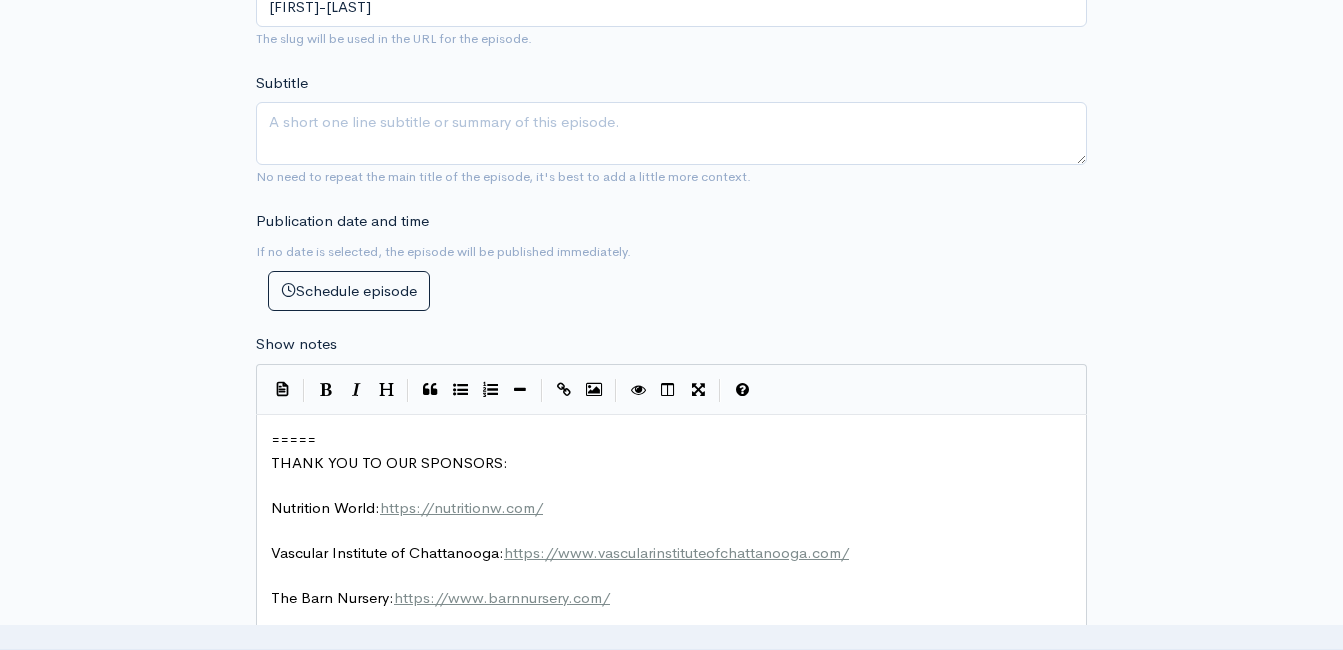 scroll, scrollTop: 813, scrollLeft: 0, axis: vertical 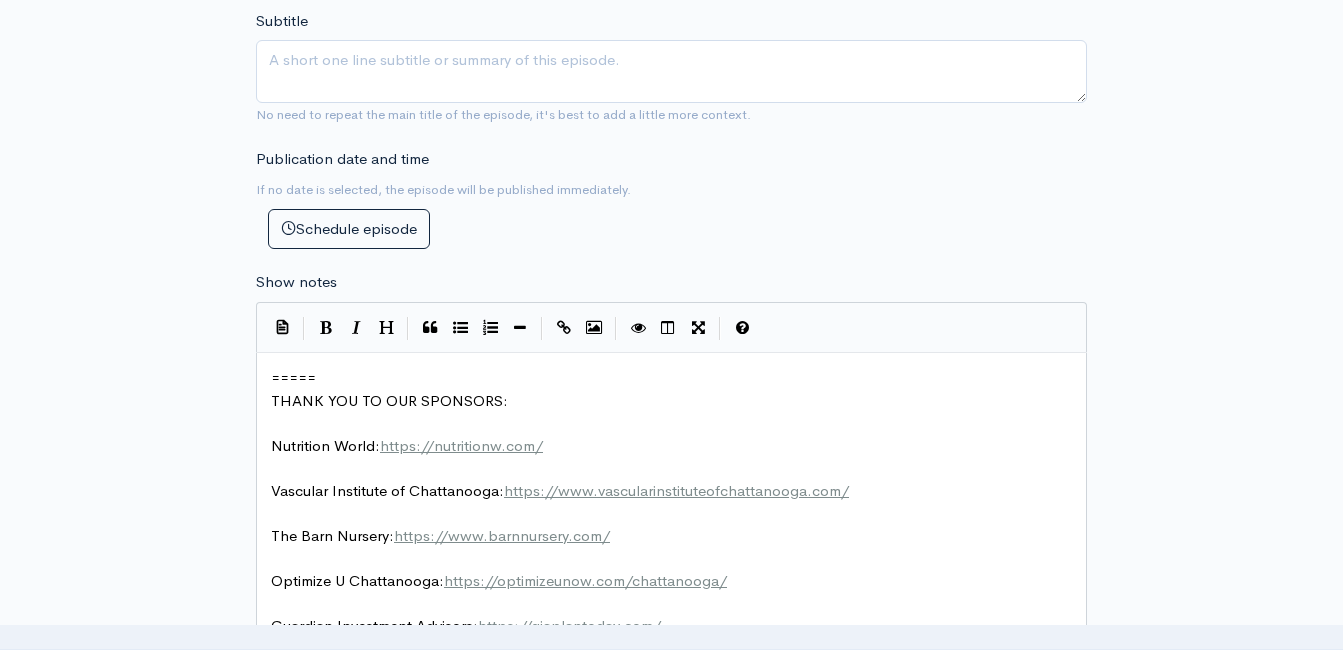 type on "Lucien Scott on DTB!" 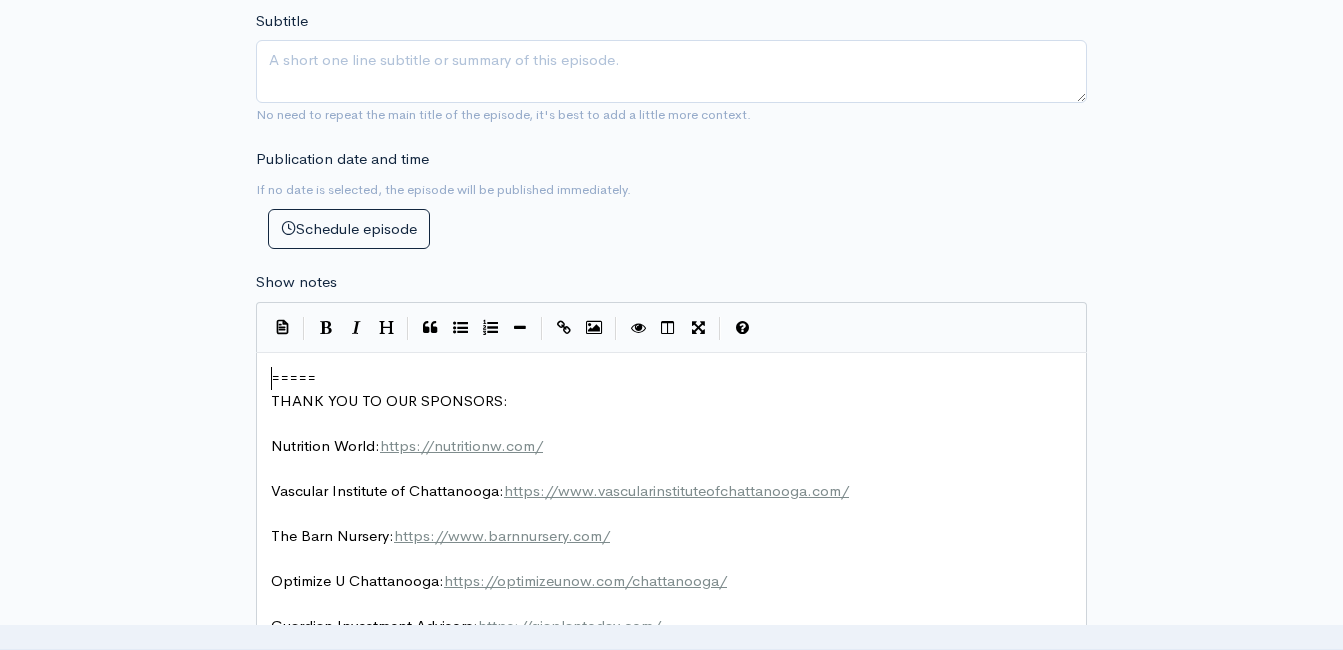 scroll, scrollTop: 2, scrollLeft: 0, axis: vertical 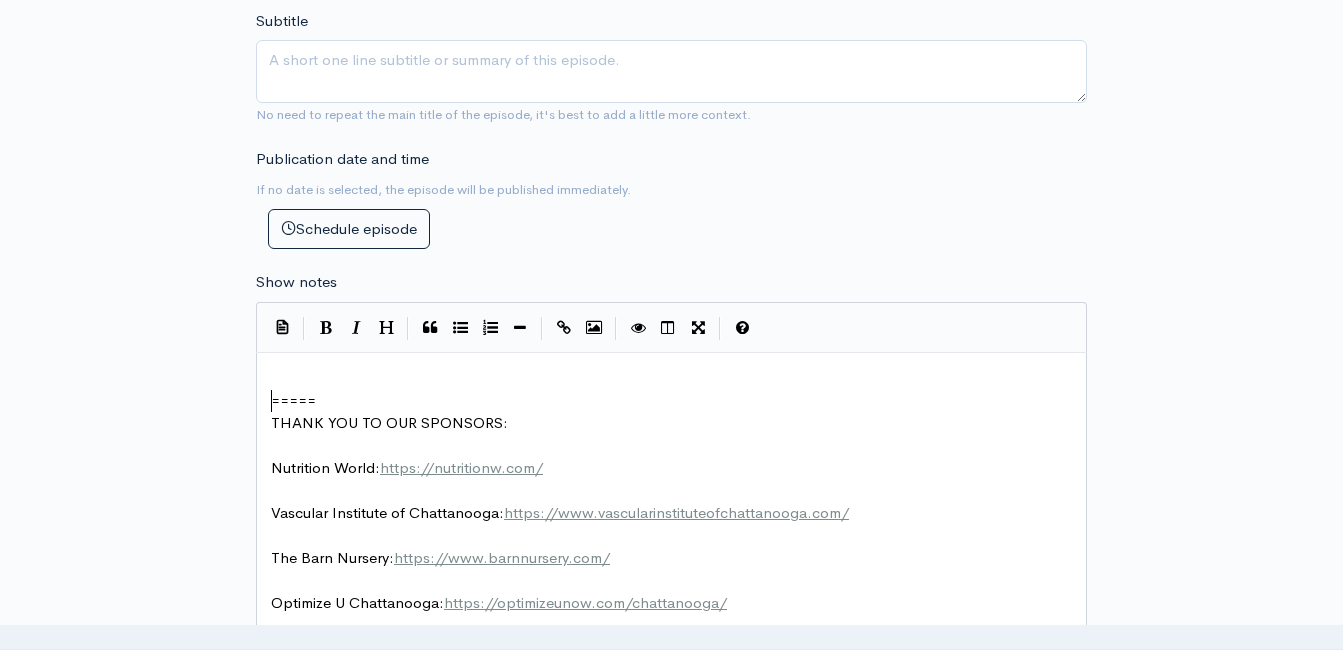 click on "​" at bounding box center [679, 378] 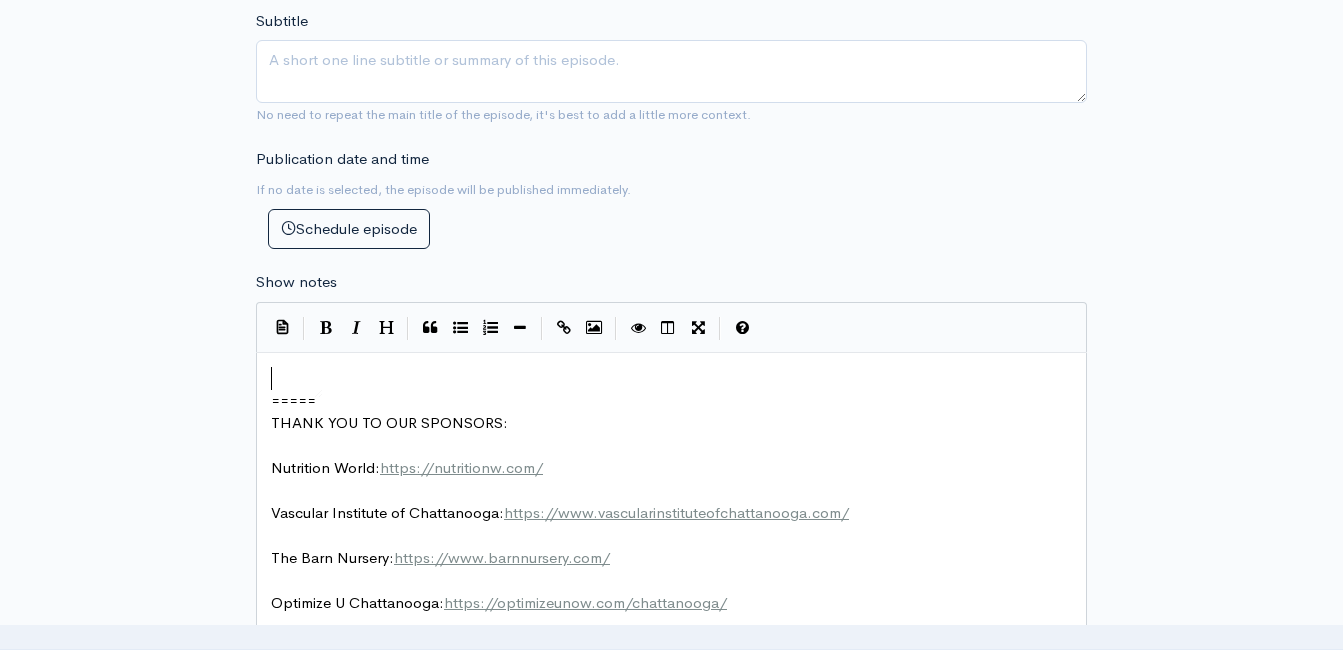 scroll, scrollTop: 0, scrollLeft: 0, axis: both 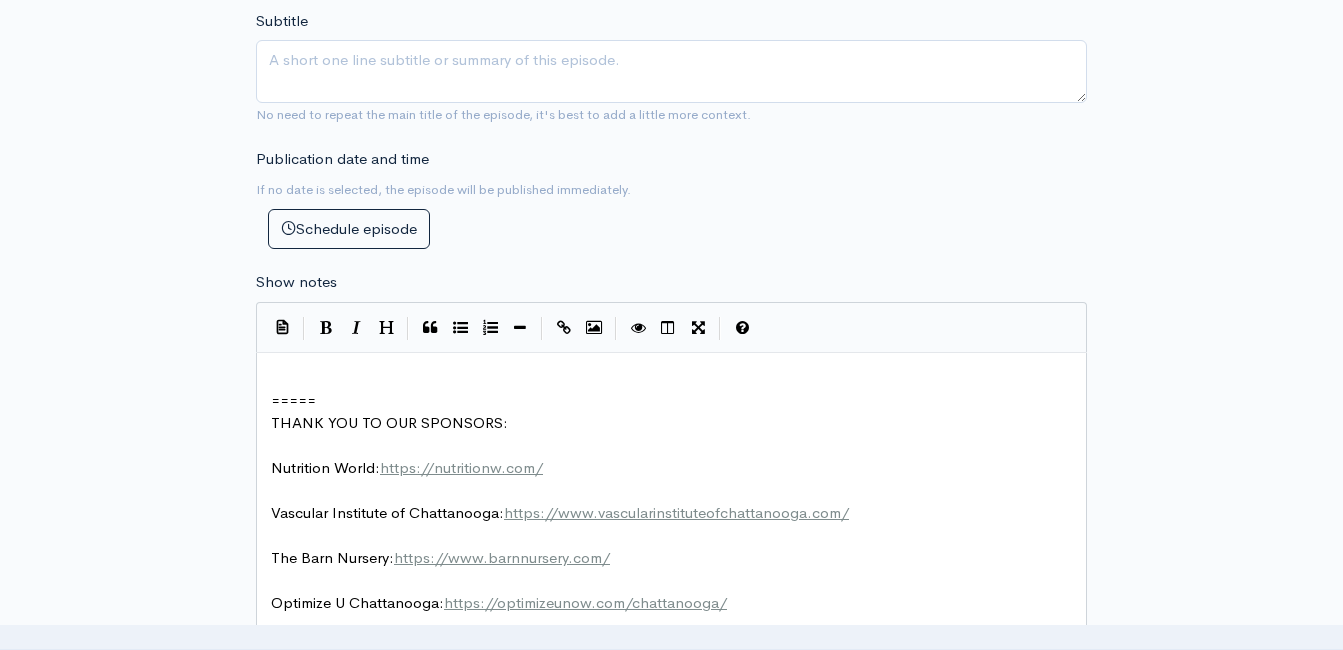 paste on "W" 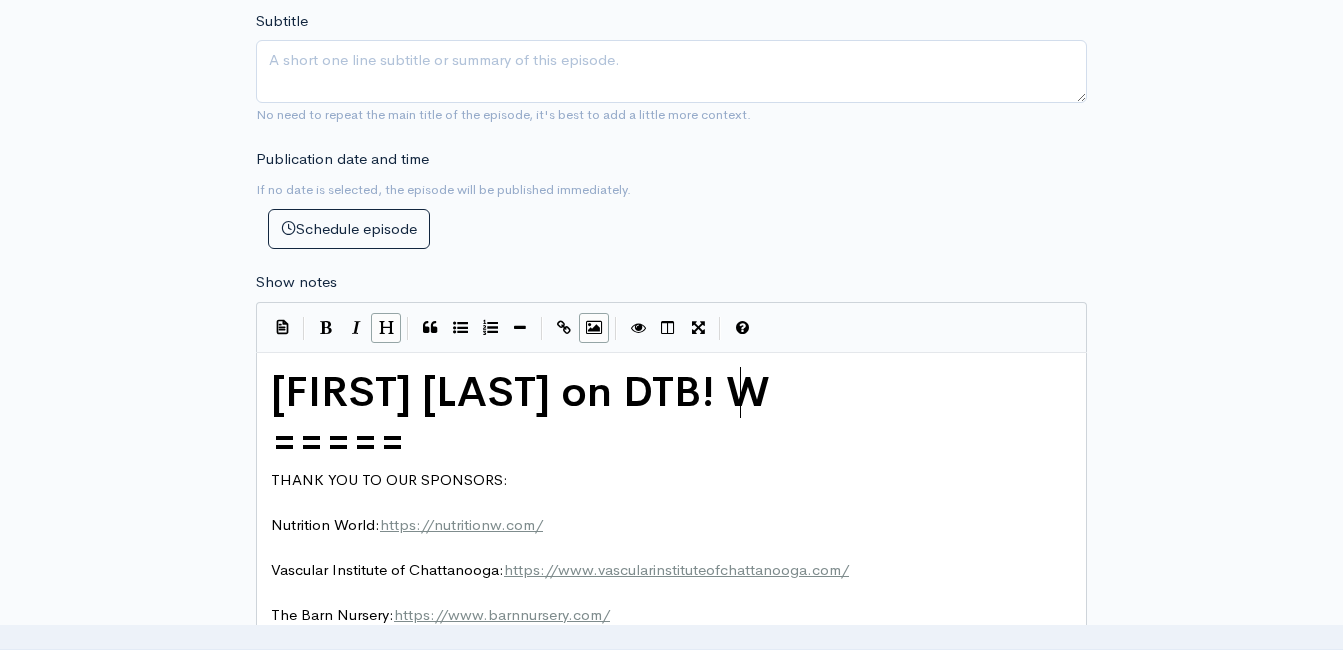 scroll, scrollTop: 1, scrollLeft: 0, axis: vertical 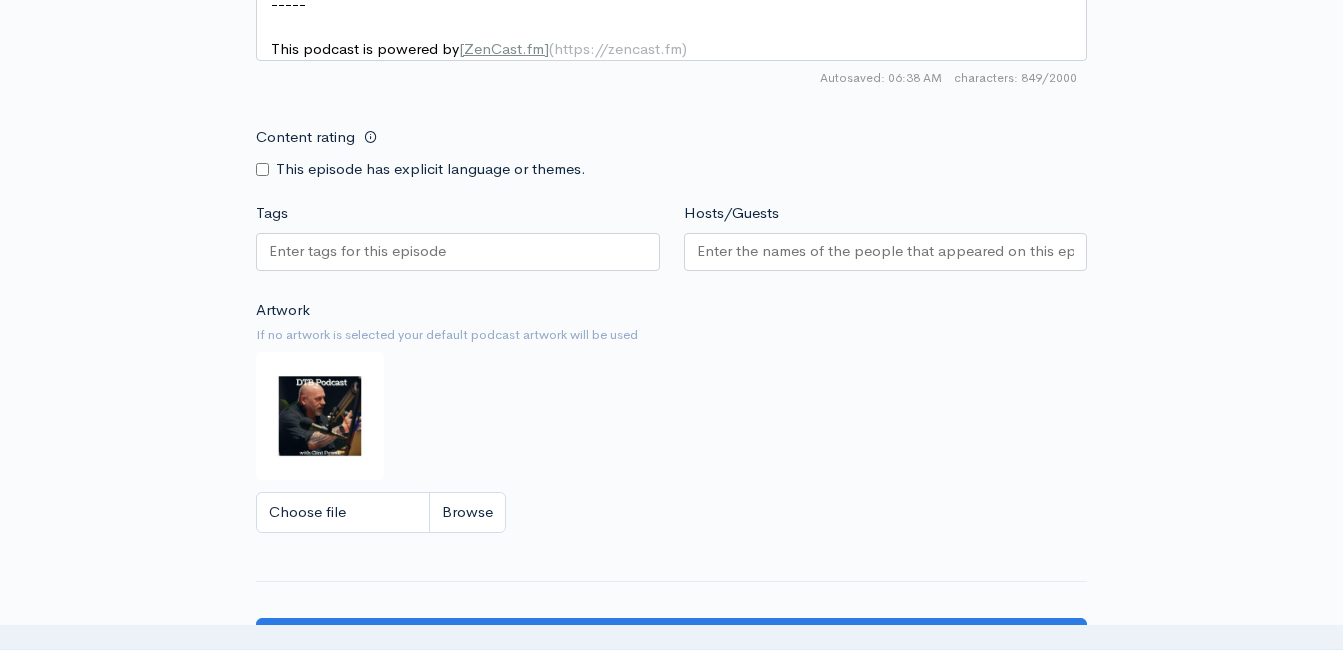 type on "WATER! Why he does the crazy things he does!" 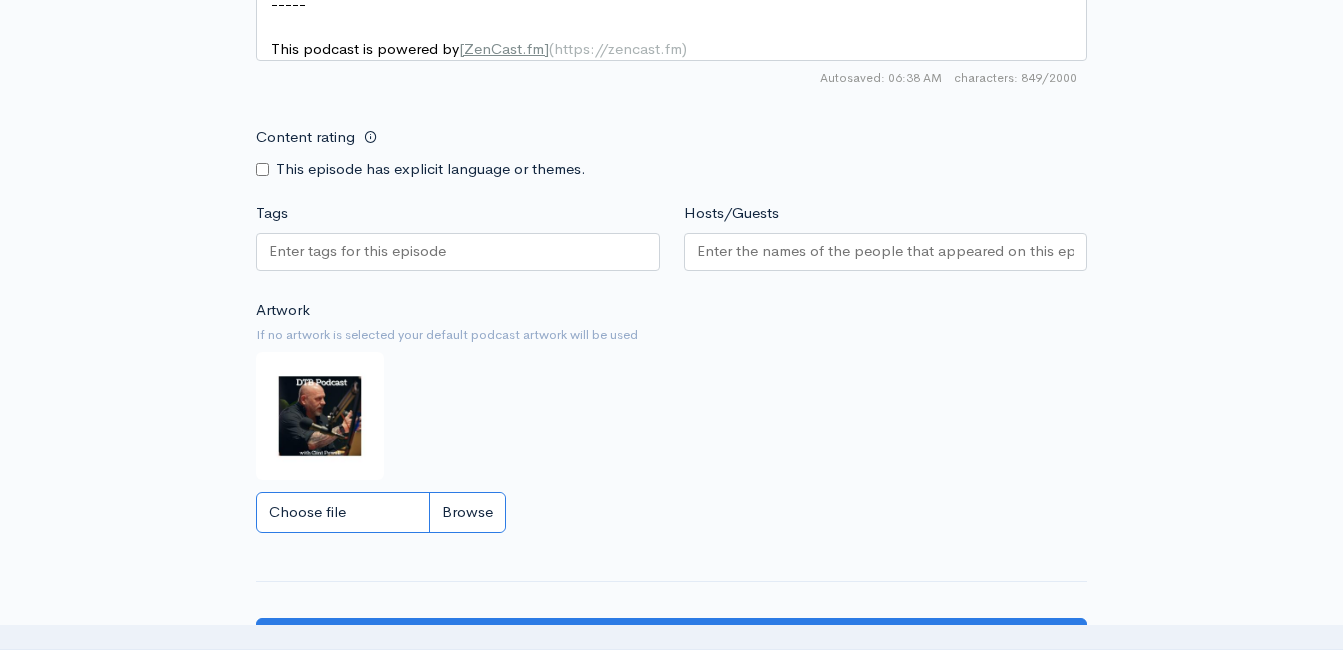 click on "Choose file" at bounding box center [381, 512] 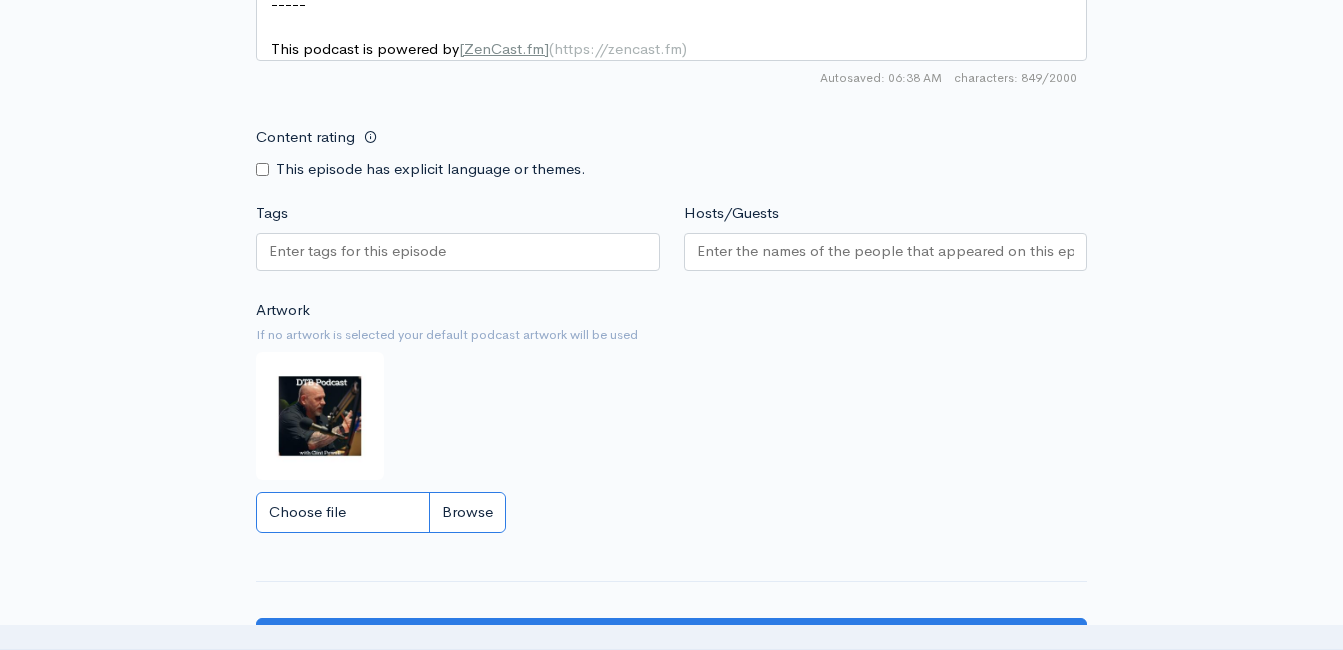 click on "Choose file" at bounding box center [381, 512] 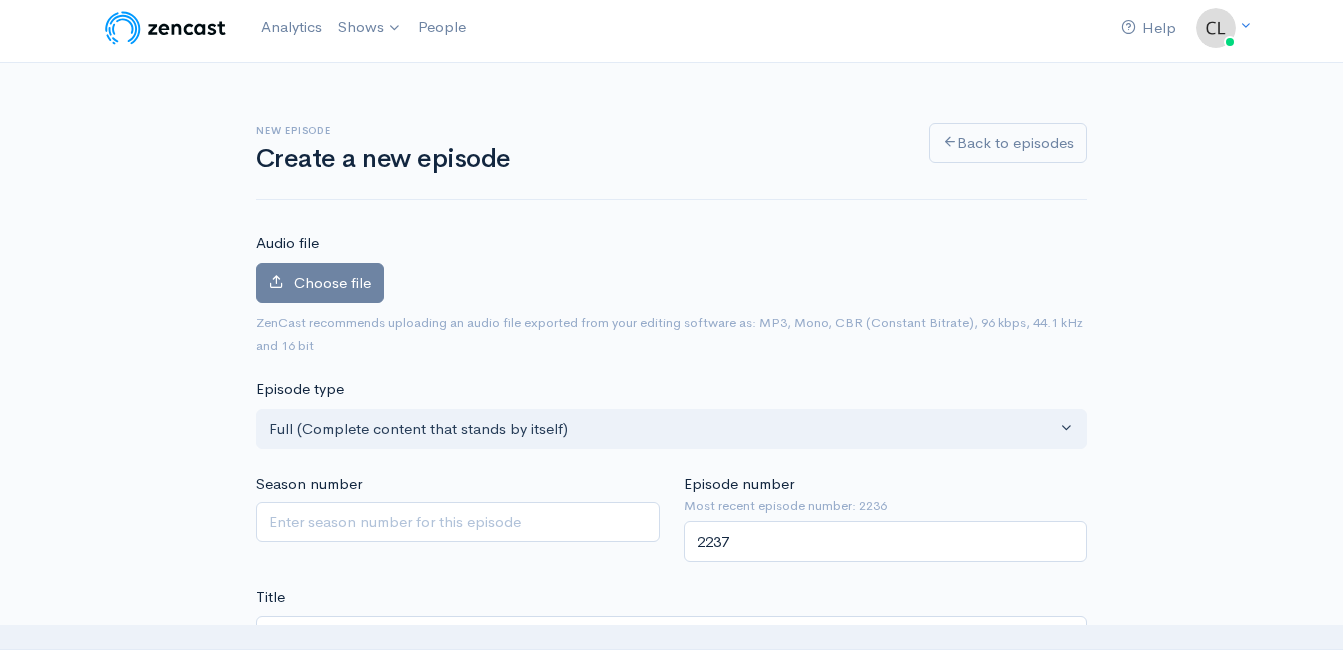 scroll, scrollTop: 0, scrollLeft: 0, axis: both 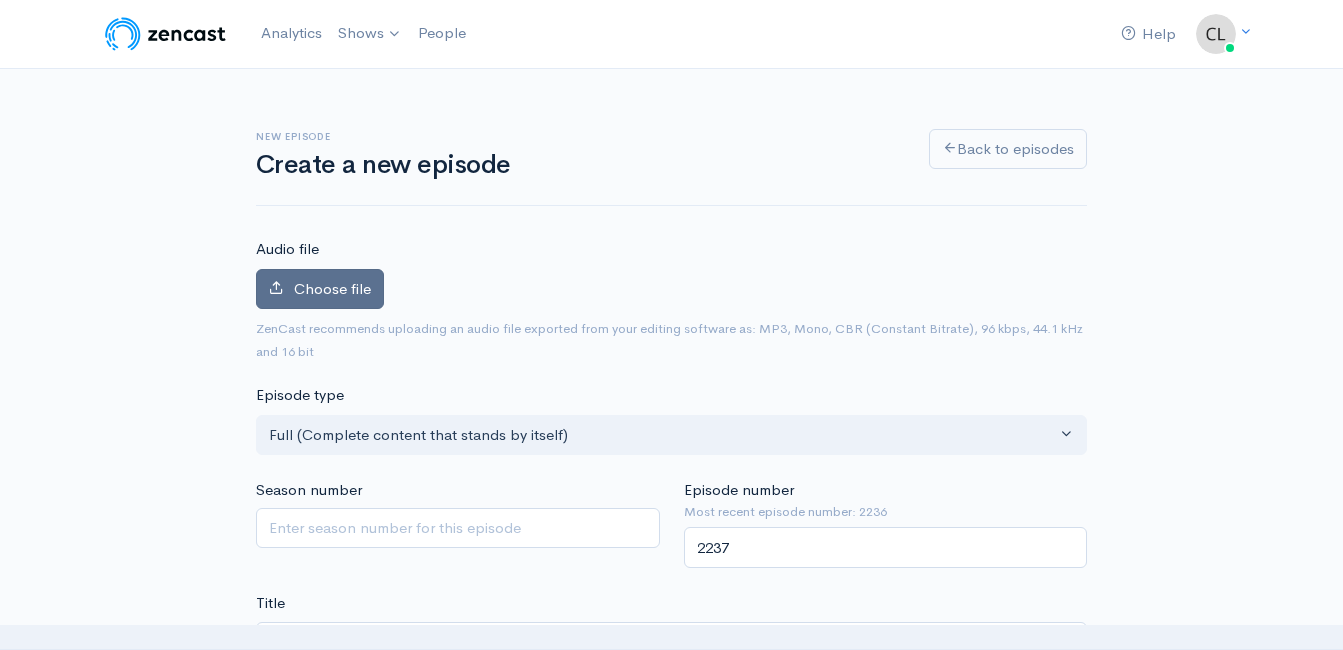 click on "Choose file" at bounding box center [332, 288] 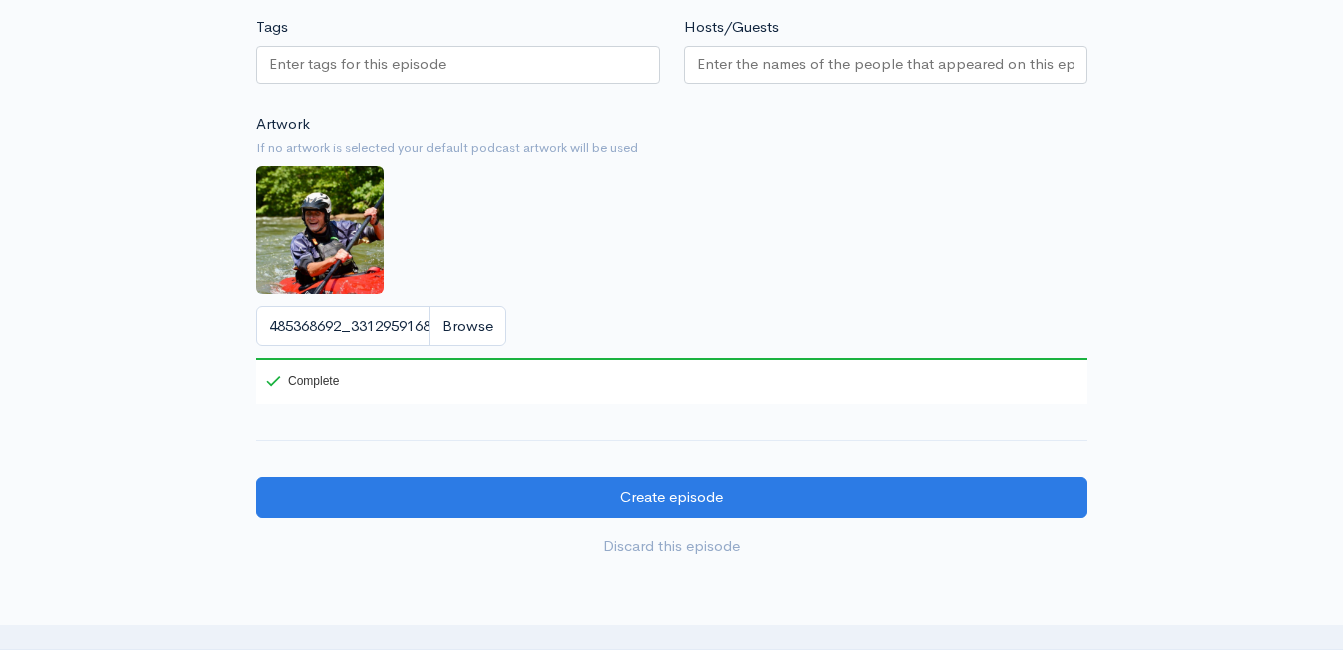 scroll, scrollTop: 2428, scrollLeft: 0, axis: vertical 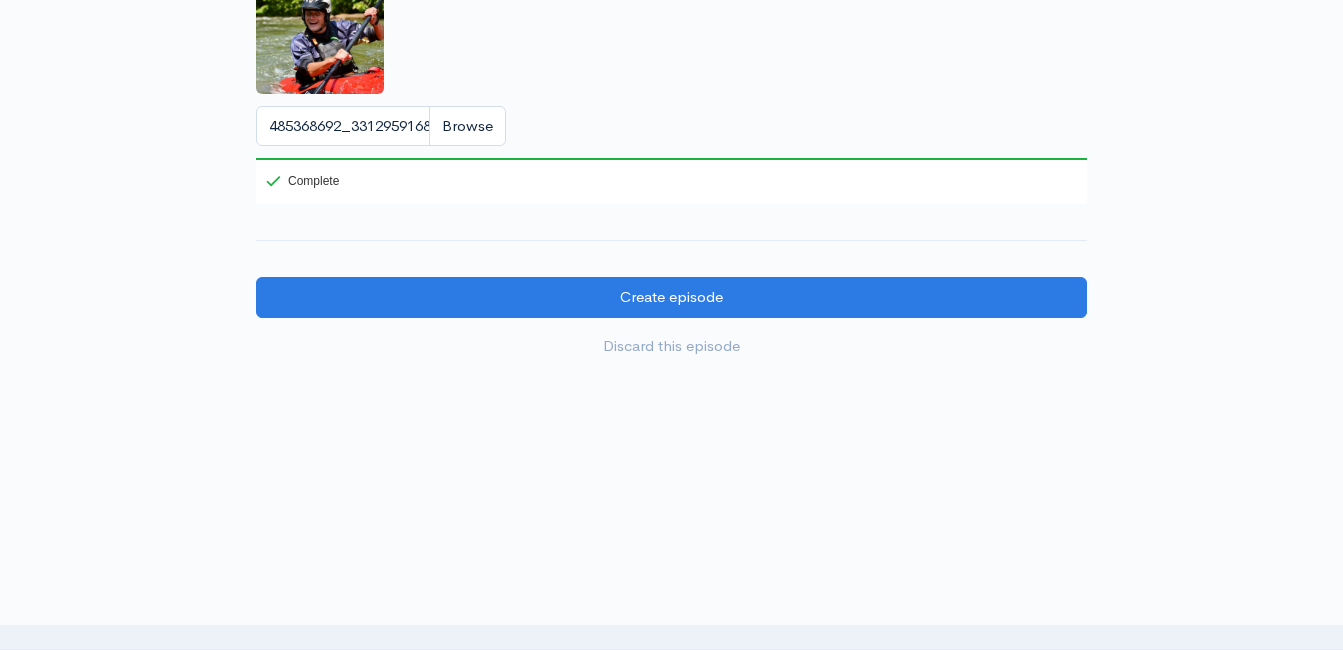 click on "Audio file       Choose file     lucccccc.mp3                 100   Complete   ZenCast recommends uploading an audio file exported from your editing
software as: MP3, Mono, CBR (Constant Bitrate), 96 kbps, 44.1 kHz and 16 bit   Episode type   Full (Complete content that stands by itself) Trailer (a short, promotional piece of content that represents a preview for a show) Bonus (extra content for a show (for example, behind the scenes information or interviews with the cast) Full (Complete content that stands by itself)     Season number     Episode number   Most recent episode number: 2236   2237   Title   Lucien Scott on DTB!   Your episode title should  not  include your podcast
title, episode number, or season number.   Slug   lucien-scott-on-dtb   The slug will be used in the URL for the episode.     Subtitle     No need to repeat the main title of the episode, it's best to add a little more context.   Publication date and time      Schedule episode
×   Get the episode scheduler" at bounding box center [671, -904] 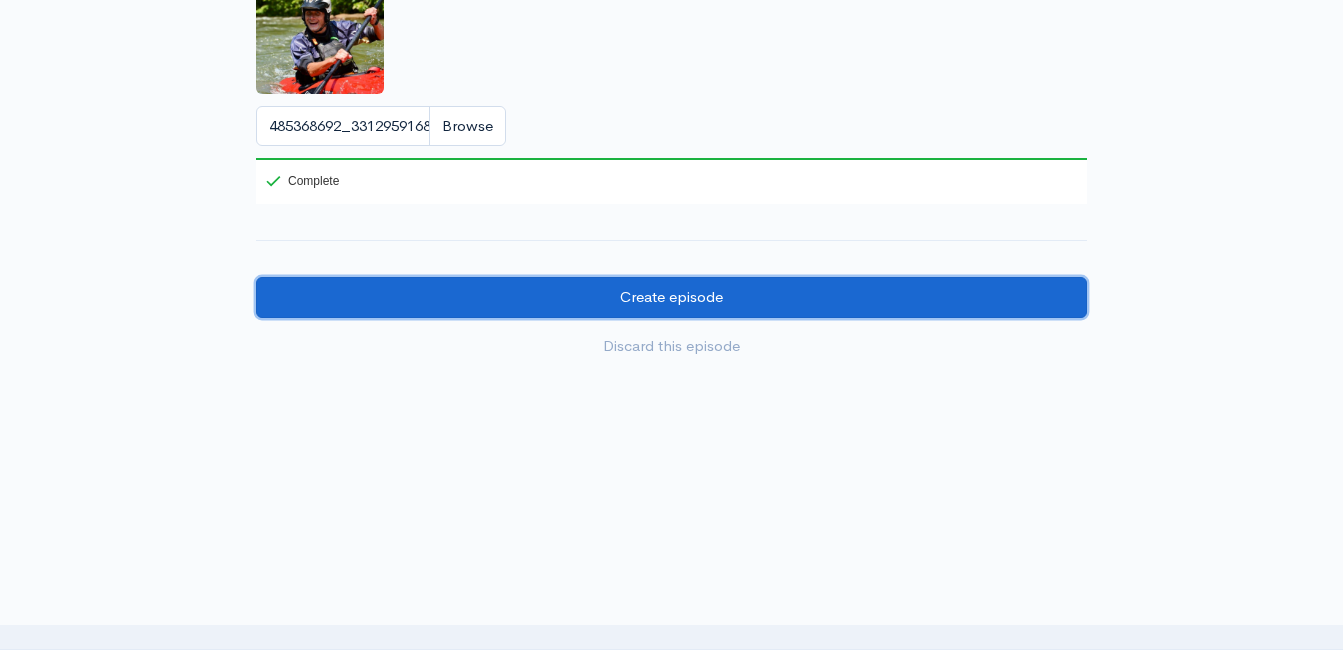 click on "Create episode" at bounding box center [671, 297] 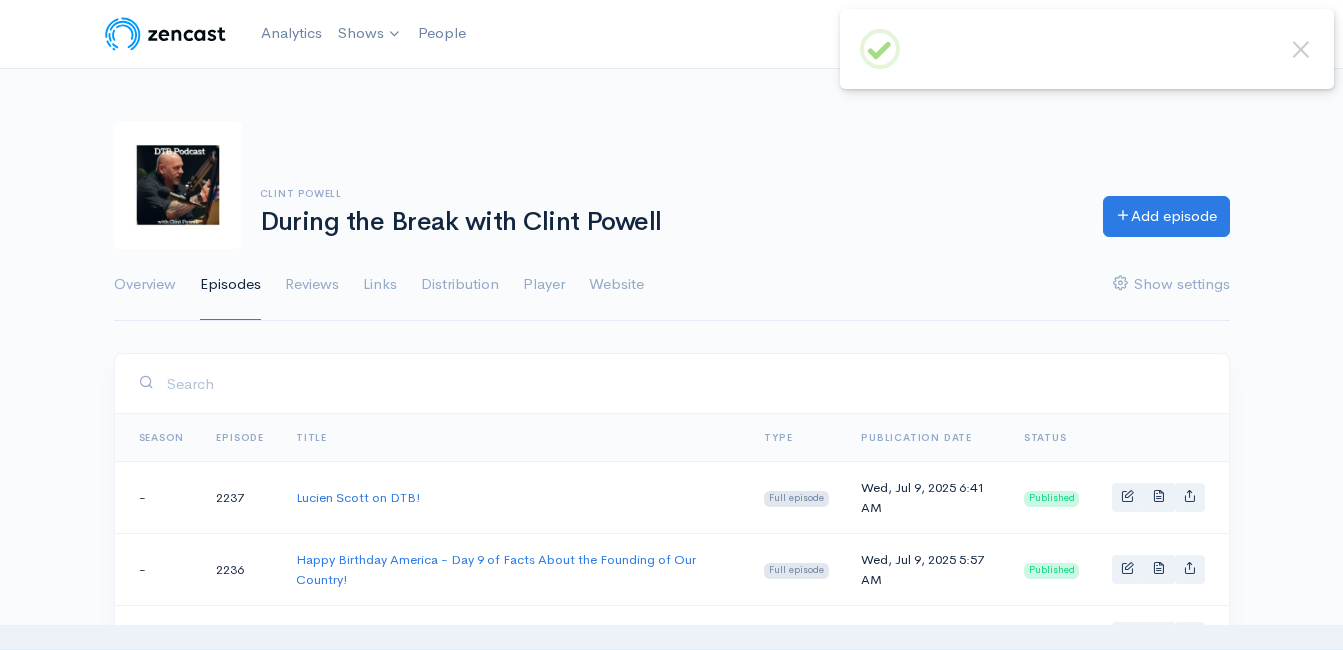 scroll, scrollTop: 0, scrollLeft: 0, axis: both 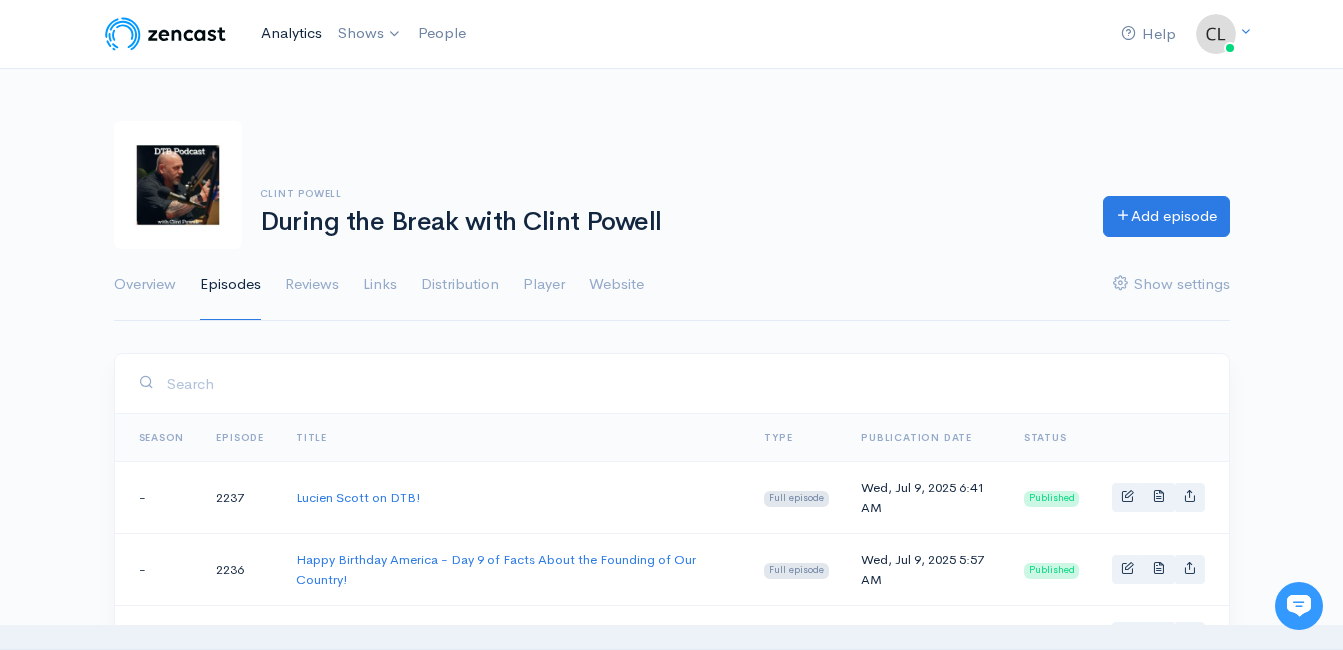 click on "Analytics" at bounding box center (291, 33) 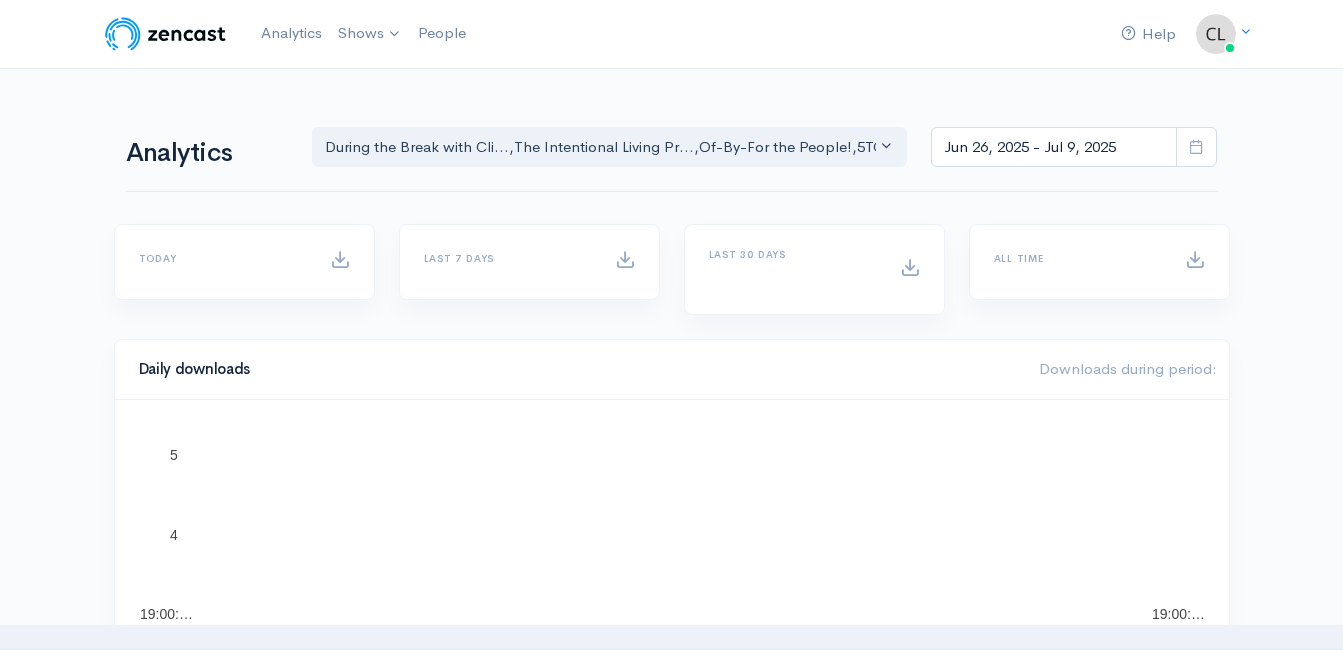 scroll, scrollTop: 0, scrollLeft: 0, axis: both 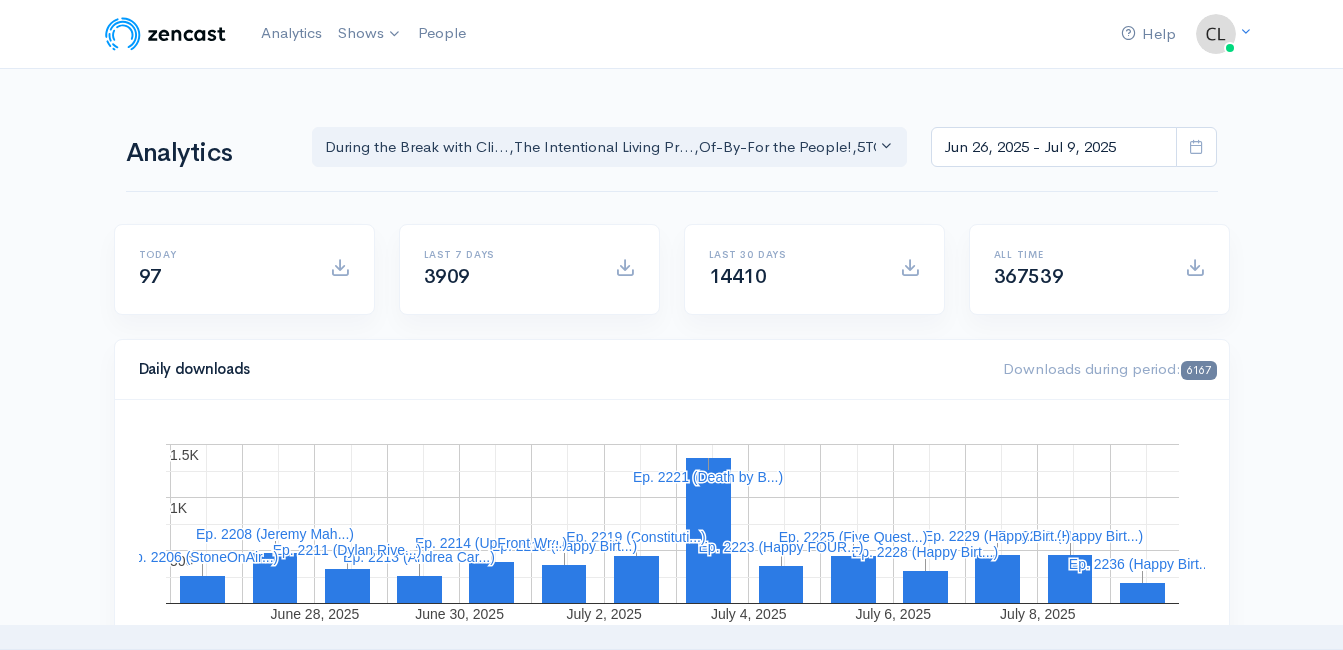 click on "Analytics" at bounding box center (207, 153) 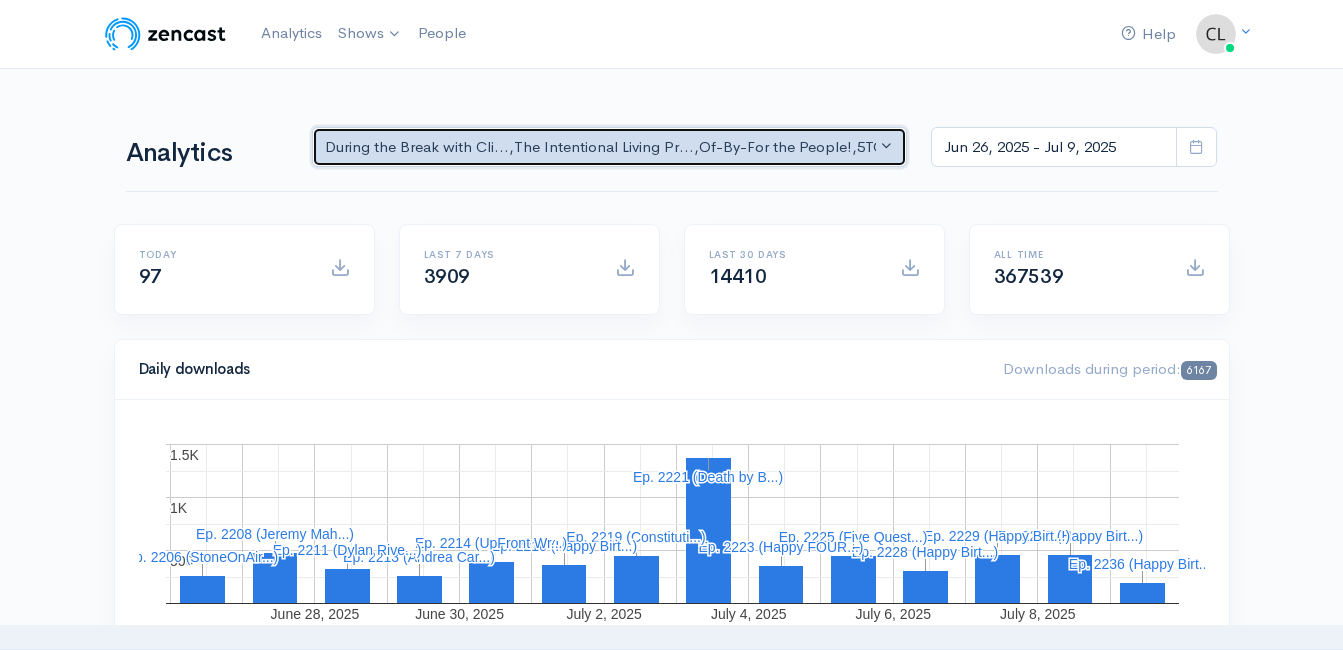 click on "During the Break with Cli... ,  The Intentional Living Pr... ,  Of-By-For the People! ,  5TO9 COACHING ,  The CrimeCast ,  The Jeff Styles ,  Oath and Pledge ,  18 TO 80 Podcast ,  Out of the Chair with Mat... ,  Policy-Pitfalls-Power Pla... ,  Celebrate America 250" at bounding box center (601, 147) 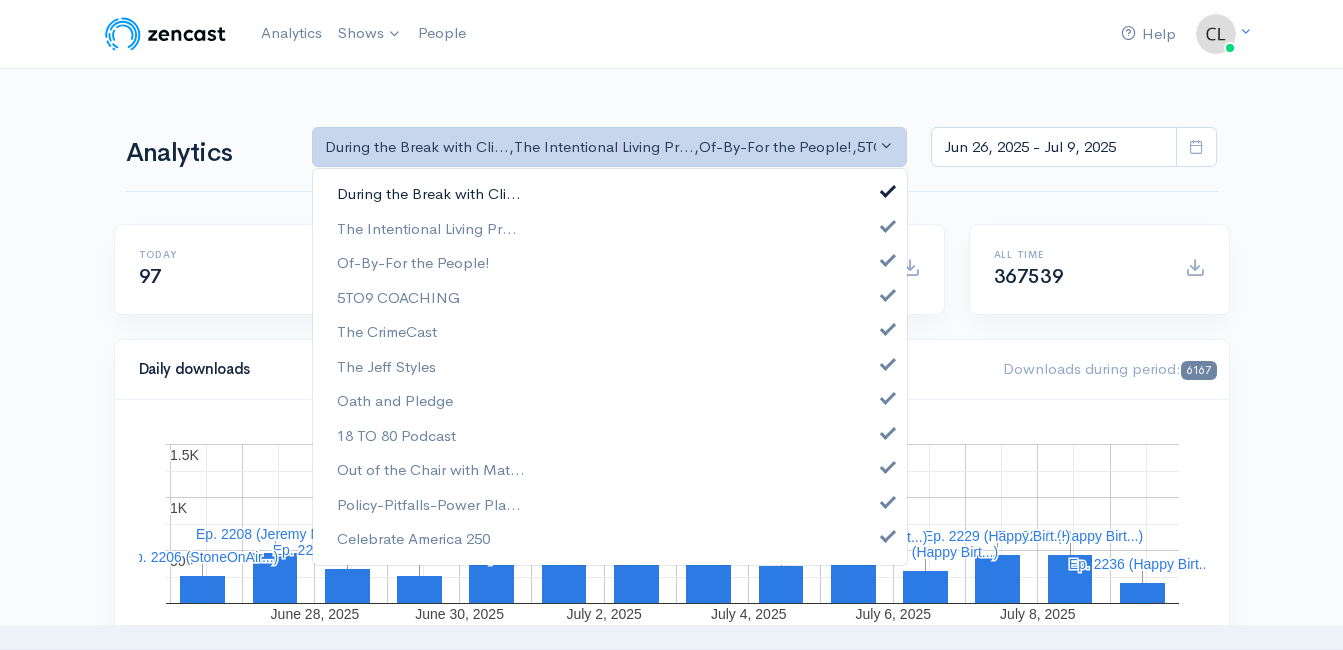 click on "During the Break with Cli..." at bounding box center [429, 194] 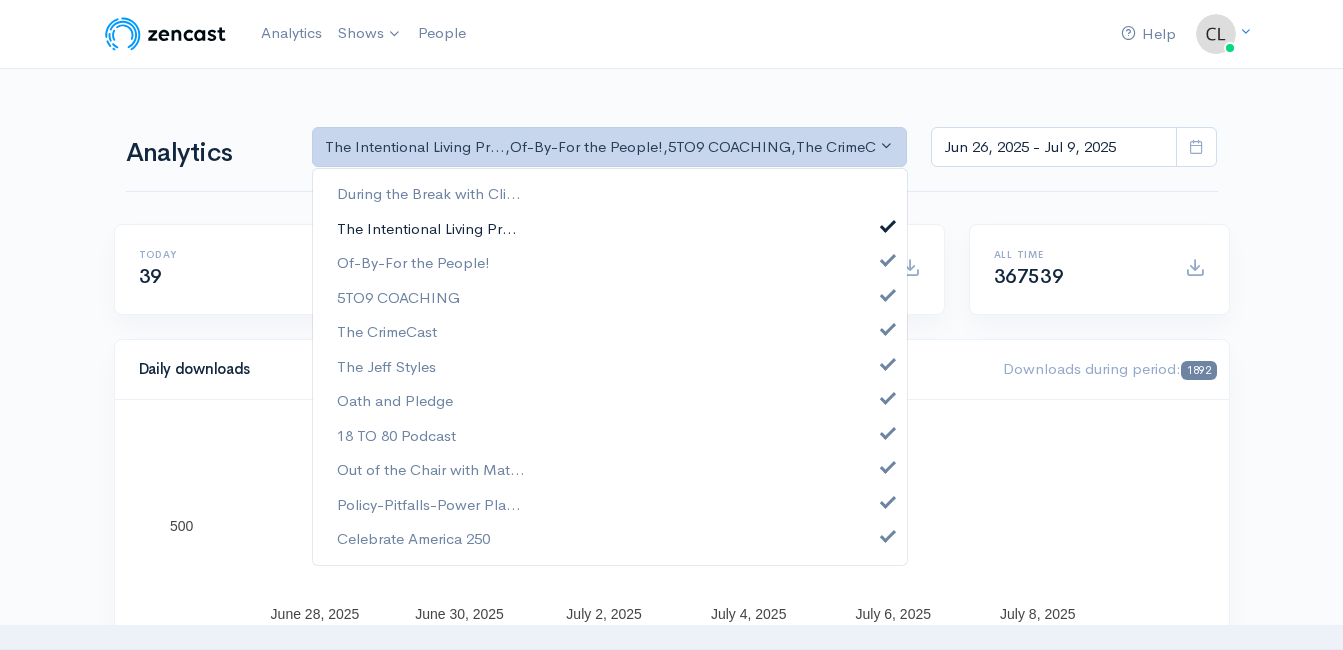 click on "The Intentional Living Pr..." at bounding box center [427, 228] 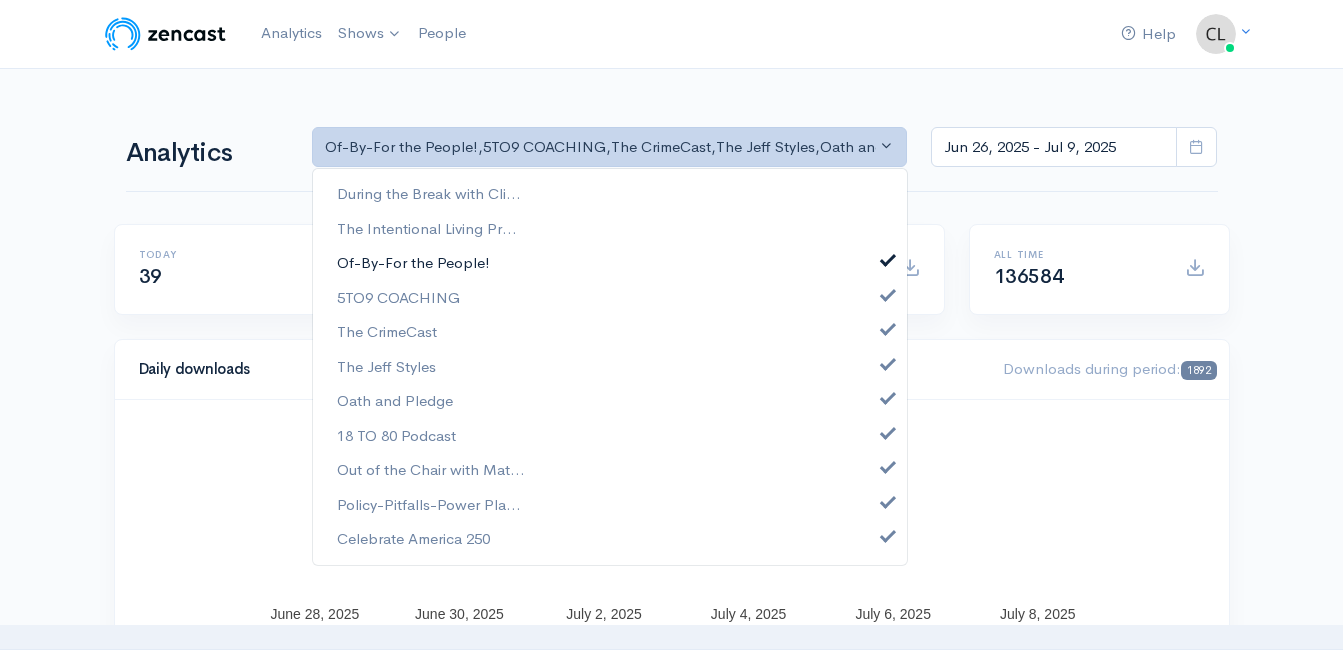 click on "Of-By-For the People!" at bounding box center (413, 263) 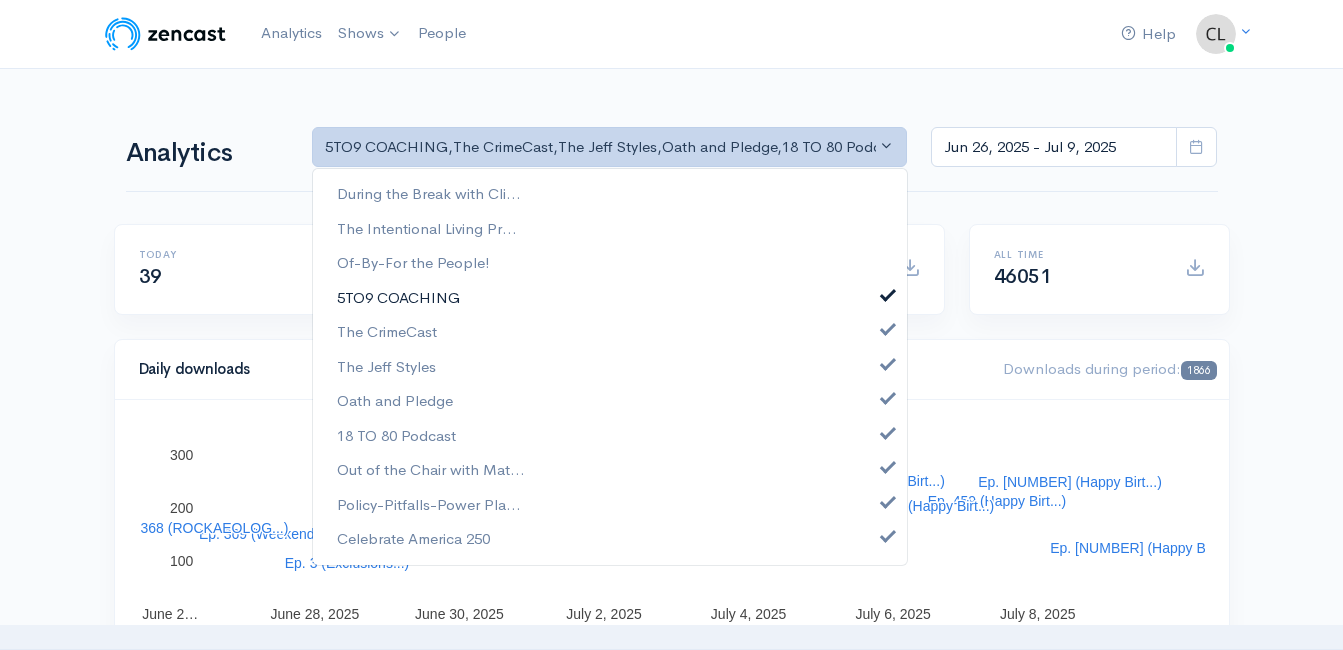 click on "5TO9 COACHING" at bounding box center (398, 297) 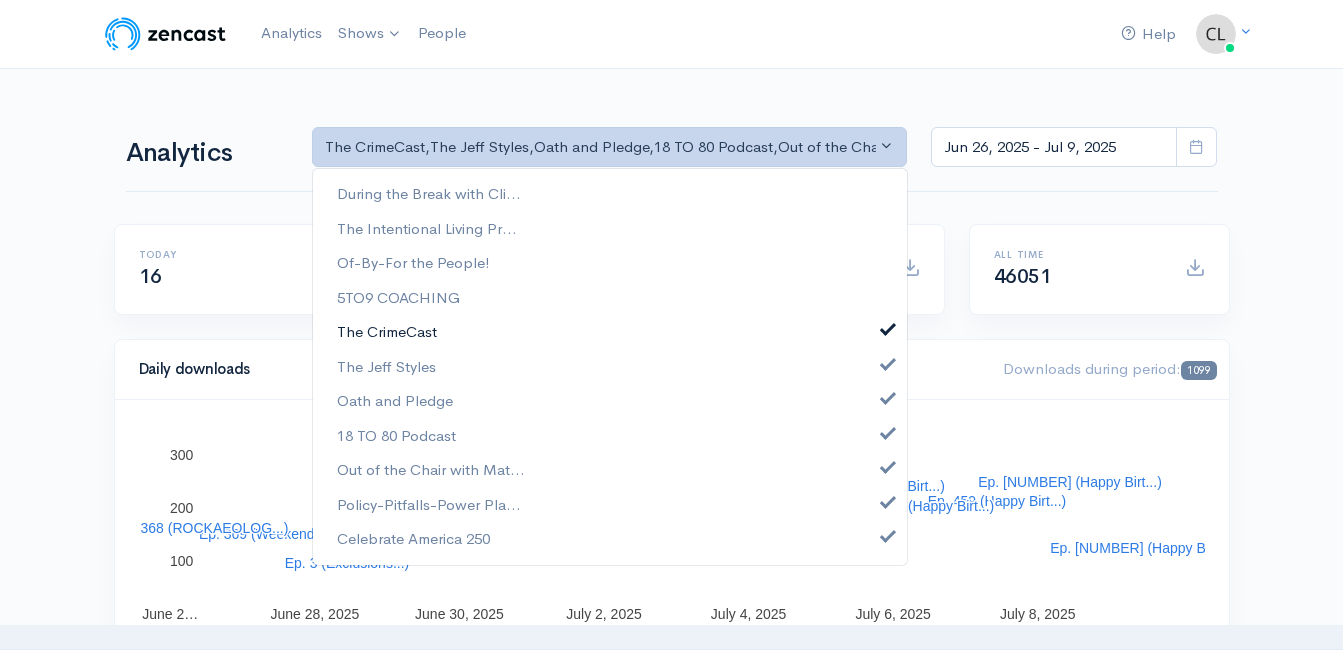 click on "The CrimeCast" at bounding box center (387, 332) 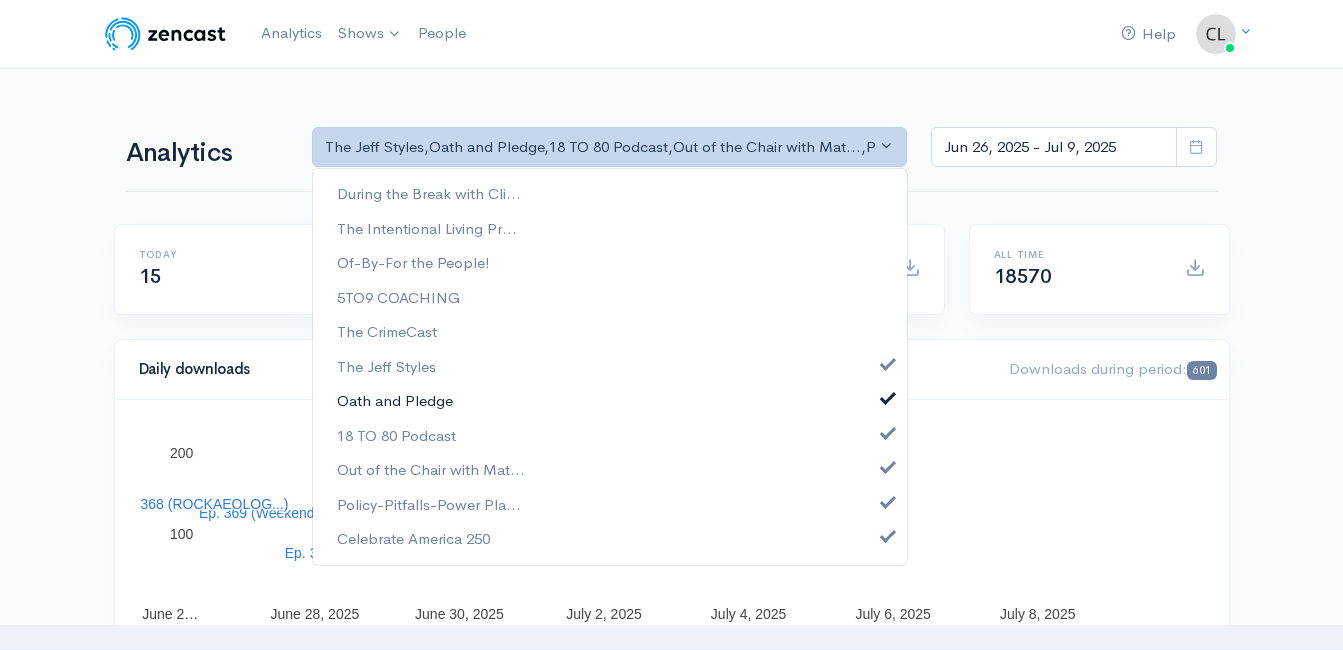 click on "Oath and Pledge" at bounding box center (395, 401) 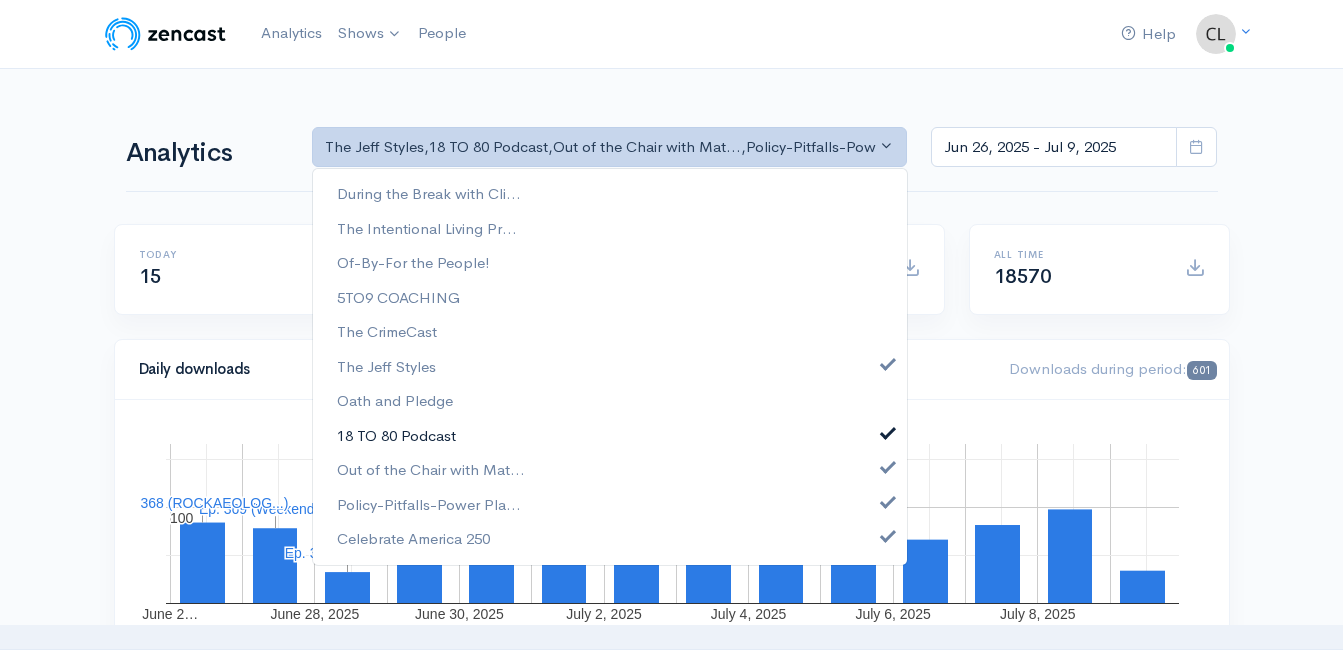click on "18 TO 80 Podcast" at bounding box center [396, 435] 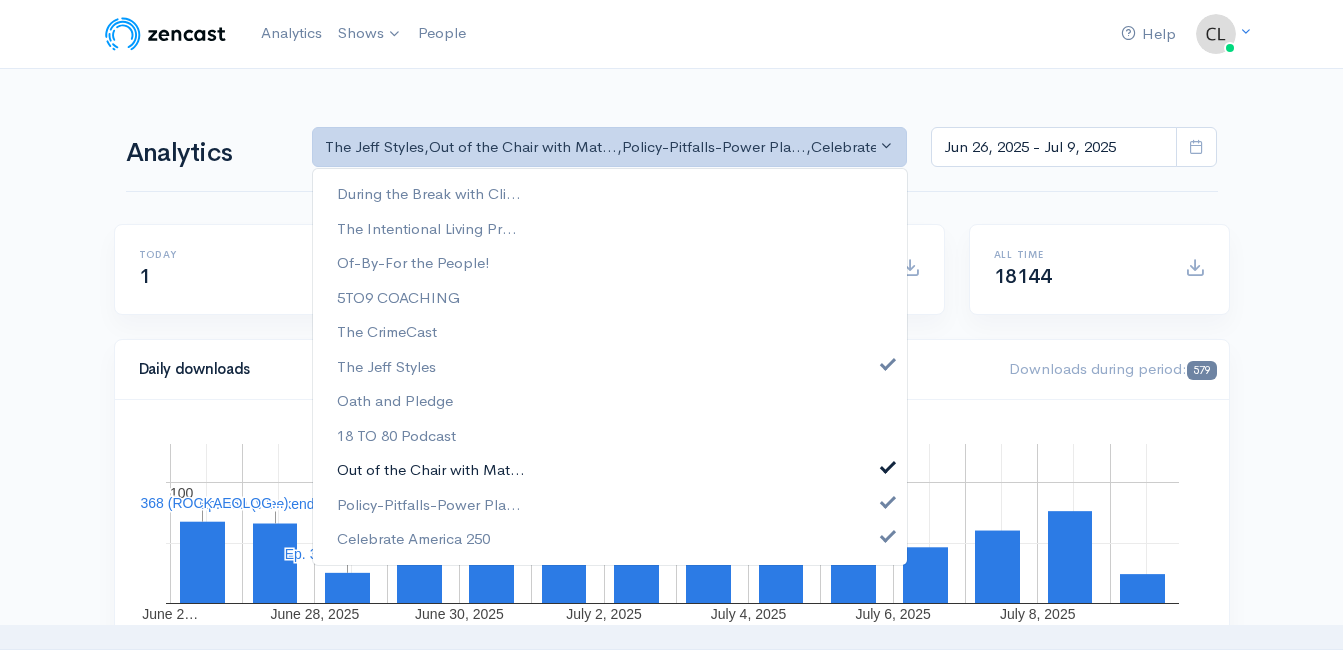 click on "Out of the Chair with Mat..." at bounding box center (431, 470) 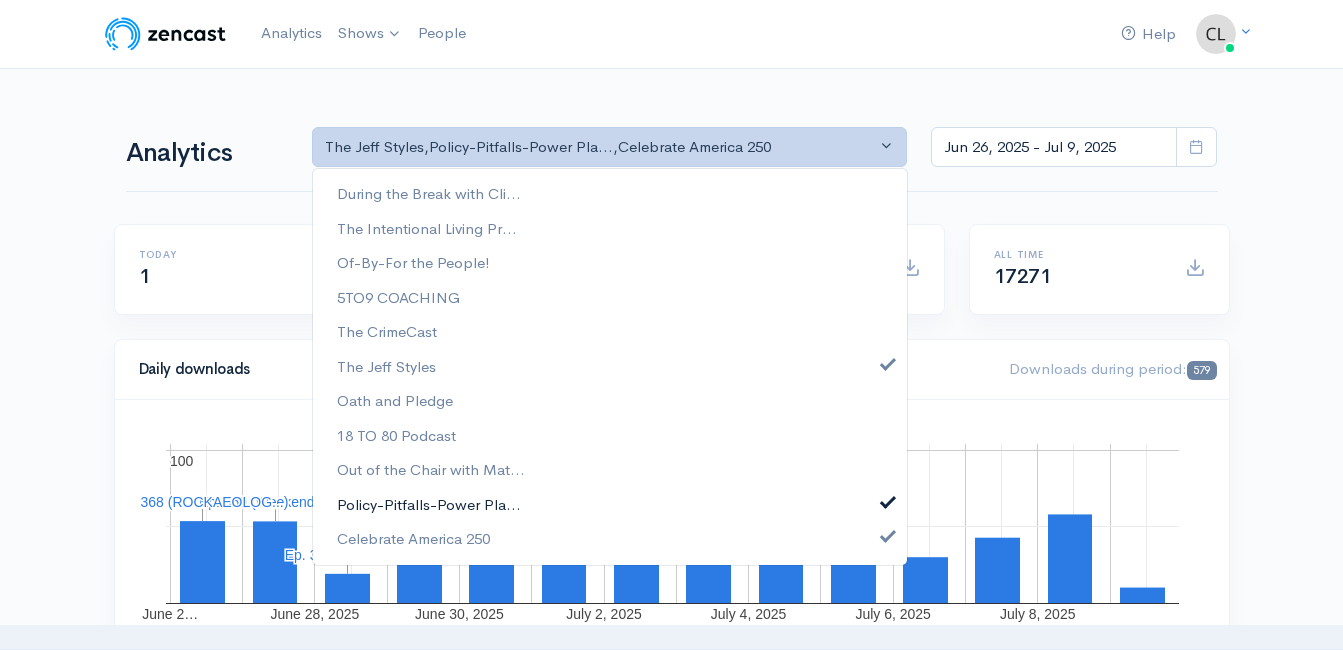 click on "Policy-Pitfalls-Power Pla..." at bounding box center (429, 504) 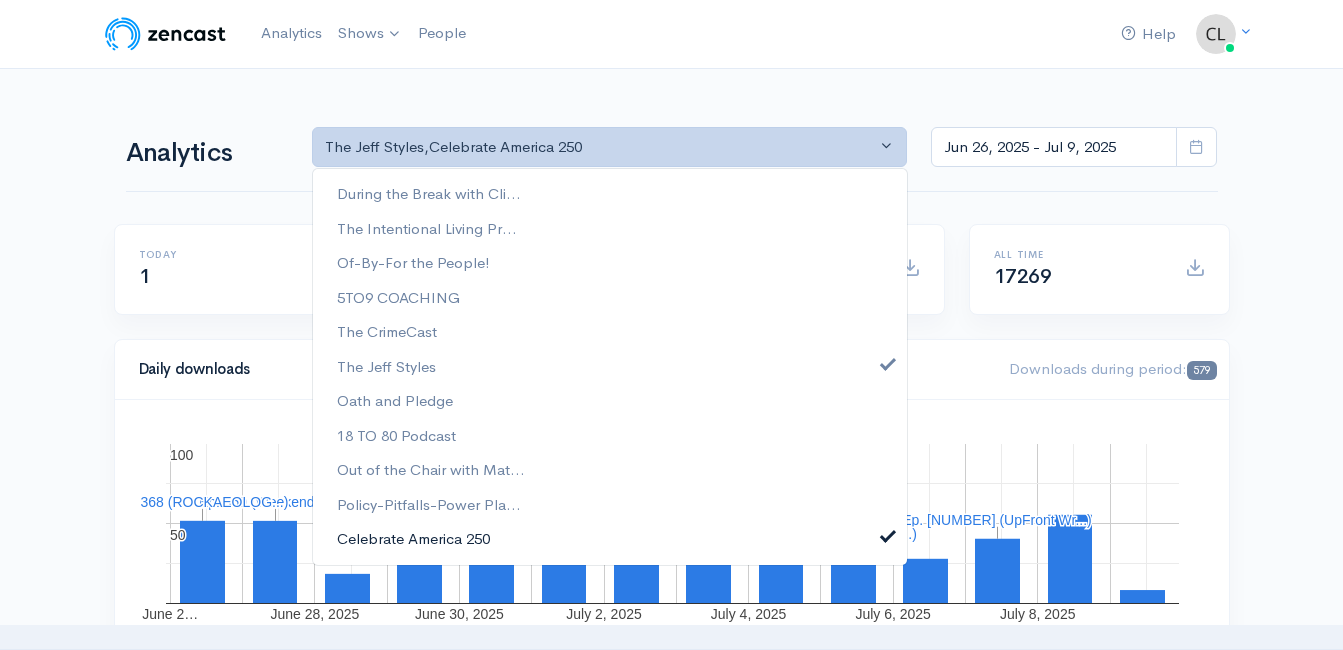 click on "Celebrate America 250" at bounding box center (413, 539) 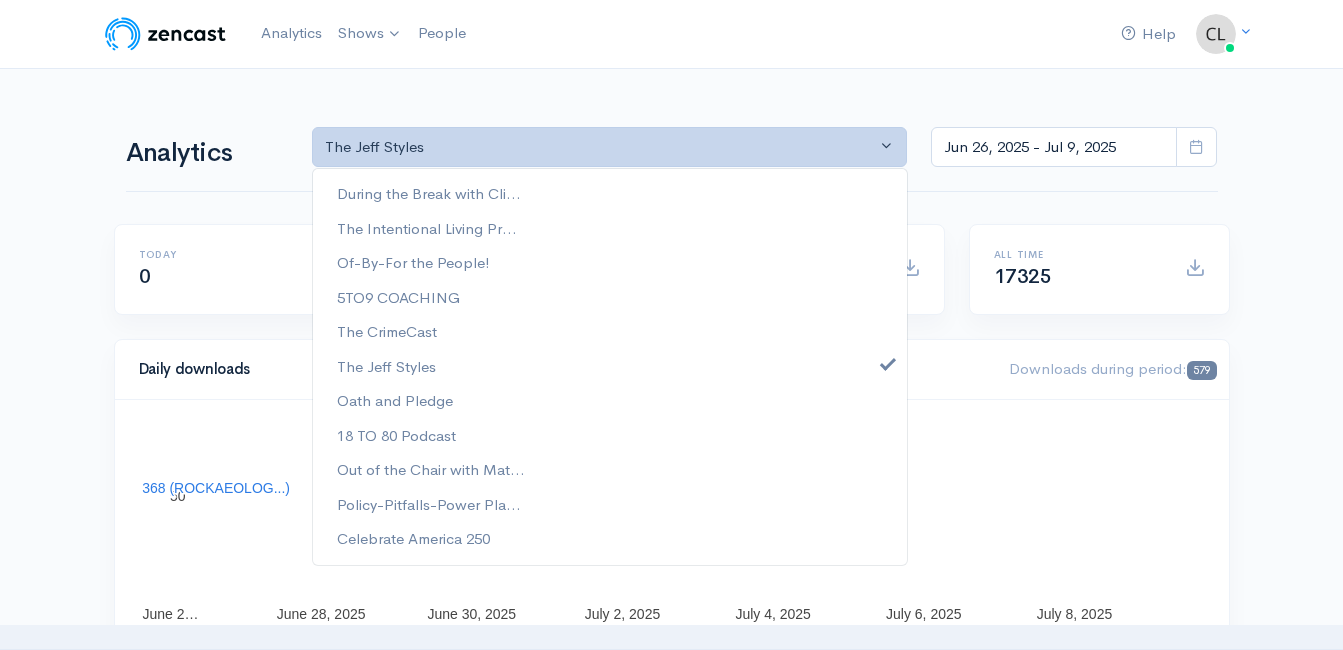 drag, startPoint x: 272, startPoint y: 101, endPoint x: 514, endPoint y: 127, distance: 243.39268 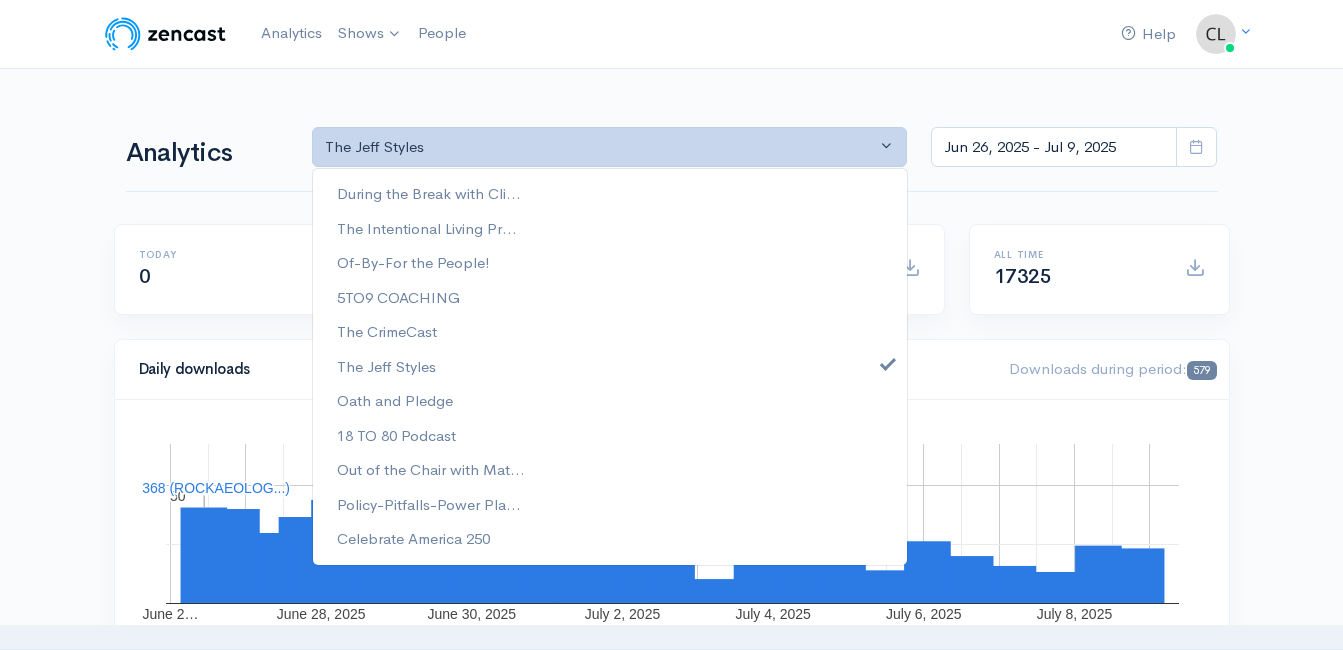 click on "Analytics
During the Break with Cli... The Intentional Living Pr... Of-By-For the People! 5TO9 COACHING The CrimeCast The Jeff Styles Oath and Pledge 18 TO 80 Podcast Out of the Chair with Mat... Policy-Pitfalls-Power Pla... Celebrate America 250 The Jeff Styles   During the Break with Cli... The Intentional Living Pr... Of-By-For the People! 5TO9 COACHING The CrimeCast The Jeff Styles Oath and Pledge 18 TO 80 Podcast Out of the Chair with Mat... Policy-Pitfalls-Power Pla... Celebrate America 250   Jun 26, 2025 - Jul 9, 2025" at bounding box center (672, 145) 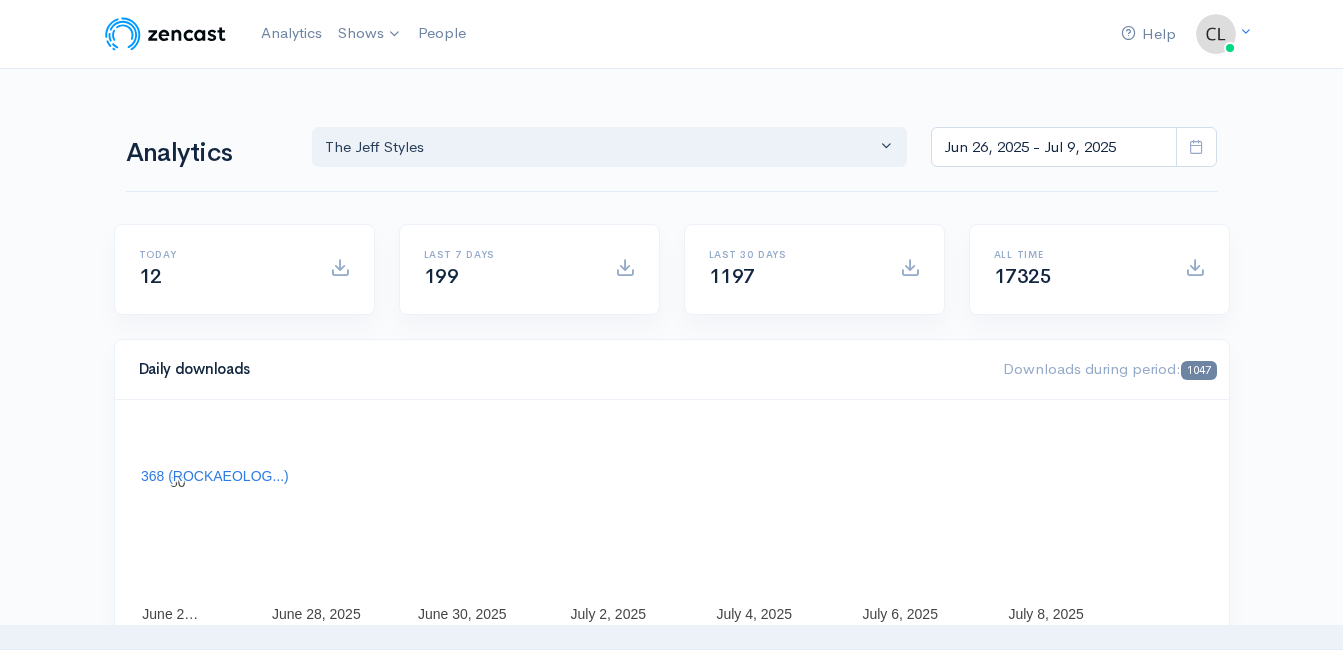 click at bounding box center [1196, 147] 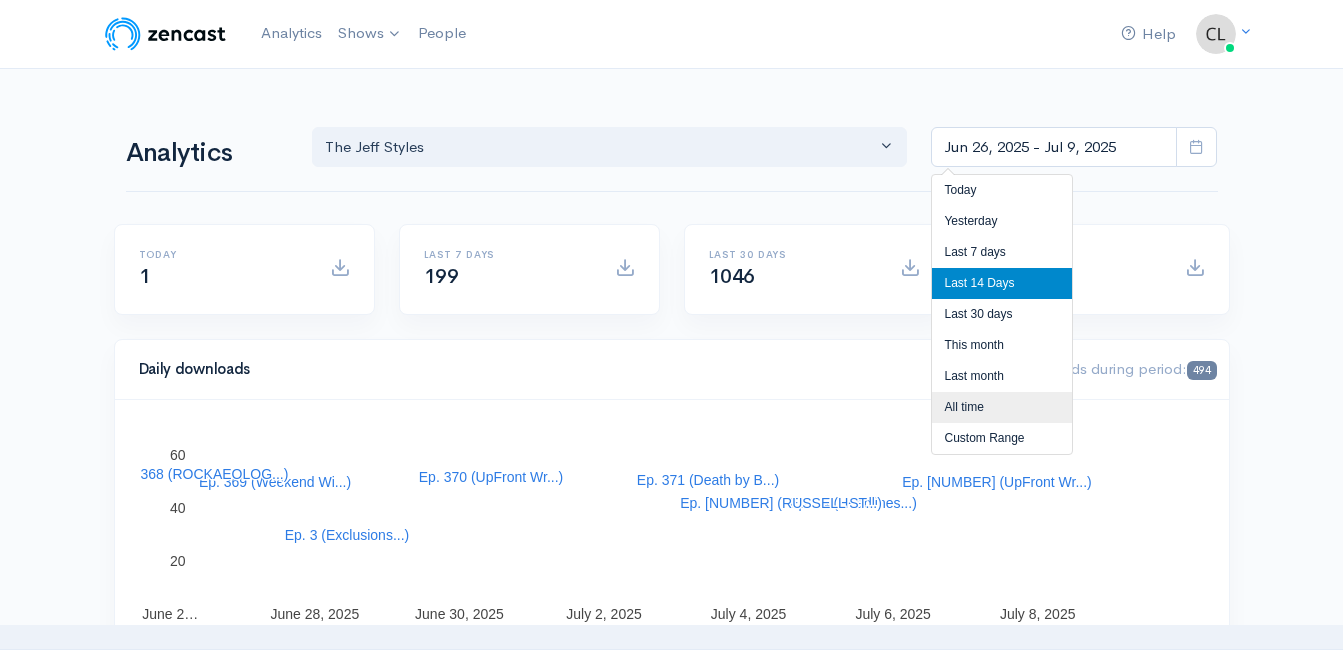 click on "All time" at bounding box center (1002, 407) 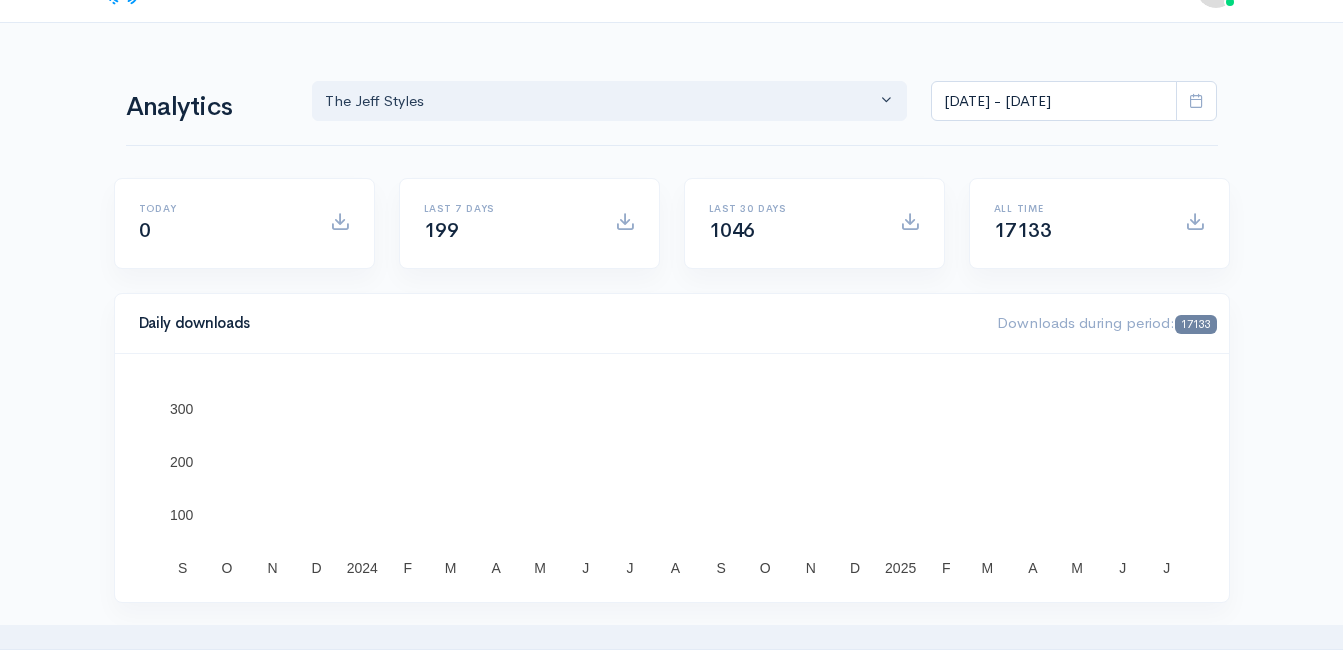 scroll, scrollTop: 0, scrollLeft: 0, axis: both 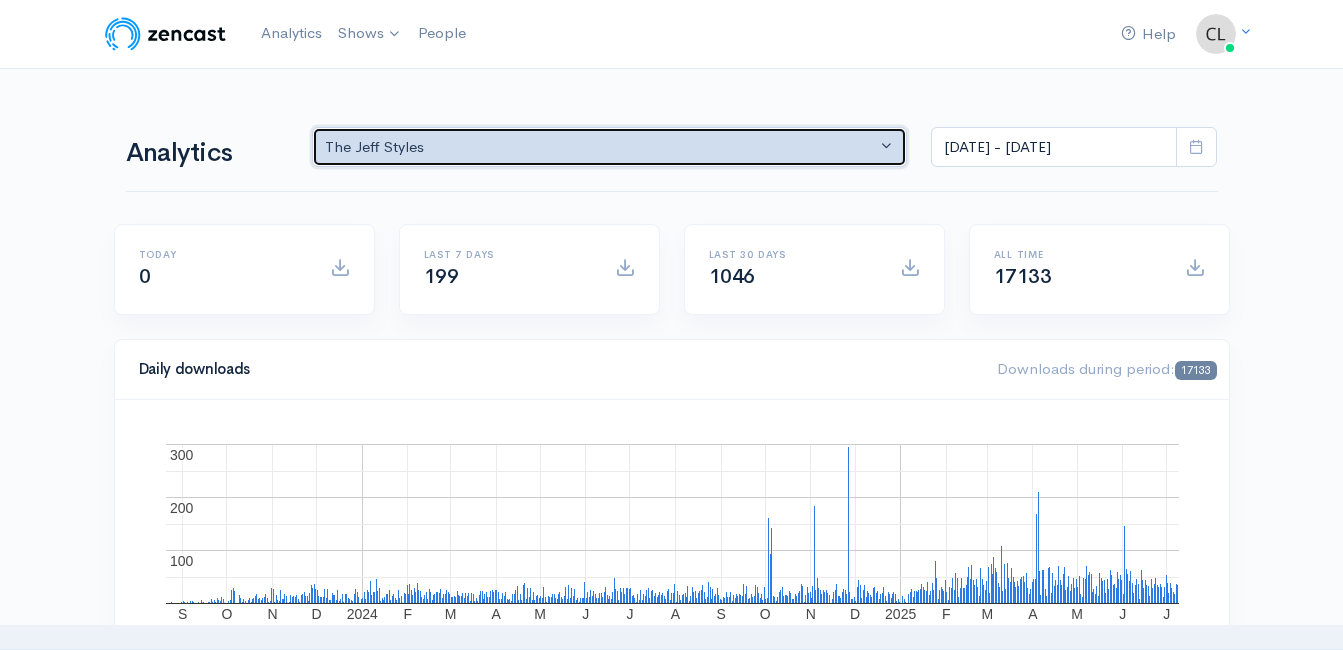 click on "The Jeff Styles" at bounding box center [601, 147] 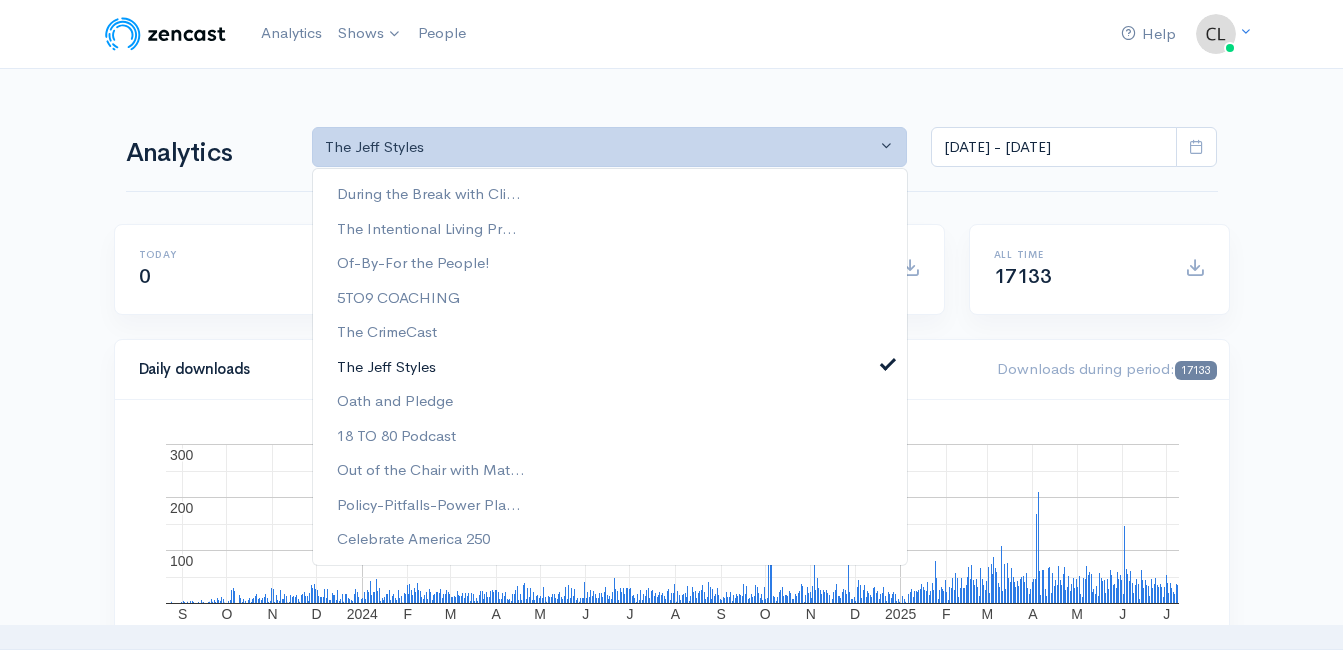 click on "The Jeff Styles" at bounding box center (610, 366) 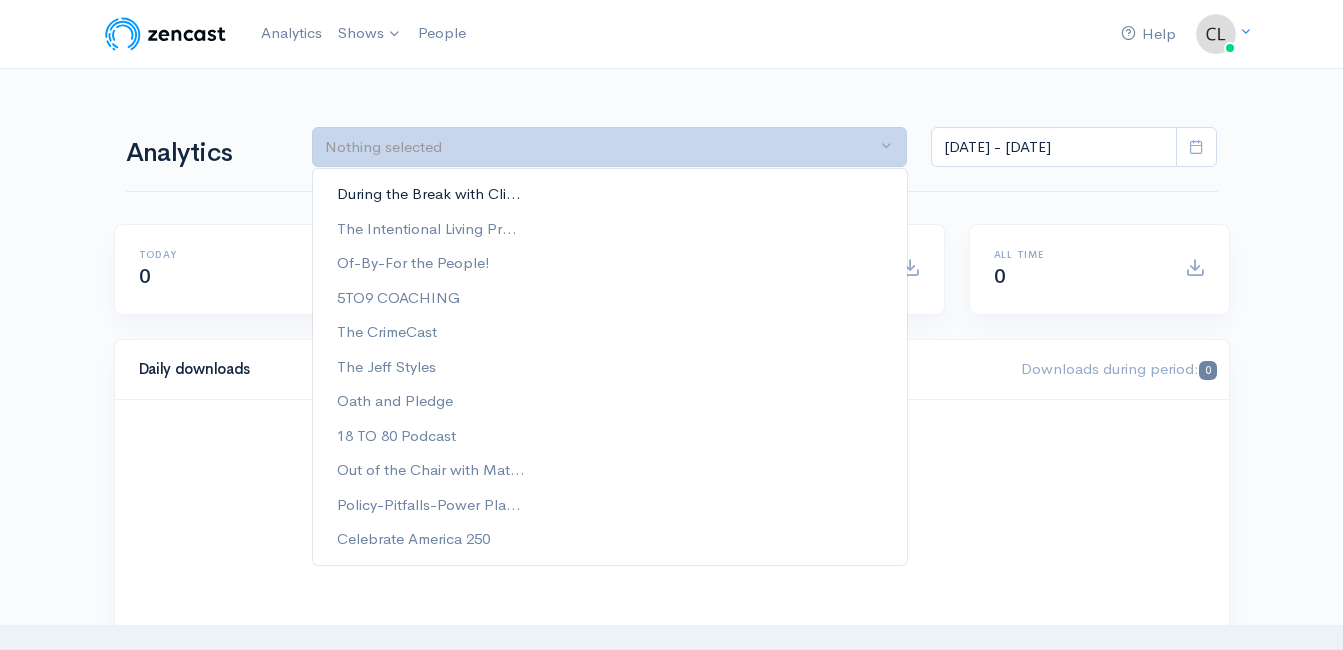 click on "During the Break with Cli..." at bounding box center (429, 194) 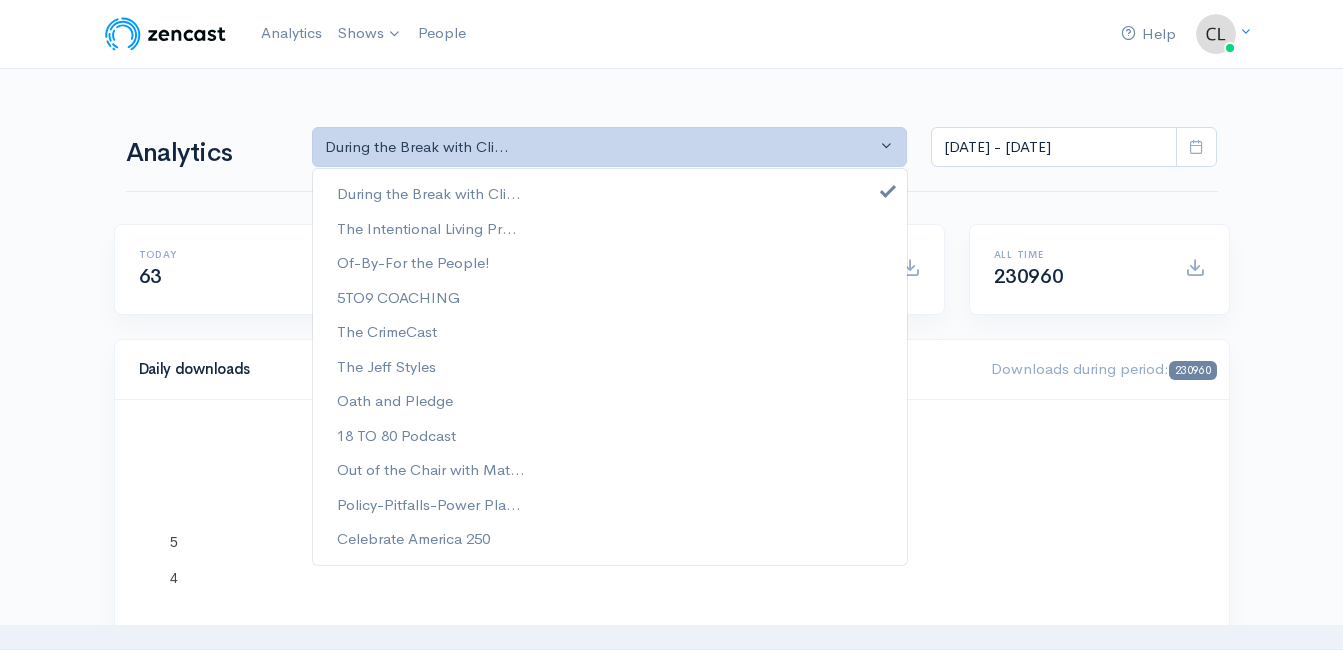 click on "Analytics
Shows
During the Break with [FIRST] [LAST]
Of-By-For the People!
18 TO 80 Podcast
The [FIRST] [LAST]
Celebrate America 250
The CrimeCast
5TO9 COACHING
Policy-Pitfalls-Power Plays
Oath and Pledge
Out of the Chair with [FIRST] [LAST]
The Intentional Living Project" at bounding box center [671, 1191] 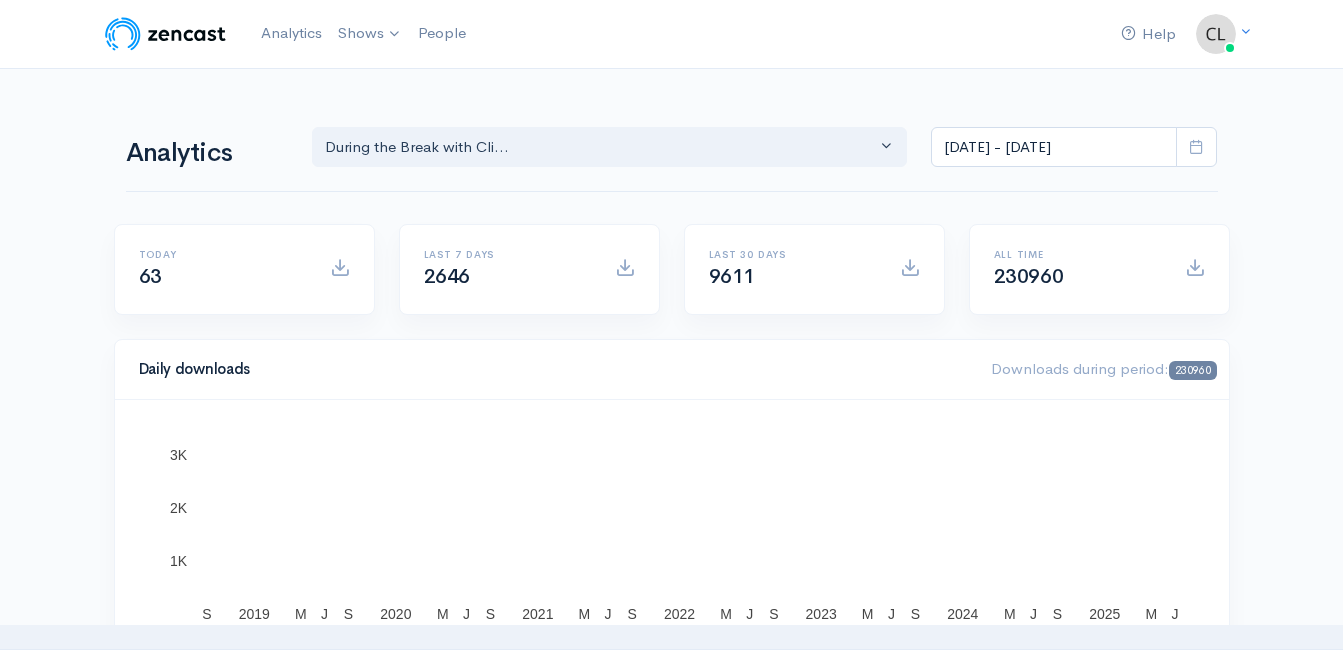 click at bounding box center (1196, 146) 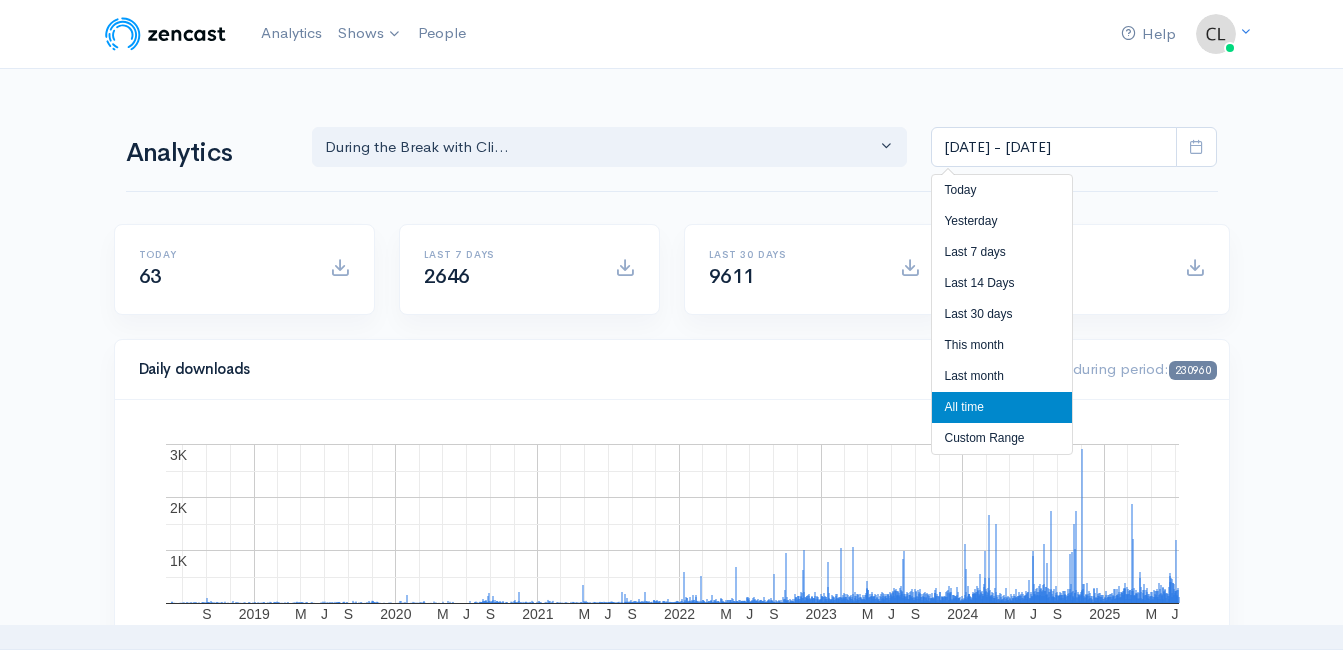 click on "All time" at bounding box center [1002, 407] 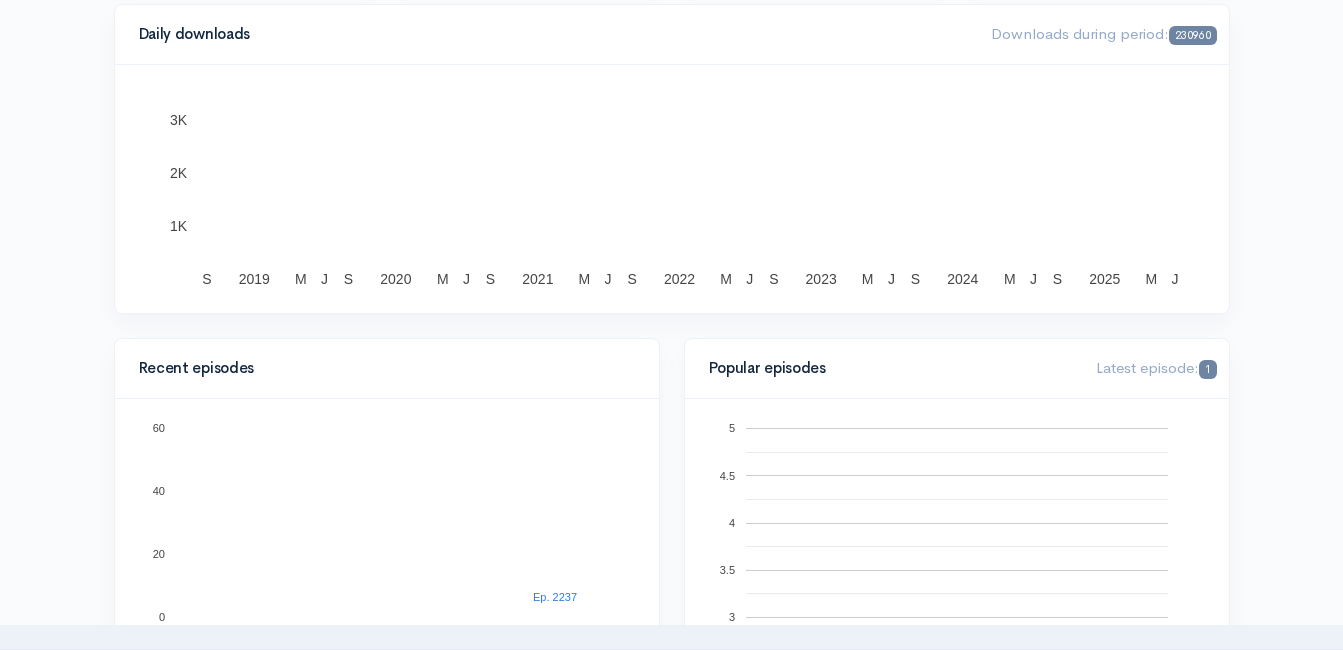 scroll, scrollTop: 200, scrollLeft: 0, axis: vertical 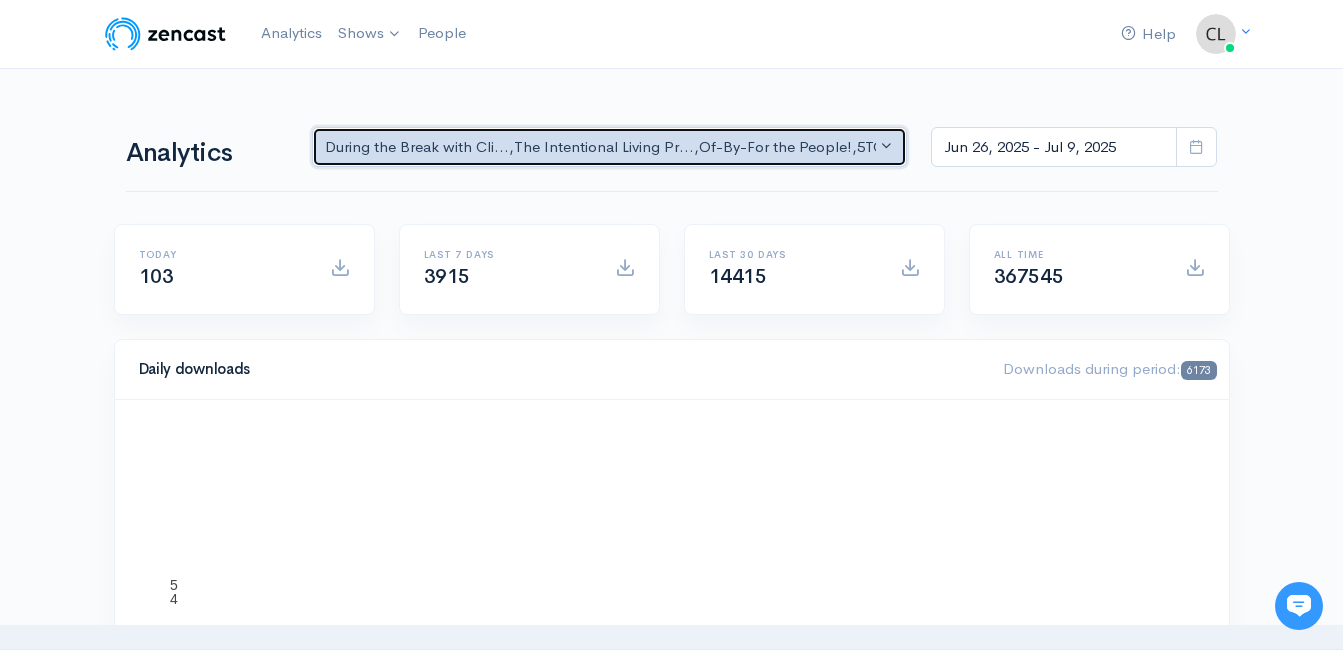 click on "During the Break with Cli... ,  The Intentional Living Pr... ,  Of-By-For the People! ,  5TO9 COACHING ,  The CrimeCast ,  The Jeff Styles ,  Oath and Pledge ,  18 TO 80 Podcast ,  Out of the Chair with Mat... ,  Policy-Pitfalls-Power Pla... ,  Celebrate America 250" at bounding box center [601, 147] 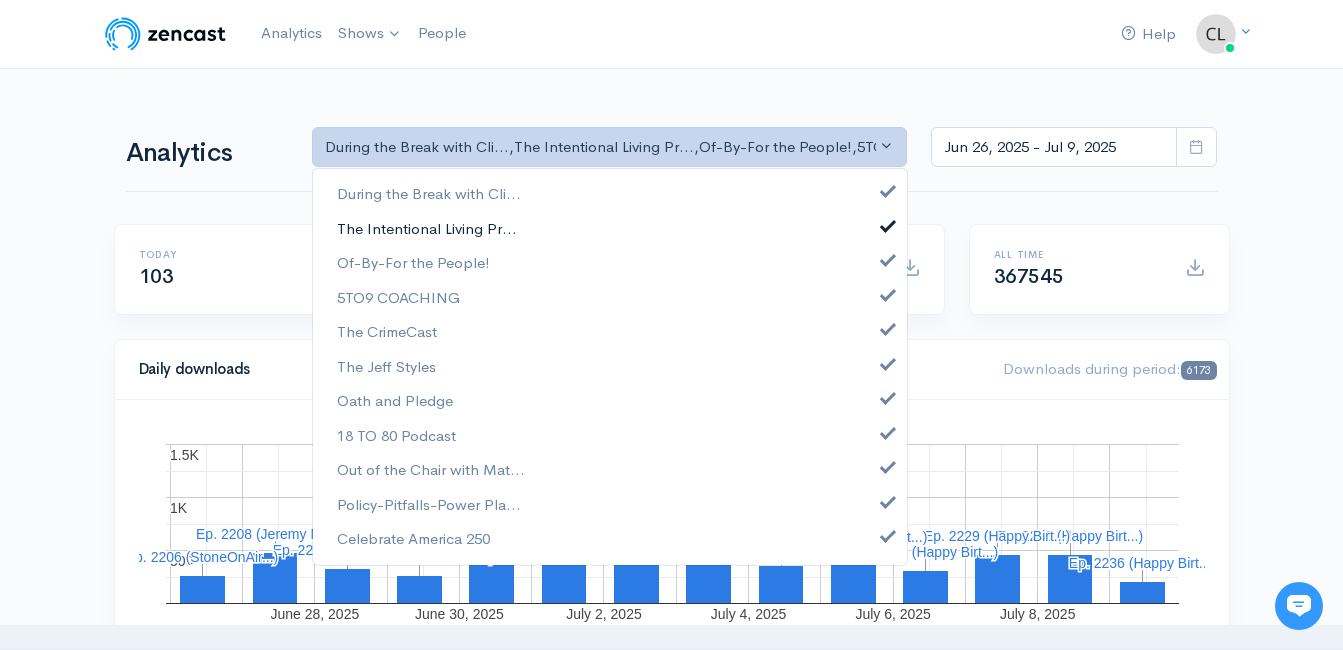 click on "The Intentional Living Pr..." at bounding box center (427, 228) 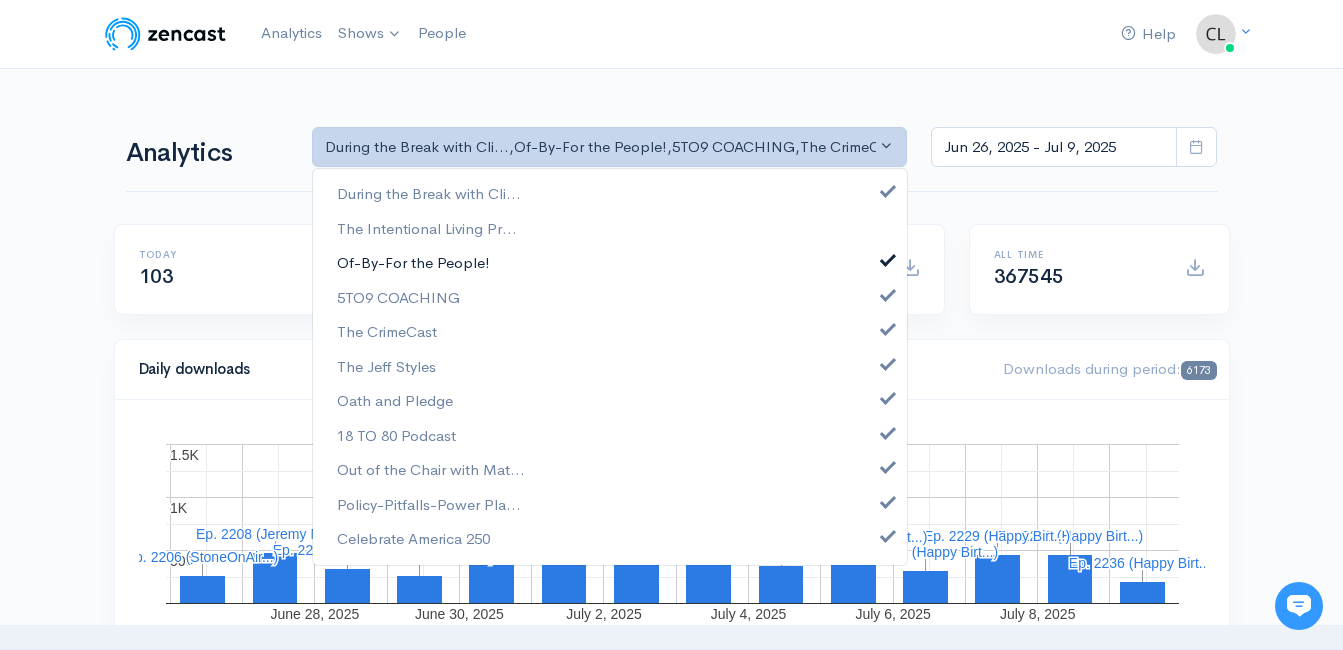 click on "Of-By-For the People!" at bounding box center (413, 263) 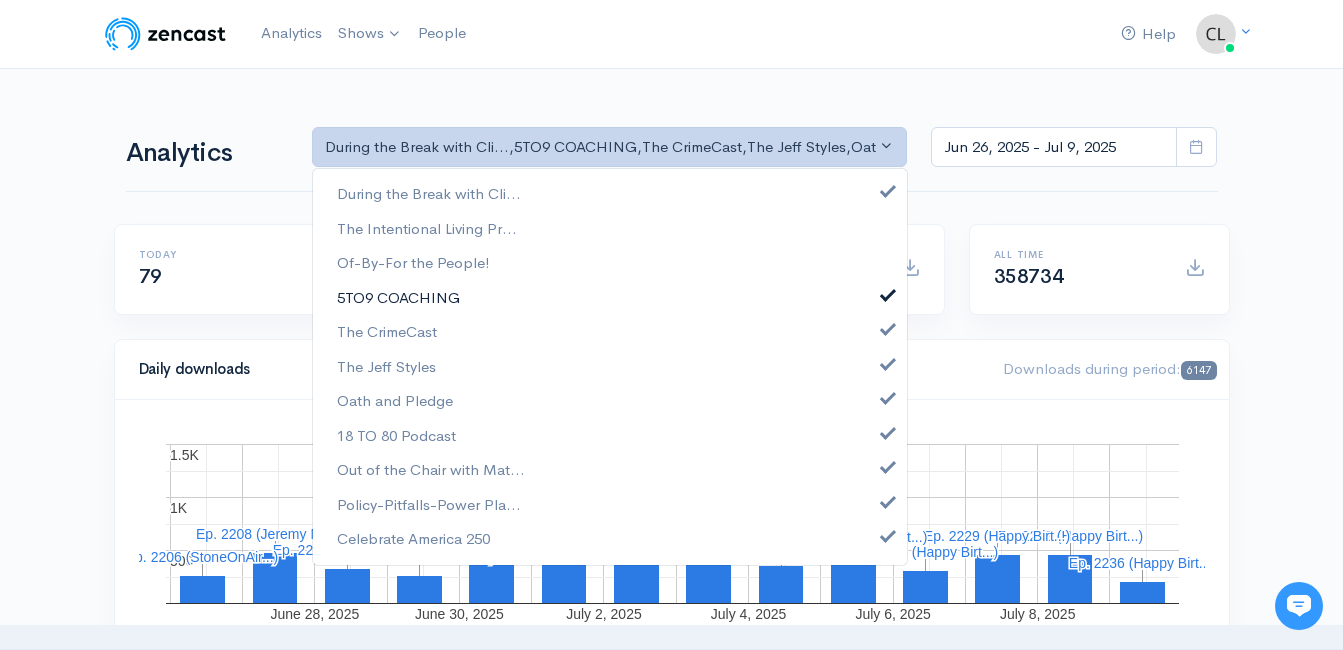 click on "5TO9 COACHING" at bounding box center (398, 297) 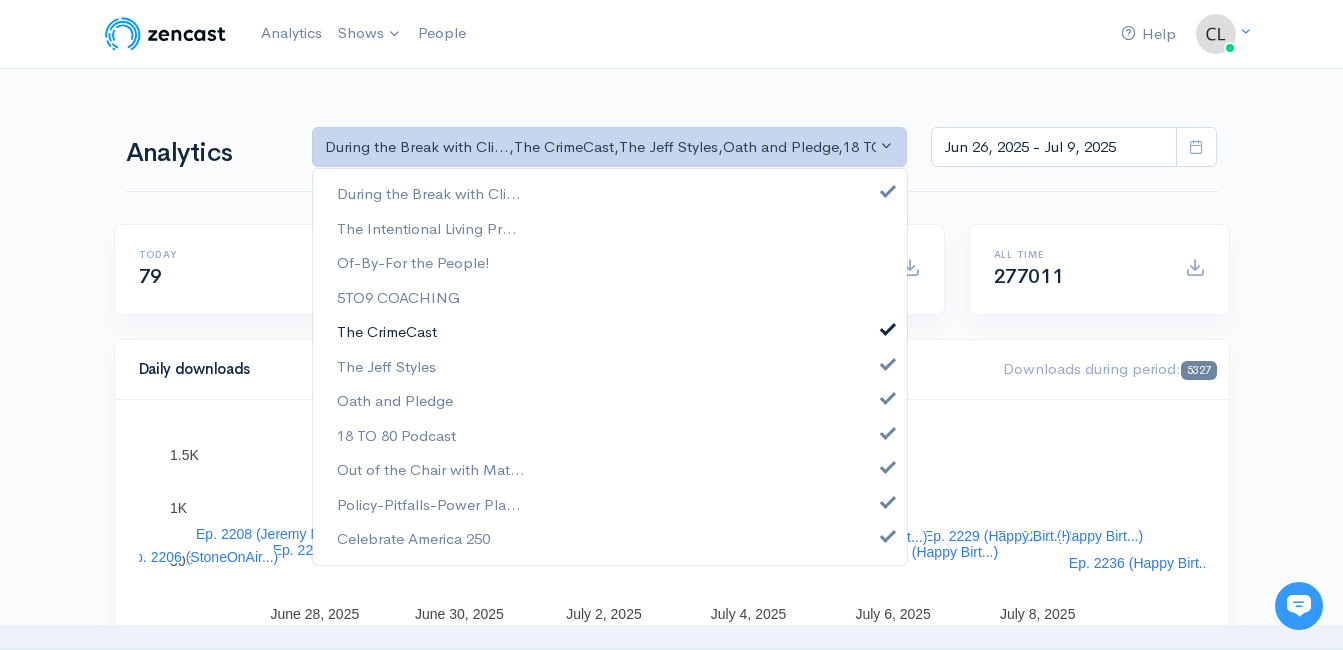 click on "The CrimeCast" at bounding box center (387, 332) 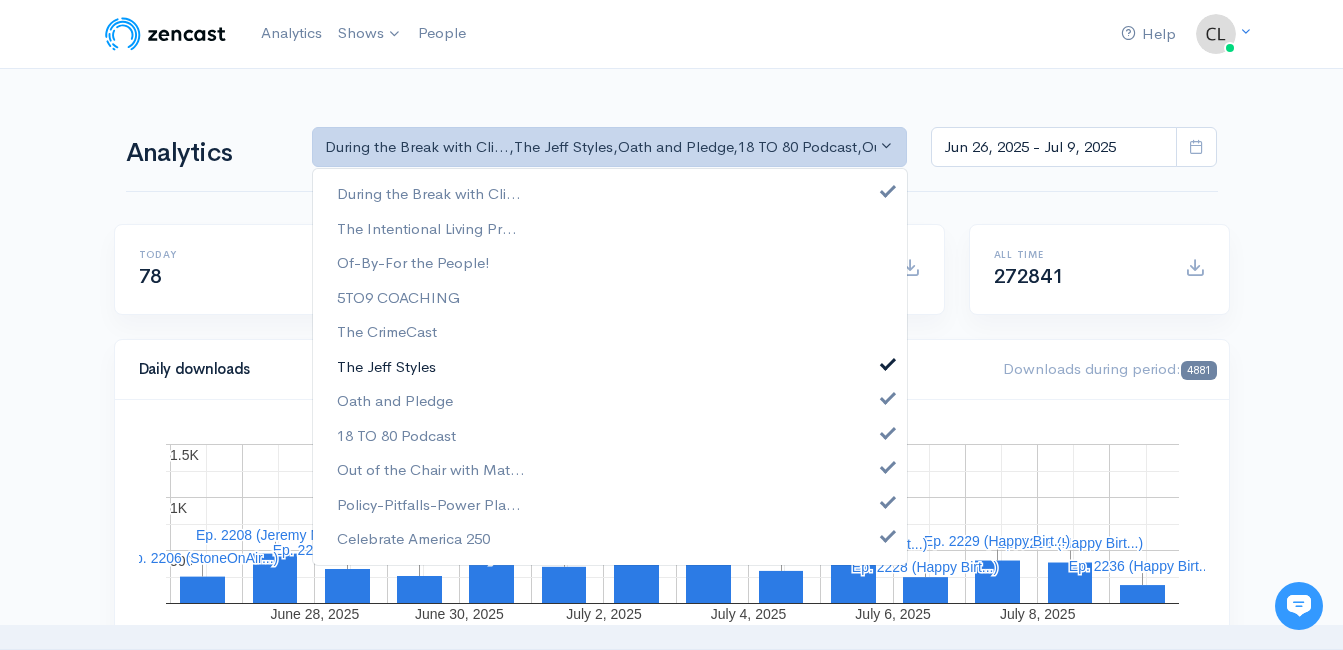 click on "The Jeff Styles" at bounding box center [386, 366] 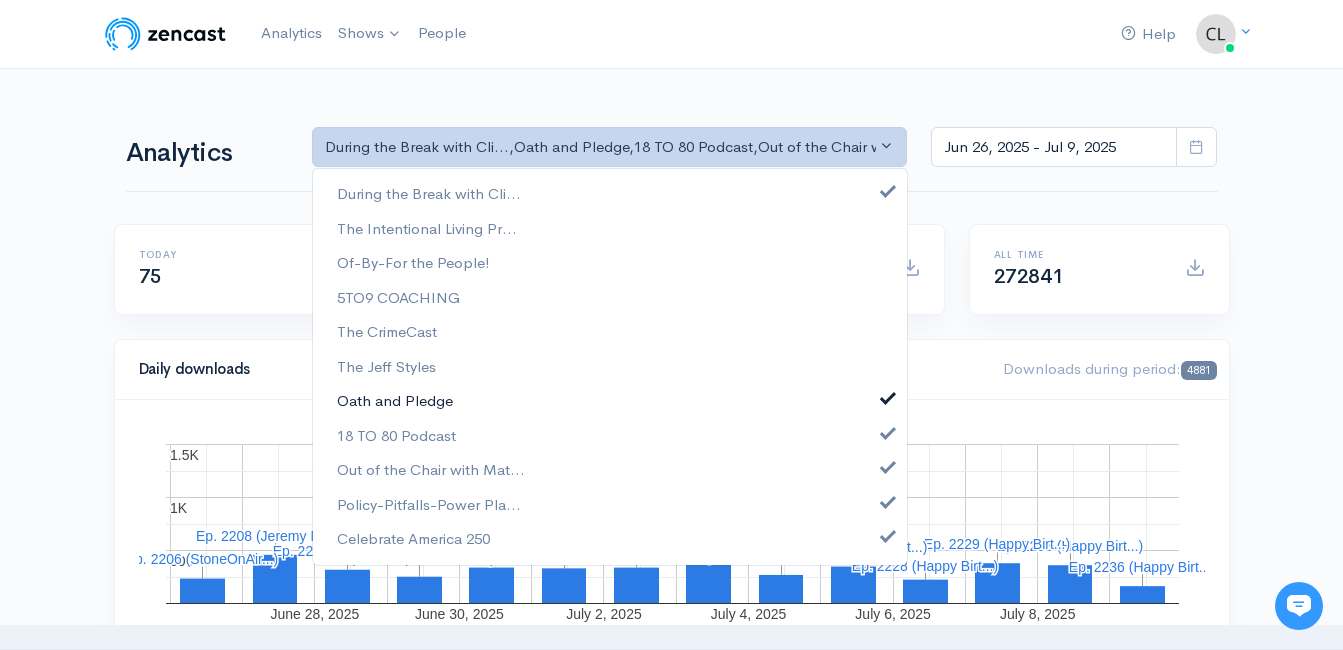click on "Oath and Pledge" at bounding box center (395, 401) 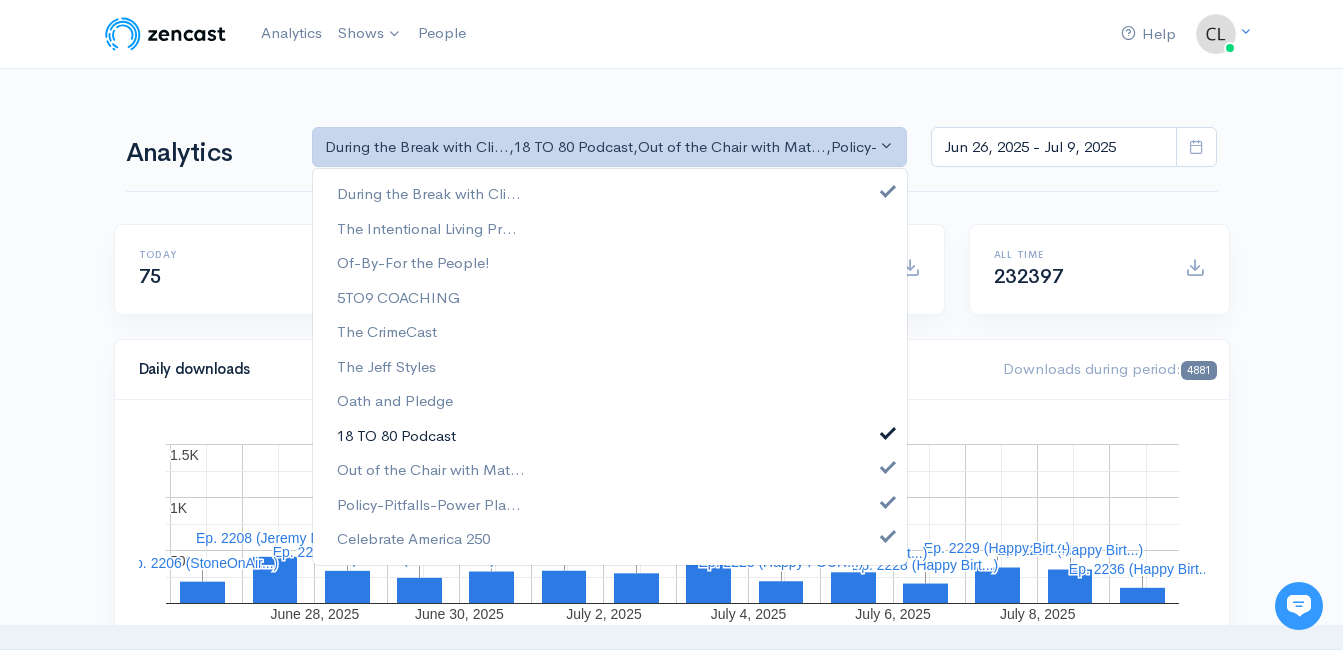 click on "18 TO 80 Podcast" at bounding box center (610, 435) 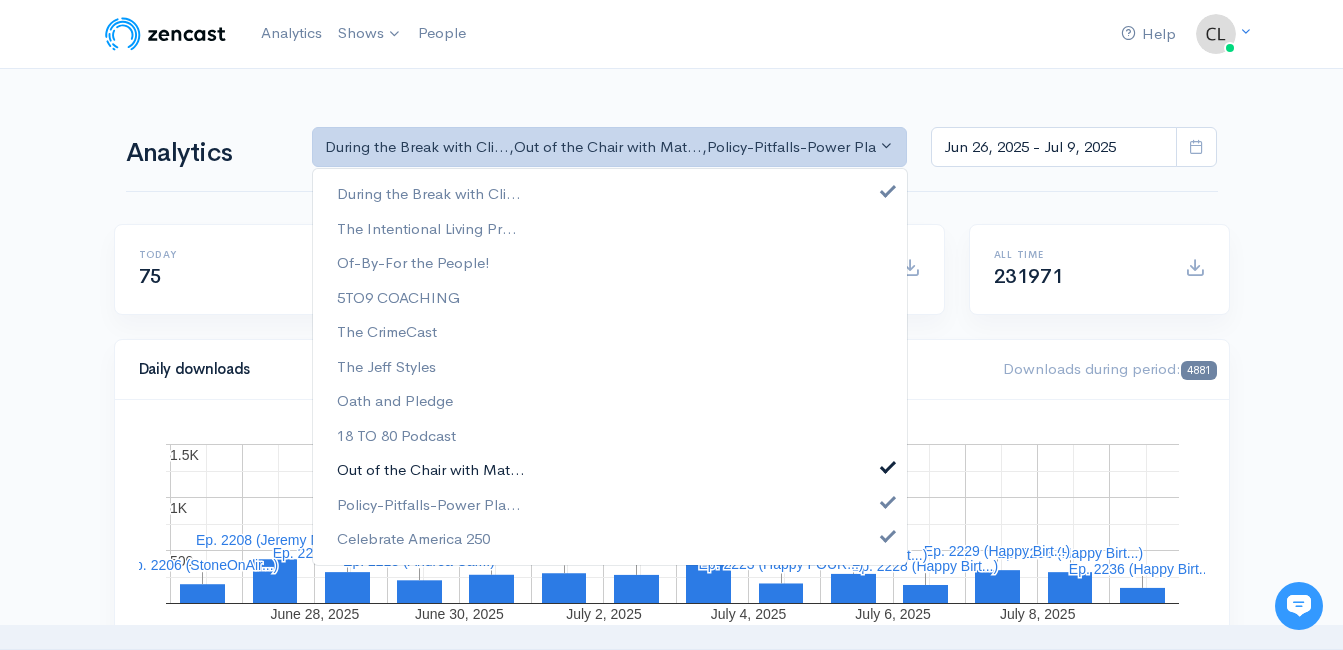 click on "Out of the Chair with Mat..." at bounding box center [431, 470] 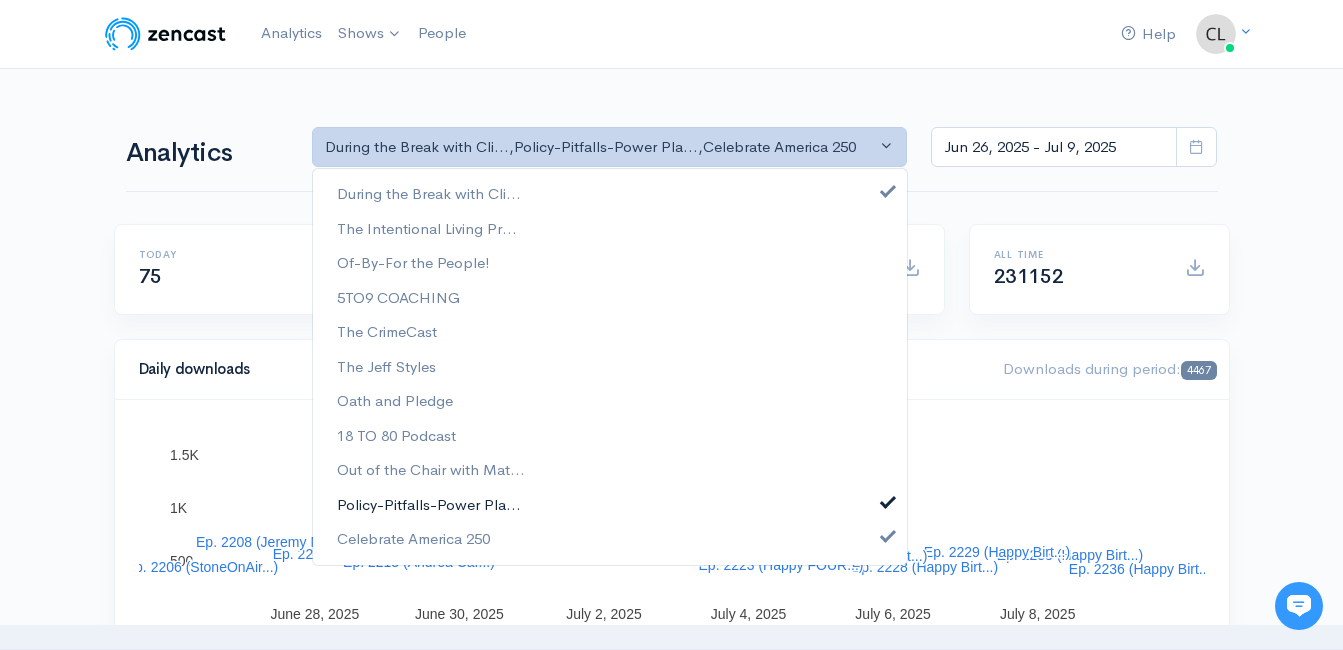 click on "Policy-Pitfalls-Power Pla..." at bounding box center [429, 504] 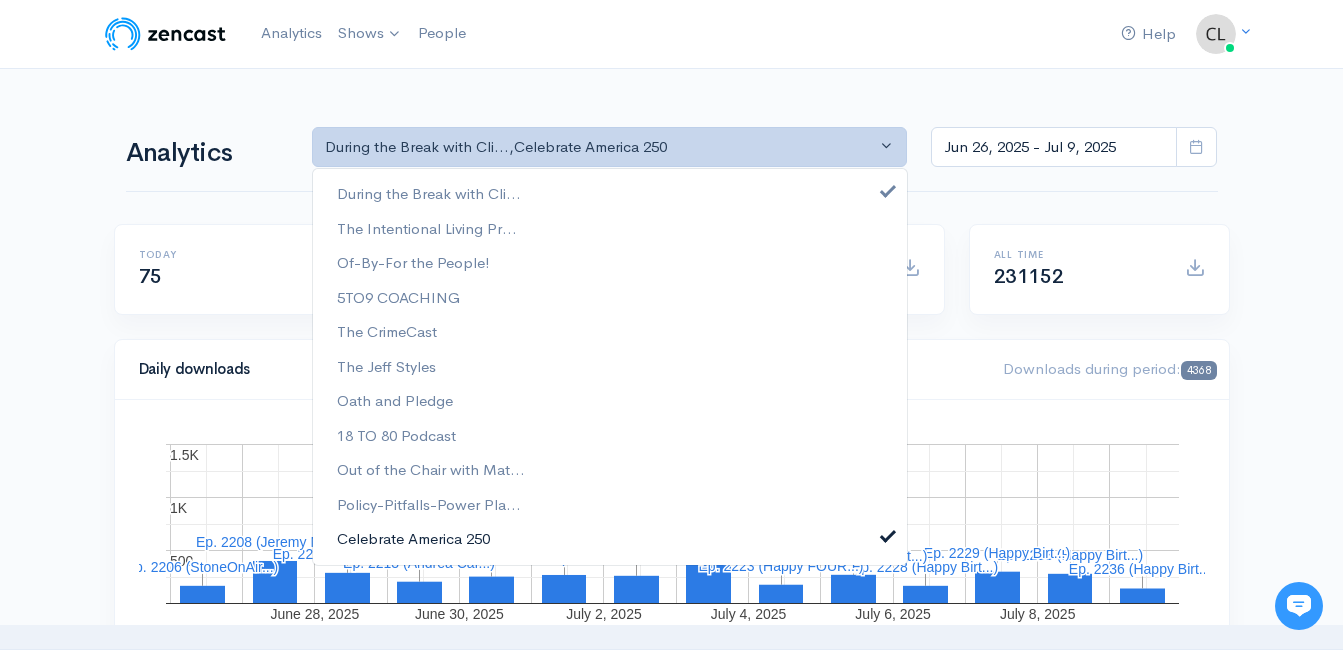 click on "Celebrate America 250" at bounding box center (413, 539) 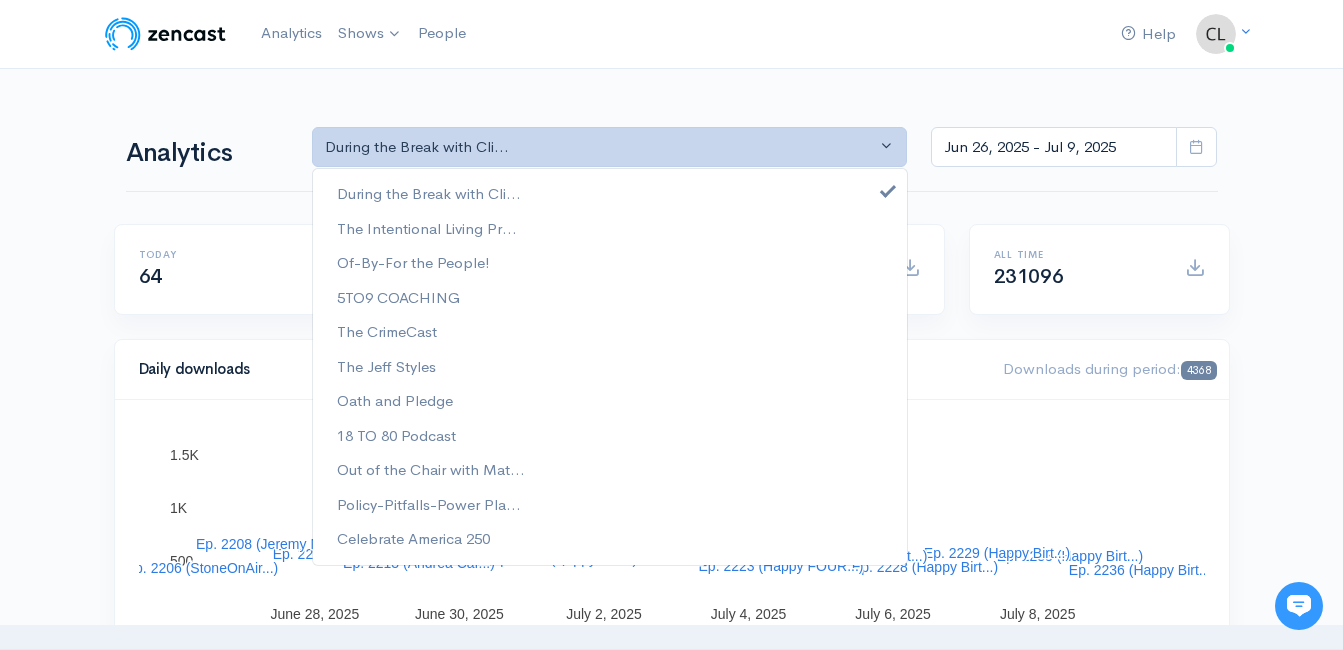 click at bounding box center [1196, 147] 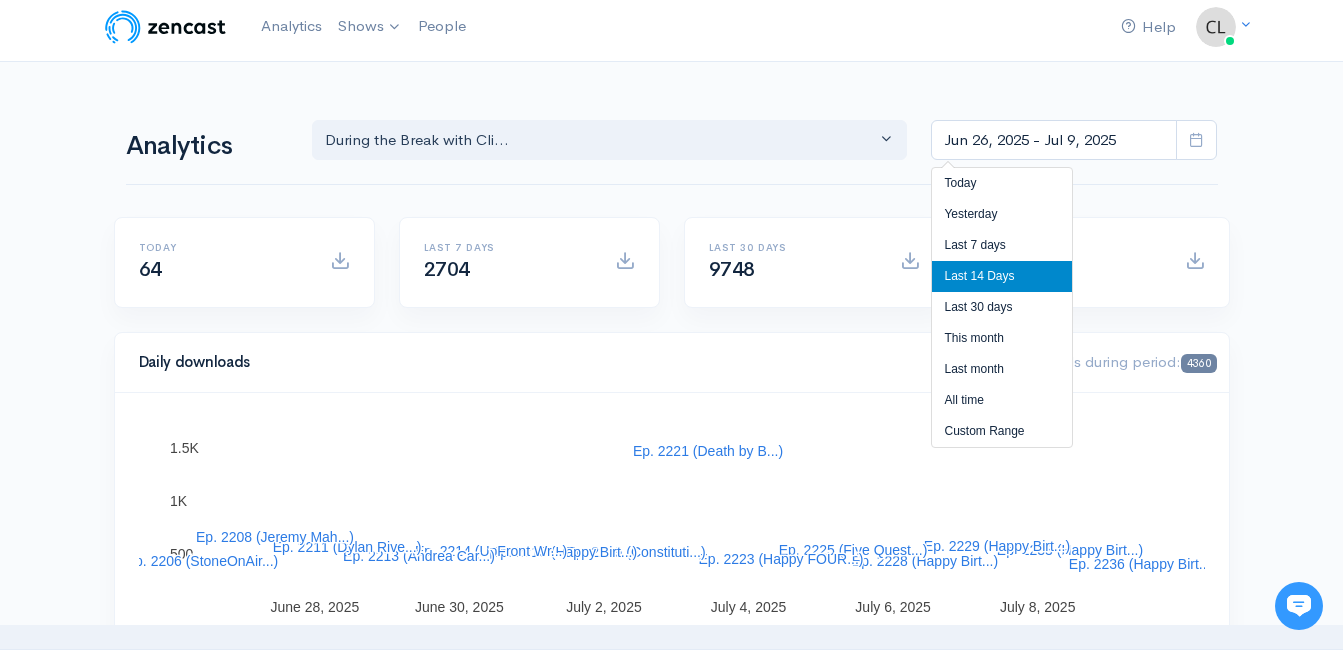 scroll, scrollTop: 0, scrollLeft: 0, axis: both 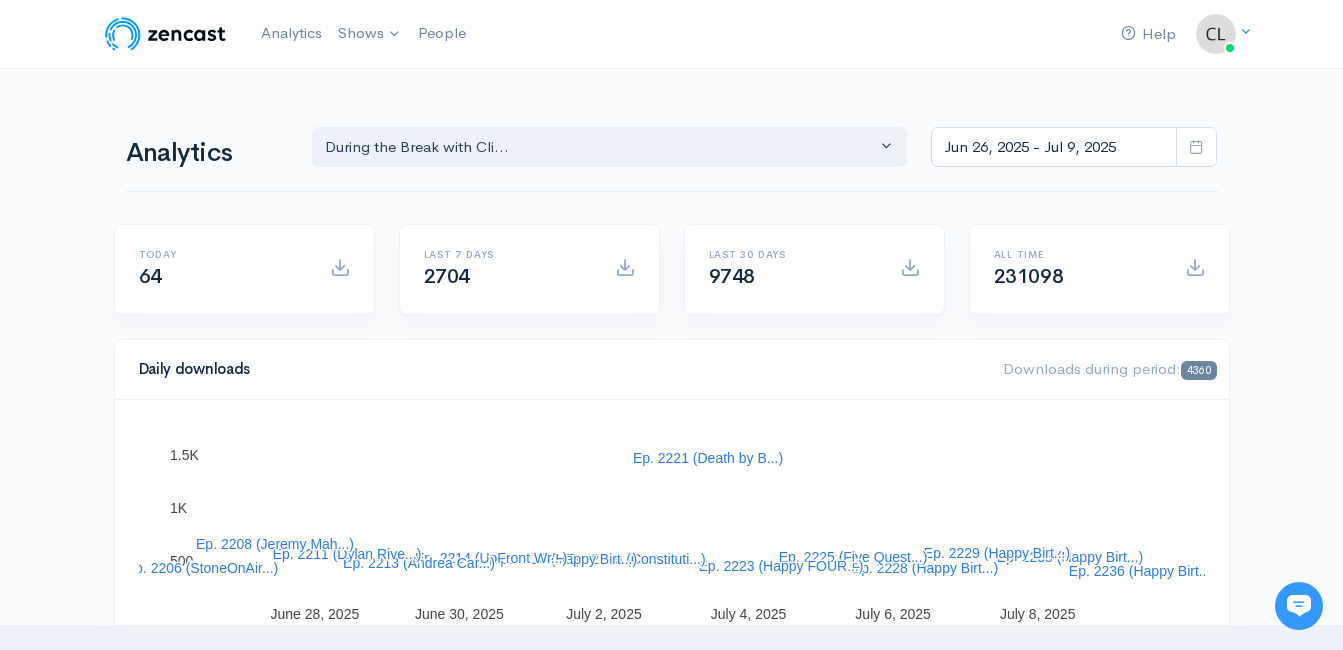 click on "Help
Notifications
View all
Your profile   Team settings     Default team   Current     Logout
Analytics
Shows
During the Break with [FIRST] [LAST]
Of-By-For the People!
18 TO 80 Podcast
The [FIRST] [LAST]
Celebrate America 250
The CrimeCast
5TO9 COACHING
Policy-Pitfalls-Power Plays
Oath and Pledge
Out of the Chair with [FIRST] [LAST]
The Intentional Living Project" at bounding box center [671, 1191] 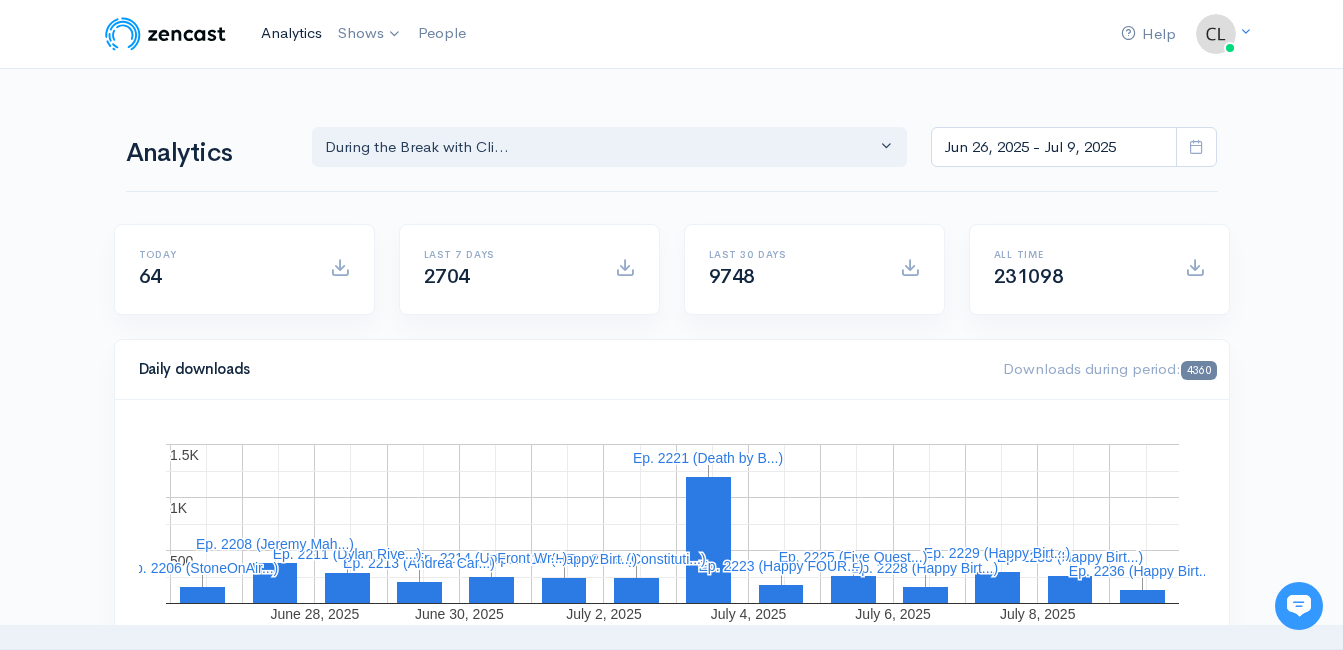 click on "Analytics" at bounding box center [291, 33] 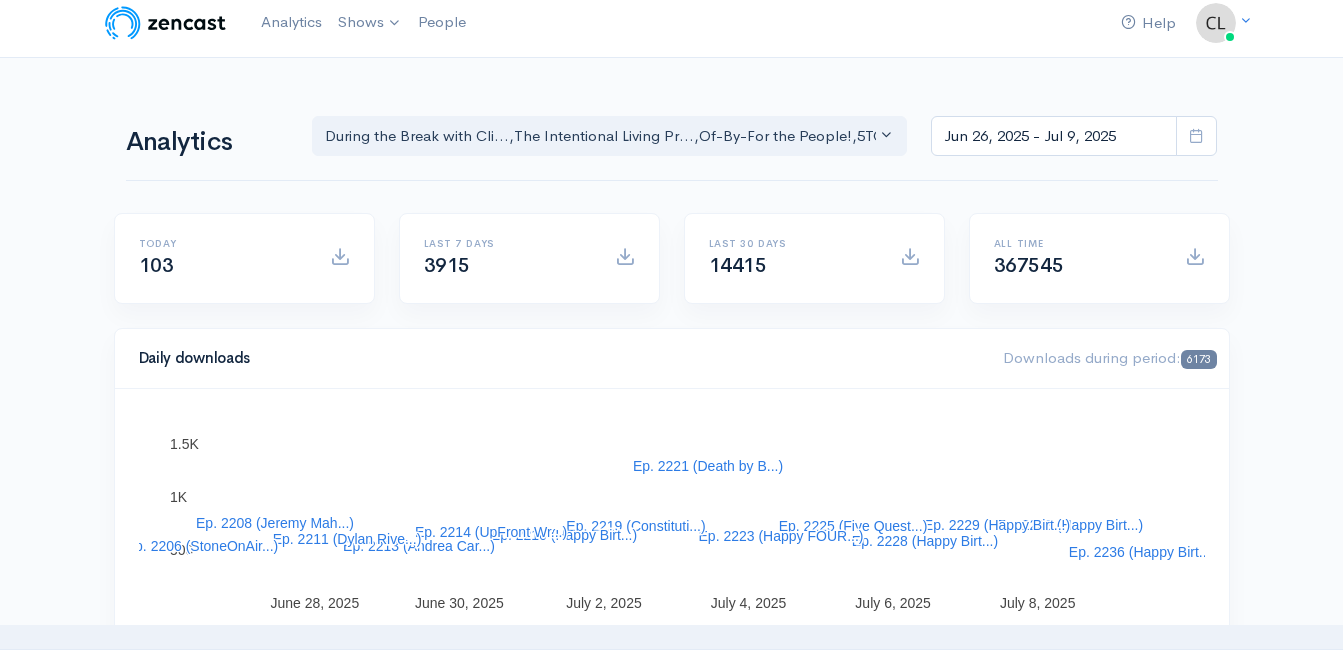 scroll, scrollTop: 0, scrollLeft: 0, axis: both 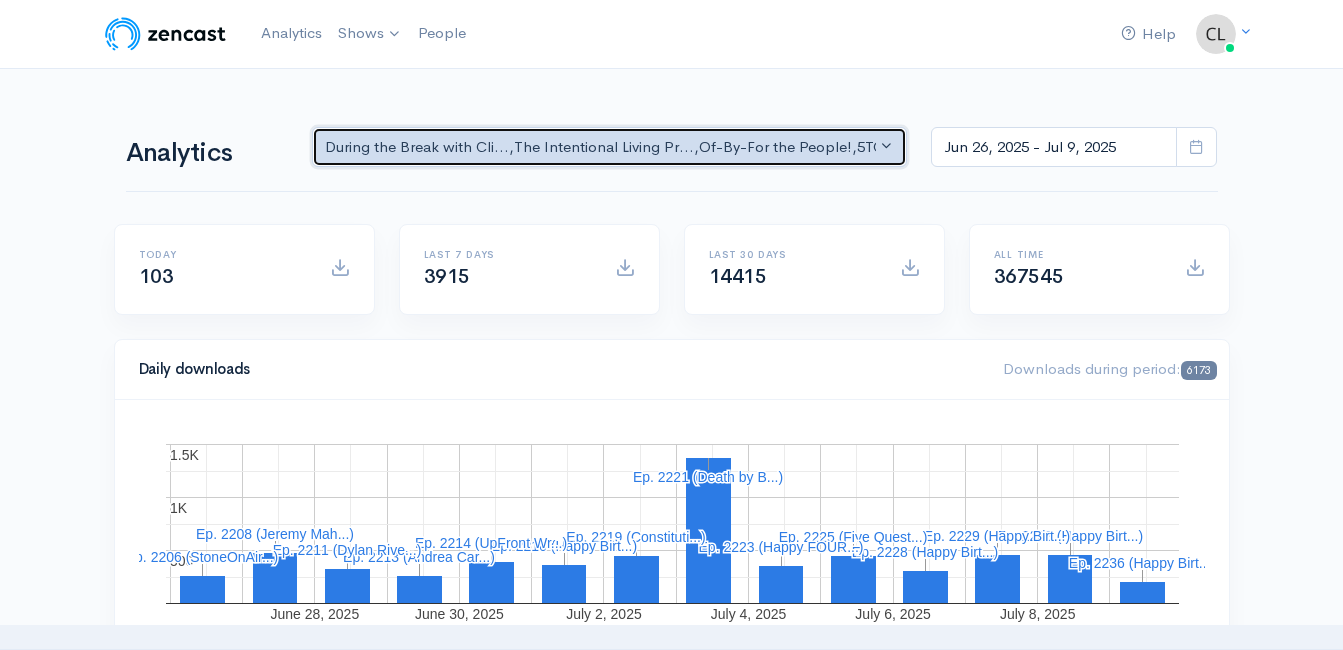 click on "During the Break with Cli... ,  The Intentional Living Pr... ,  Of-By-For the People! ,  5TO9 COACHING ,  The CrimeCast ,  The Jeff Styles ,  Oath and Pledge ,  18 TO 80 Podcast ,  Out of the Chair with Mat... ,  Policy-Pitfalls-Power Pla... ,  Celebrate America 250" at bounding box center (601, 147) 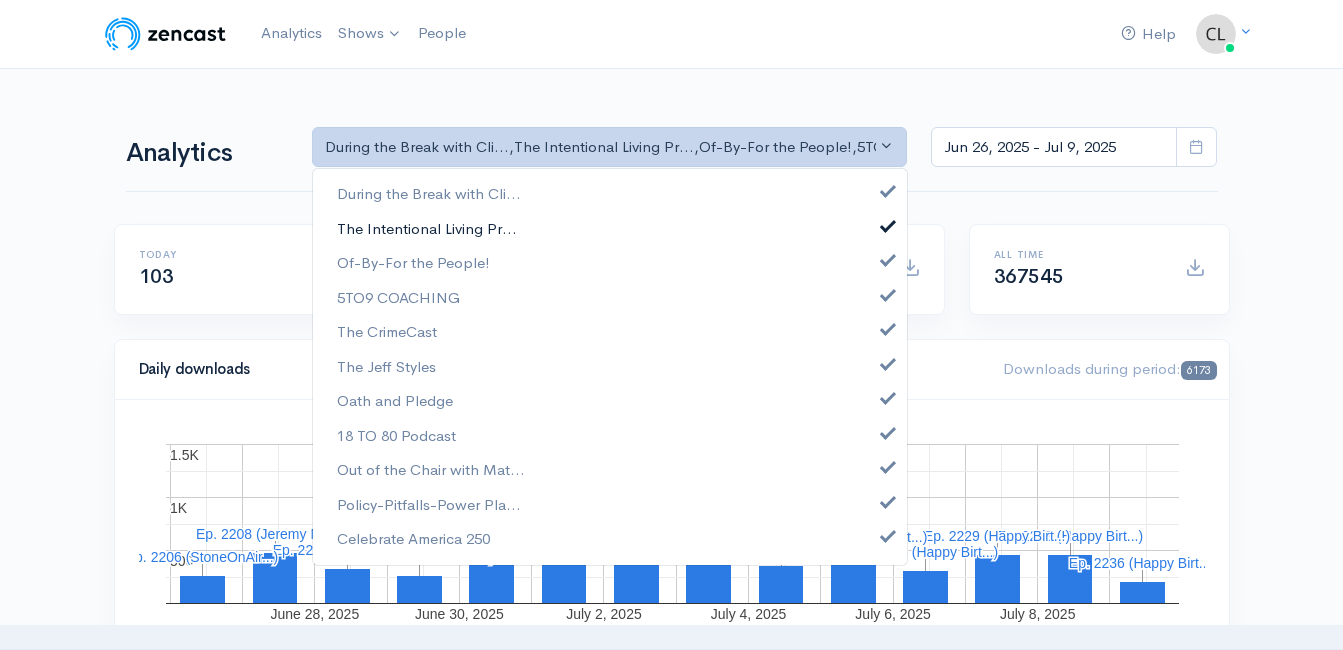 click on "The Intentional Living Pr..." at bounding box center (427, 228) 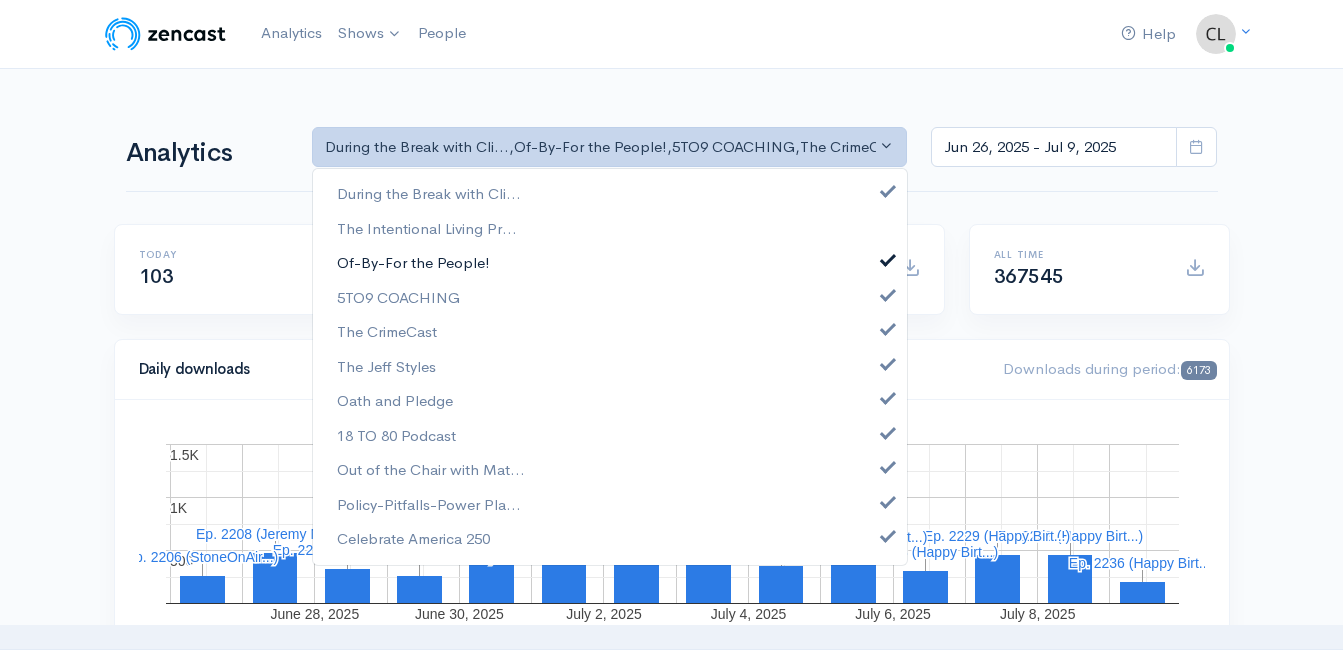 click on "Of-By-For the People!" at bounding box center [413, 263] 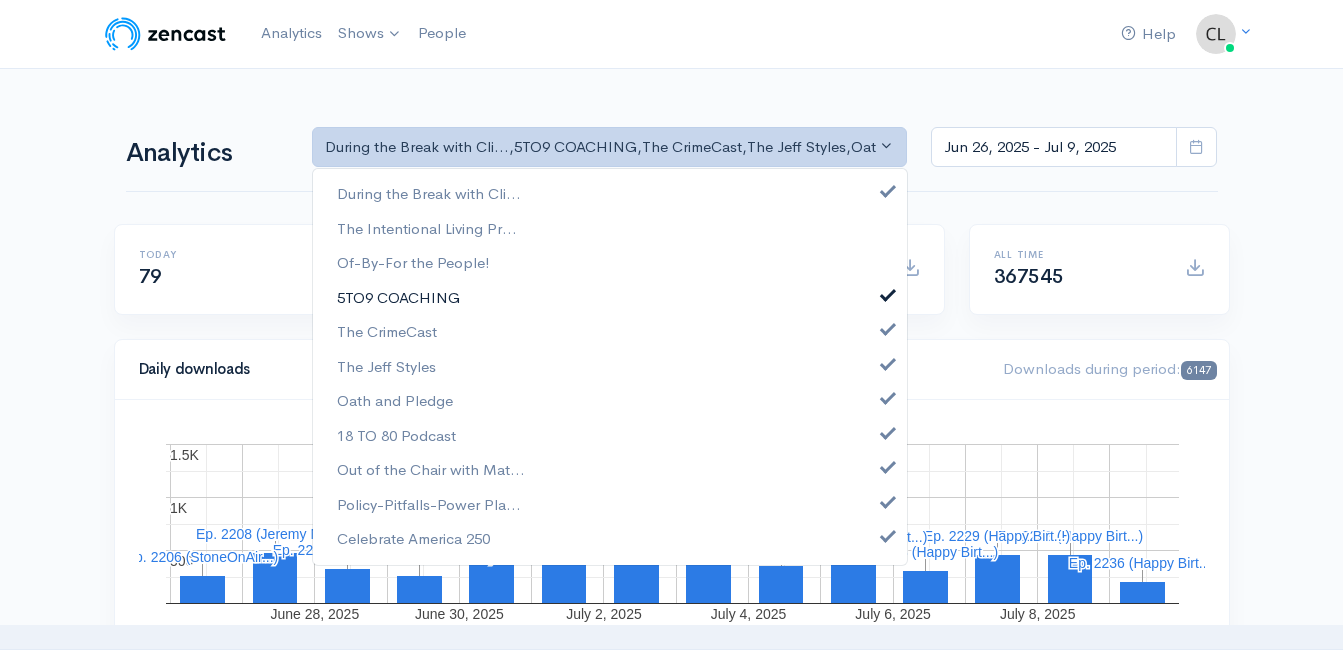 click on "5TO9 COACHING" at bounding box center (398, 297) 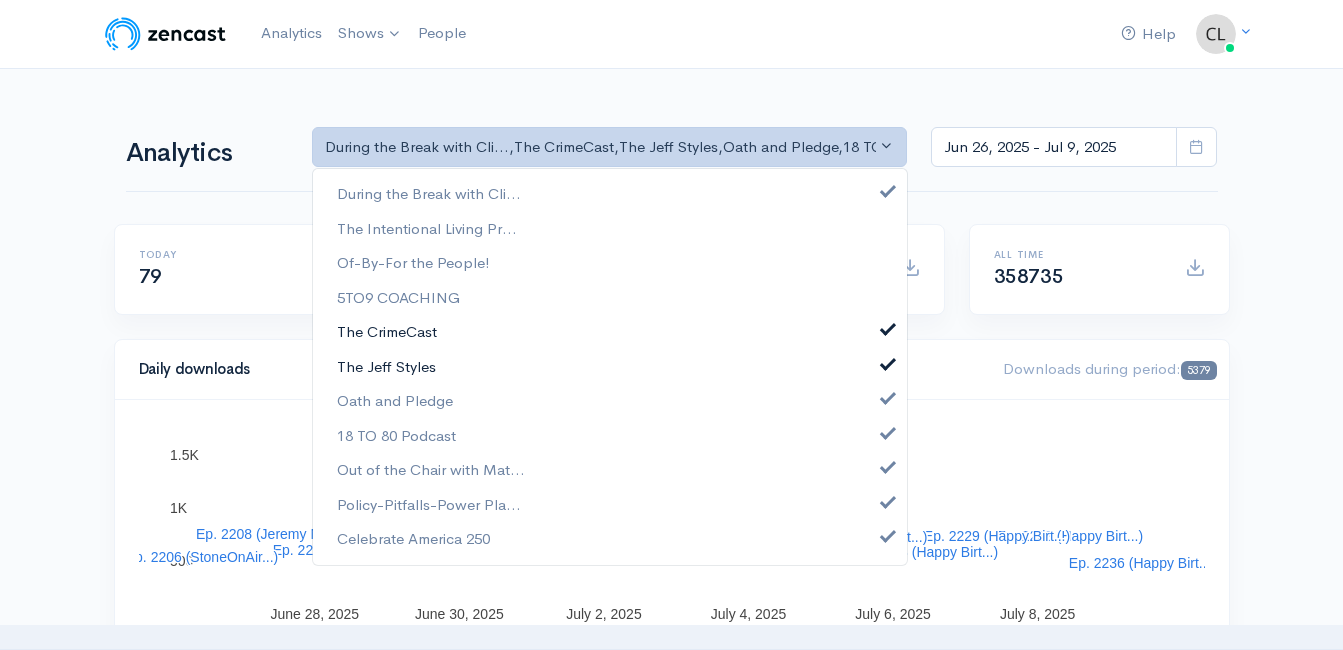 drag, startPoint x: 416, startPoint y: 328, endPoint x: 412, endPoint y: 356, distance: 28.284271 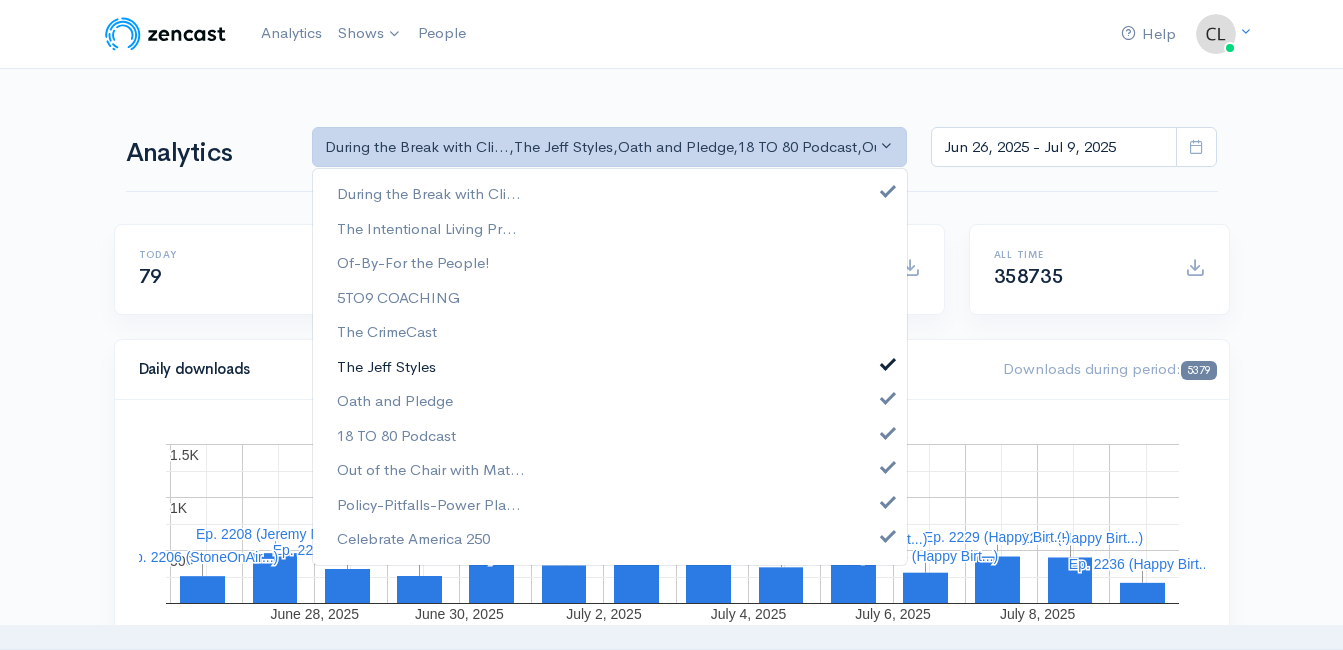 click on "The Jeff Styles" at bounding box center (386, 366) 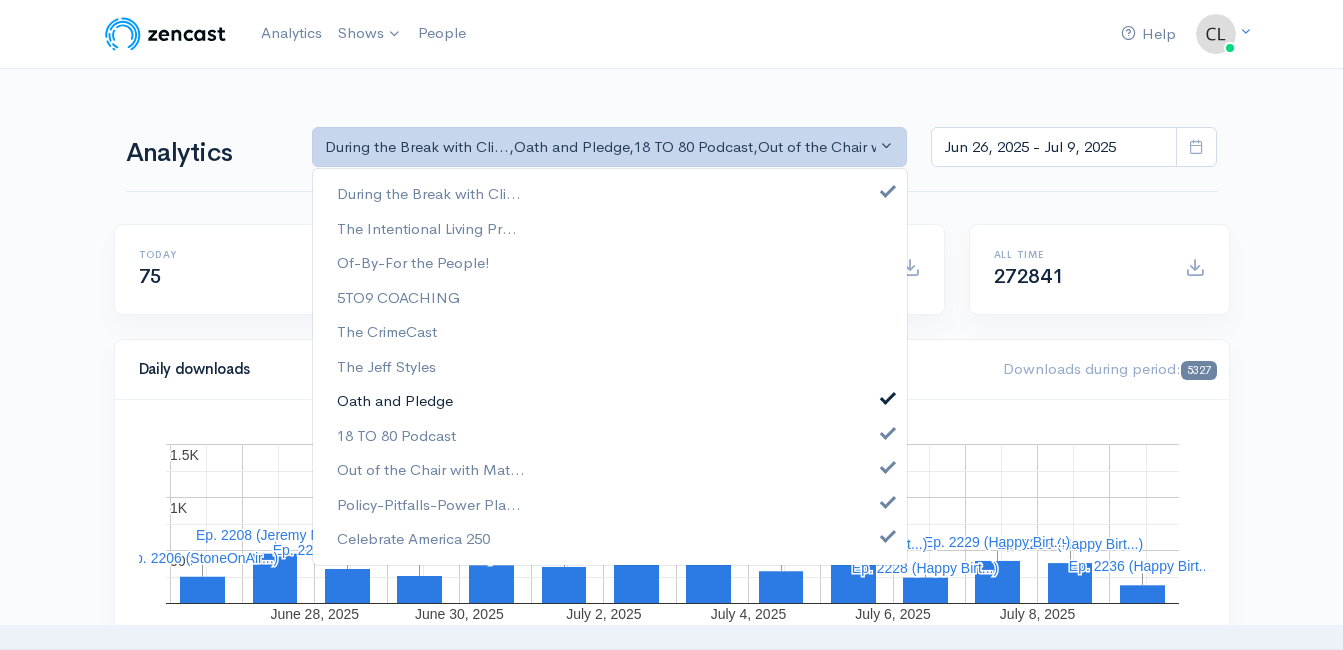 click on "Oath and Pledge" at bounding box center [395, 401] 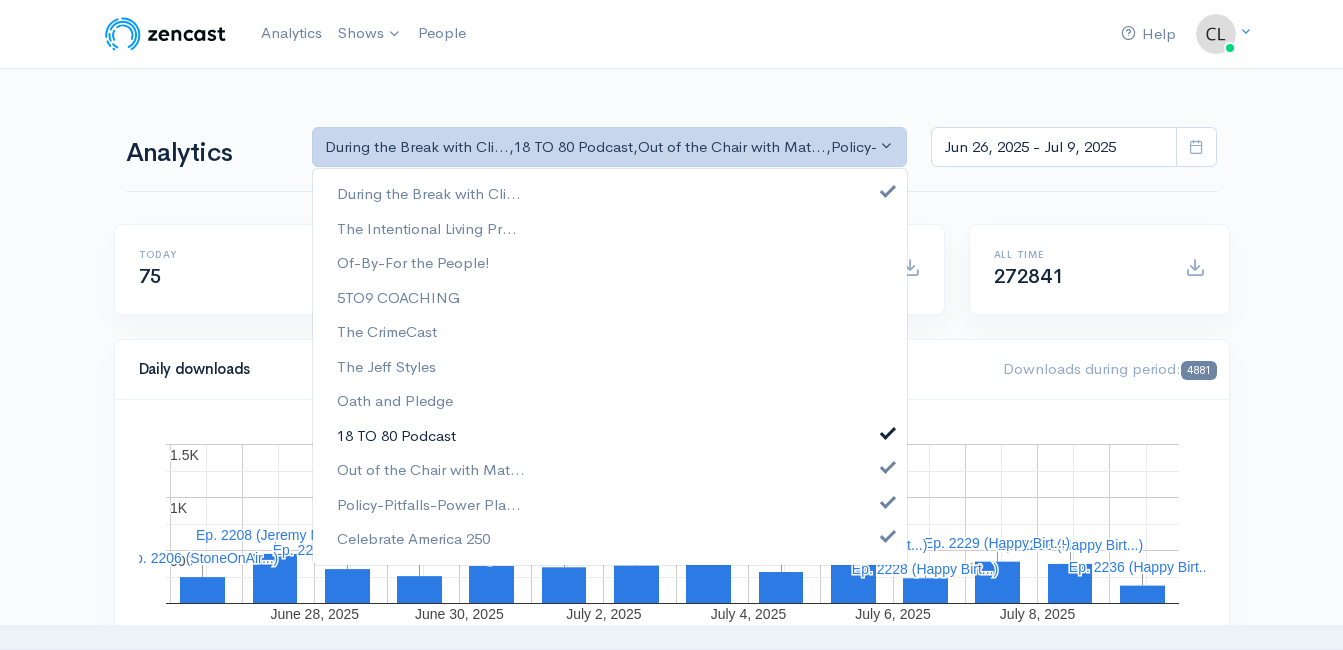 click on "18 TO 80 Podcast" at bounding box center [396, 435] 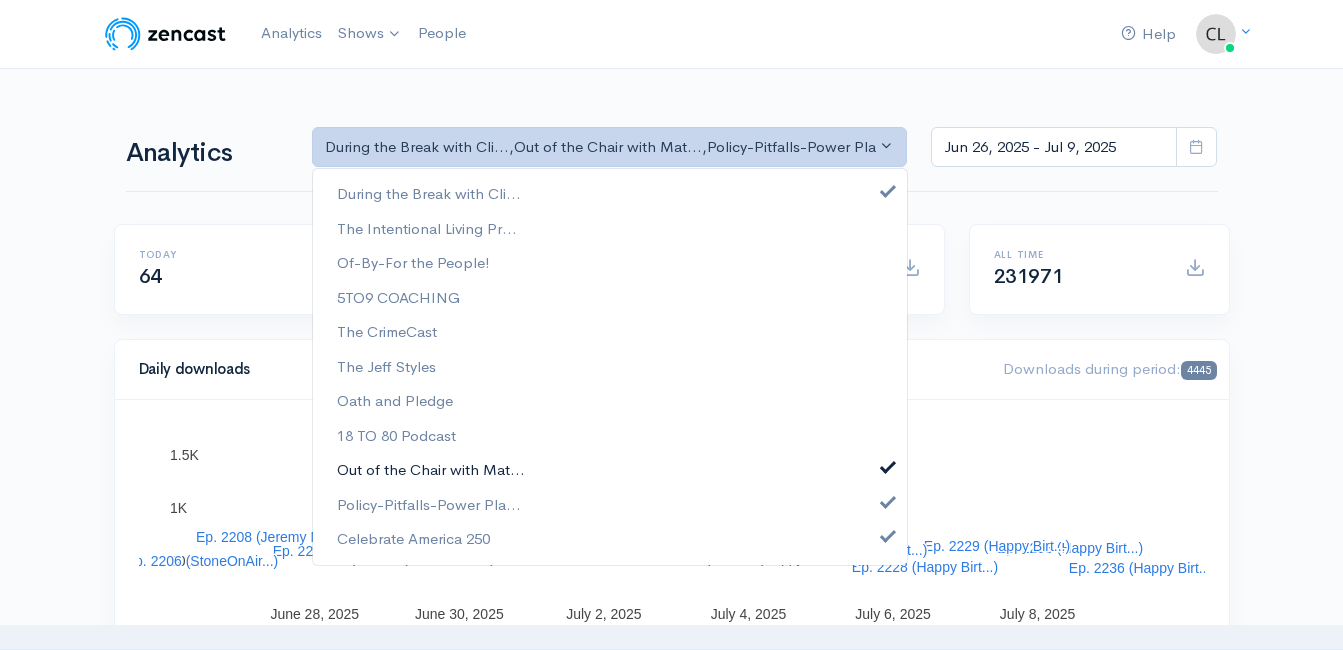 click on "Out of the Chair with Mat..." at bounding box center [431, 470] 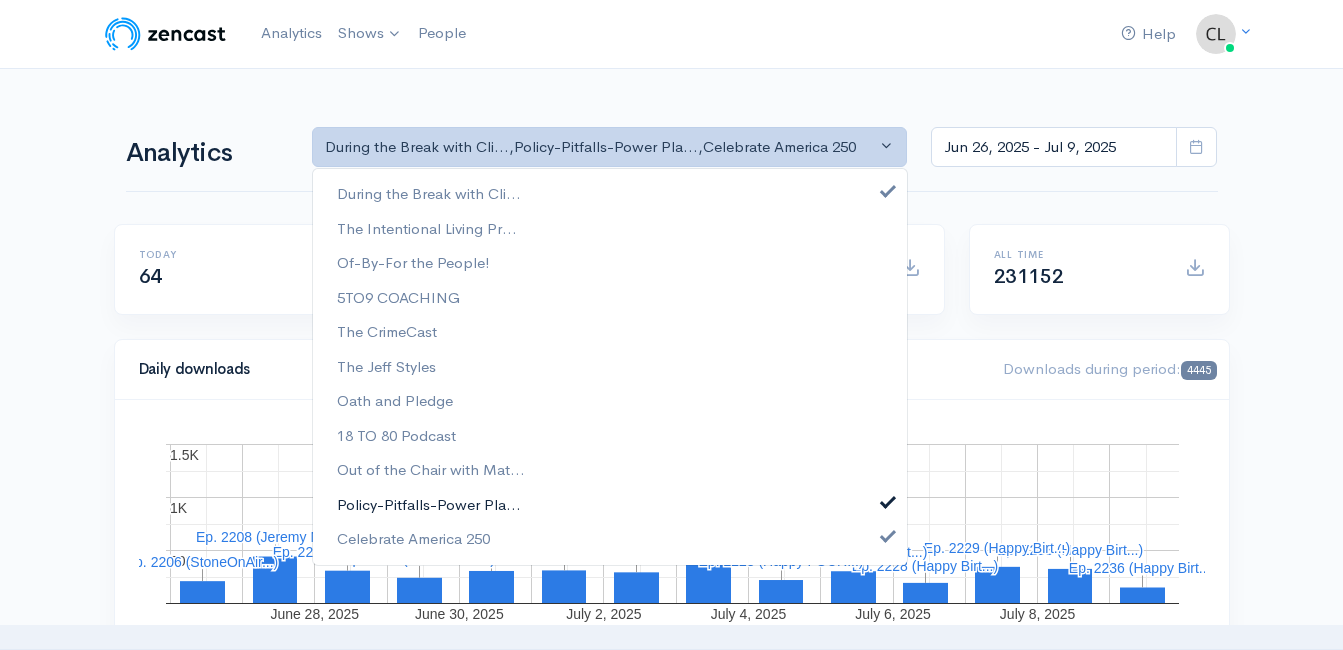 click on "Policy-Pitfalls-Power Pla..." at bounding box center (429, 504) 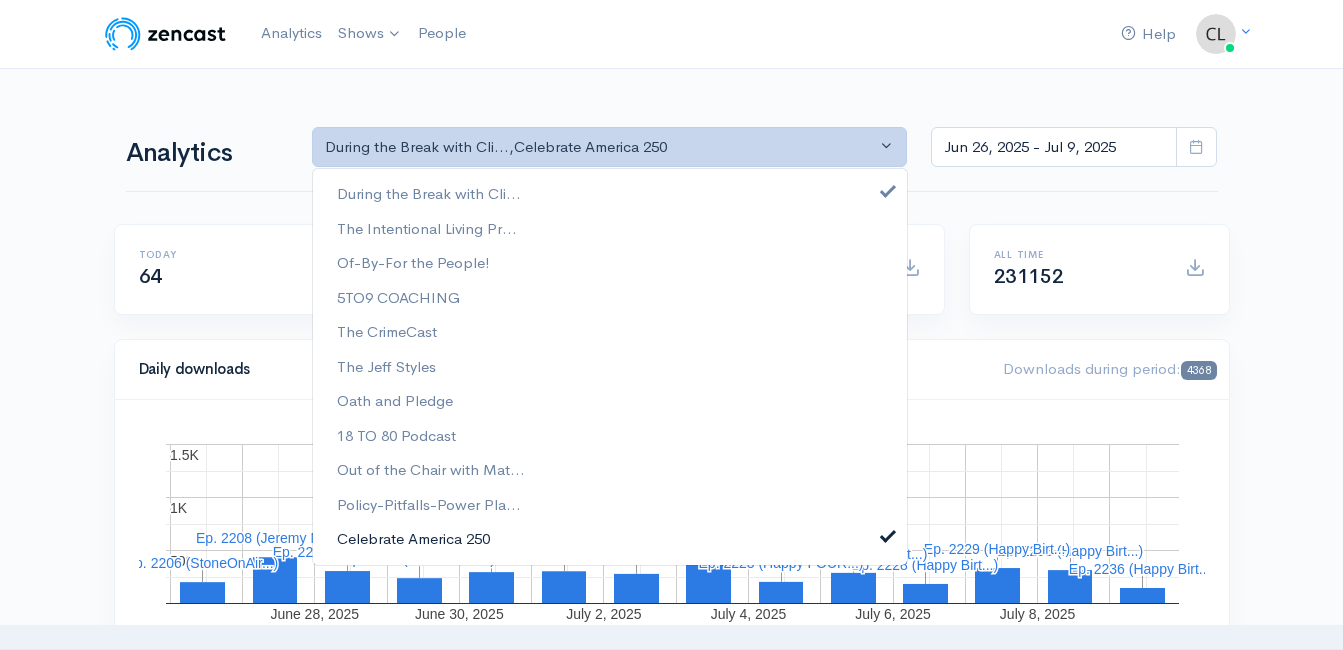 click on "Celebrate America 250" at bounding box center [413, 539] 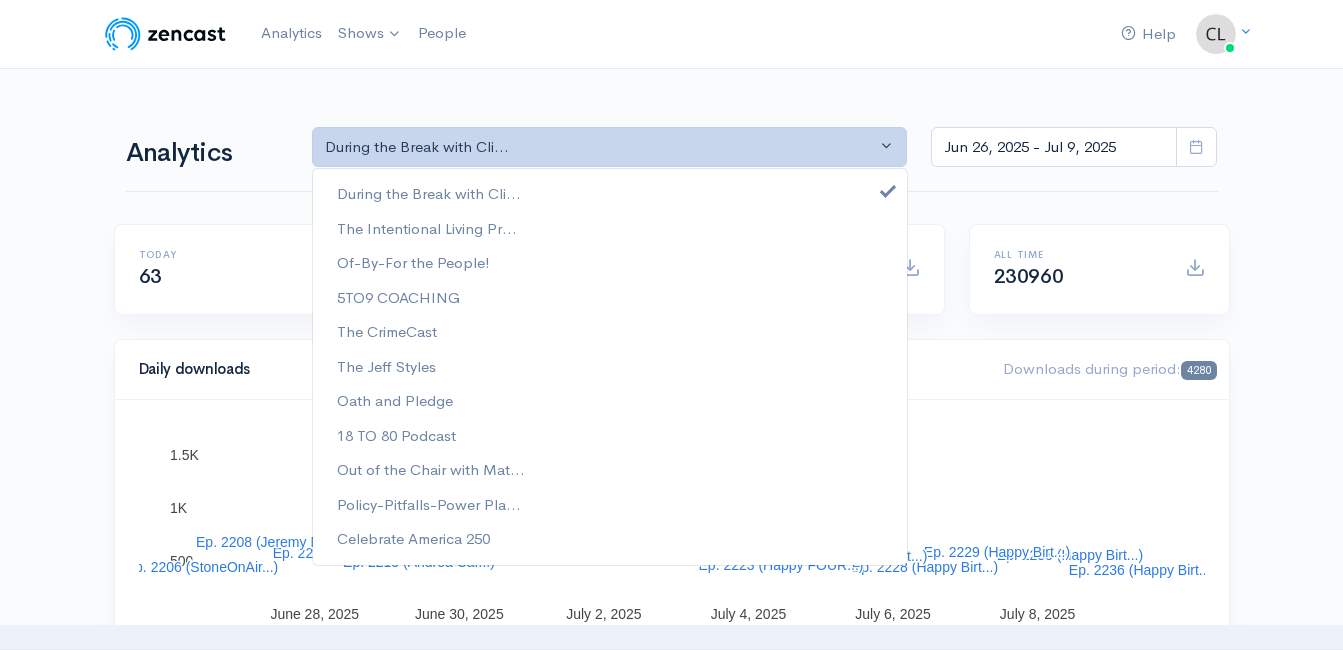 click on "Help
Notifications
View all
Your profile   Team settings     Default team   Current     Logout
Analytics
Shows
During the Break with Clint Powell
Of-By-For the People!
18 TO 80 Podcast
The Jeff Styles
Celebrate America 250
The CrimeCast
5TO9 COACHING
Policy-Pitfalls-Power Plays
Oath and Pledge
Out of the Chair with Matt Patty
The Intentional Living Project" at bounding box center [671, 1417] 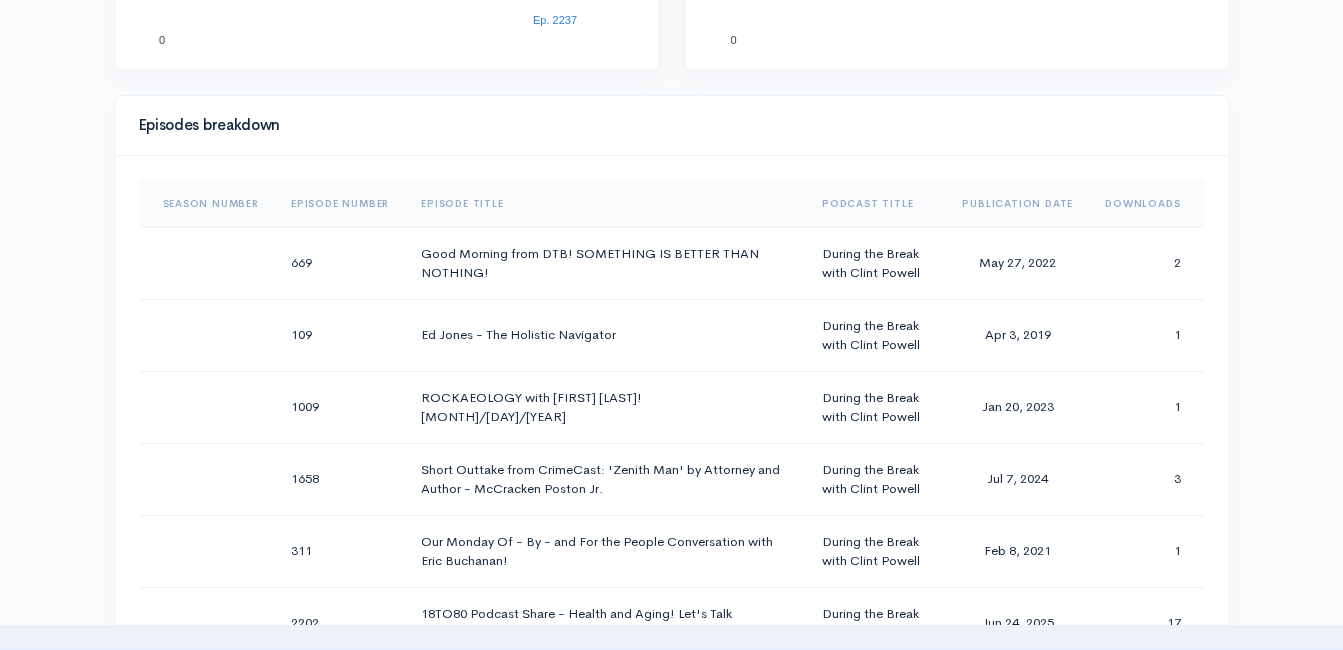 scroll, scrollTop: 1300, scrollLeft: 0, axis: vertical 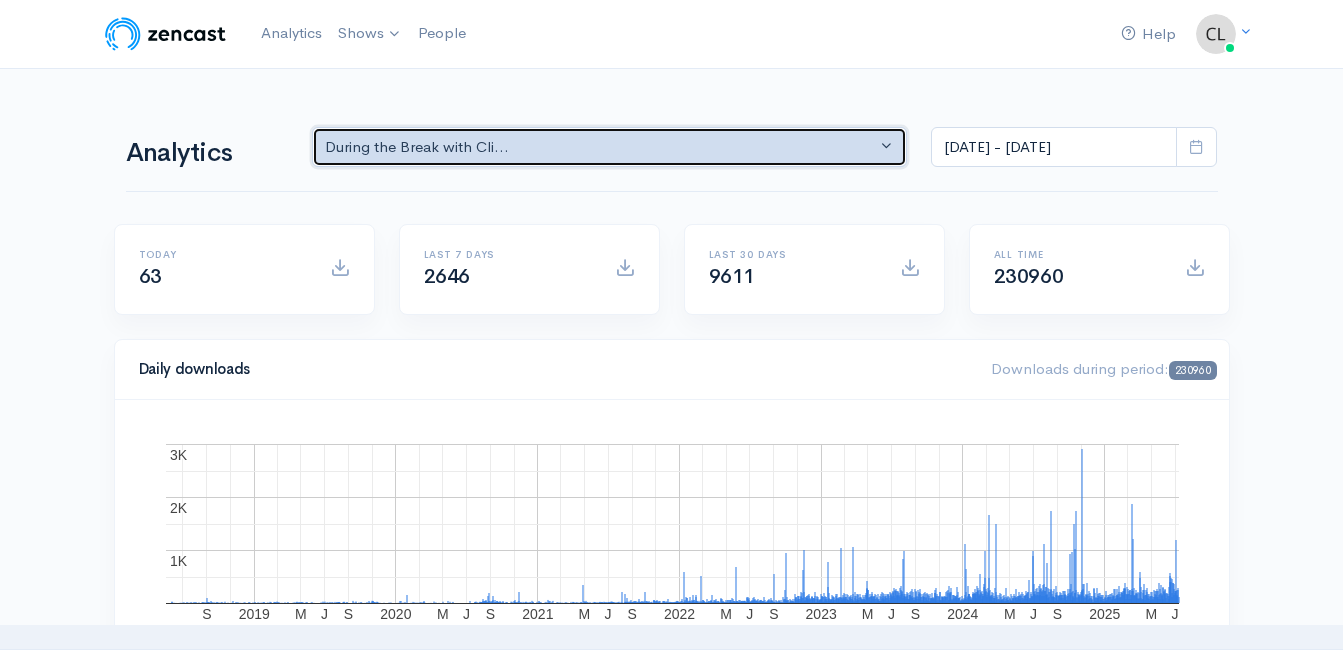 click on "During the Break with Cli..." at bounding box center (601, 147) 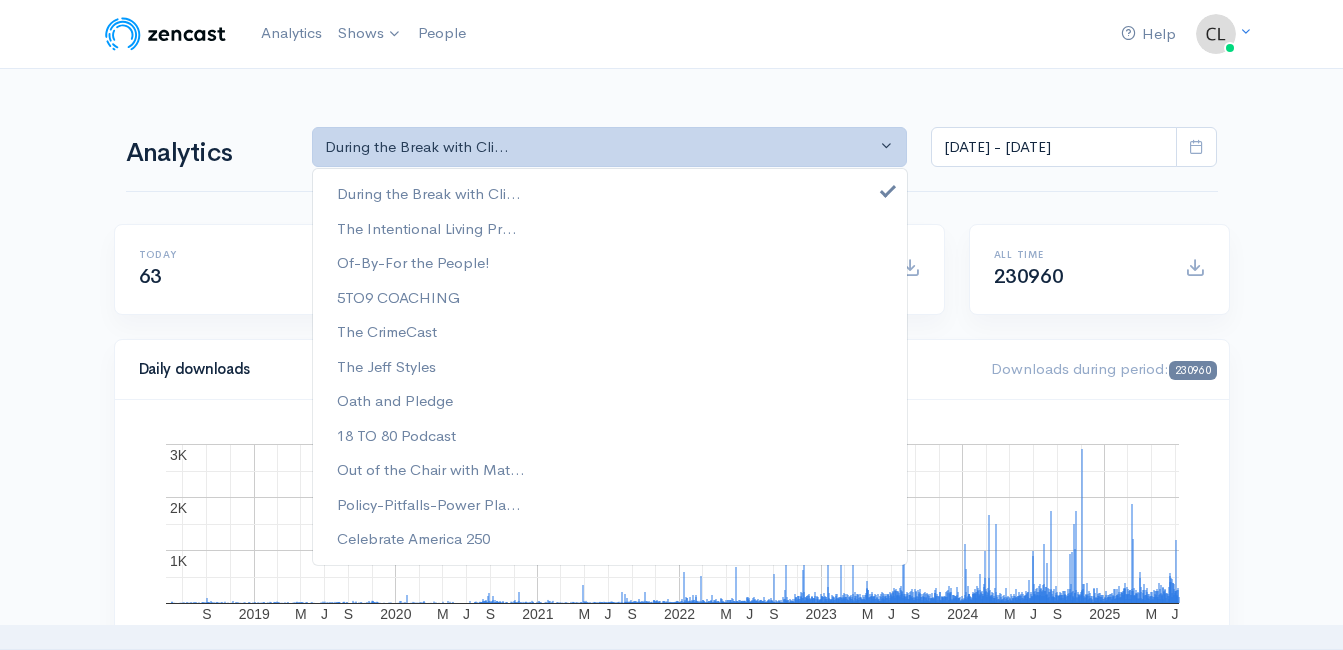 click on "Analytics
Shows
During the Break with [FIRST] [LAST]
Of-By-For the People!
18 TO 80 Podcast
The [FIRST] [LAST]
Celebrate America 250
The CrimeCast
5TO9 COACHING
Policy-Pitfalls-Power Plays
Oath and Pledge
Out of the Chair with [FIRST] [LAST]
The Intentional Living Project" at bounding box center (671, 1417) 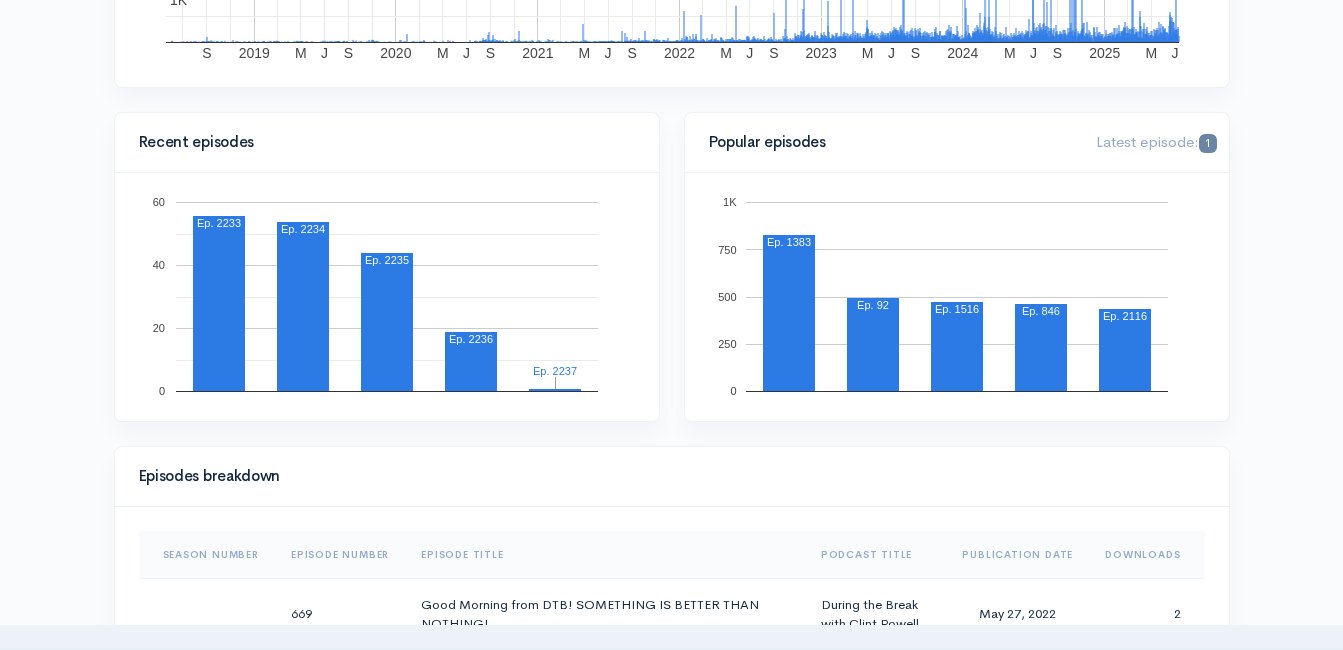 scroll, scrollTop: 600, scrollLeft: 0, axis: vertical 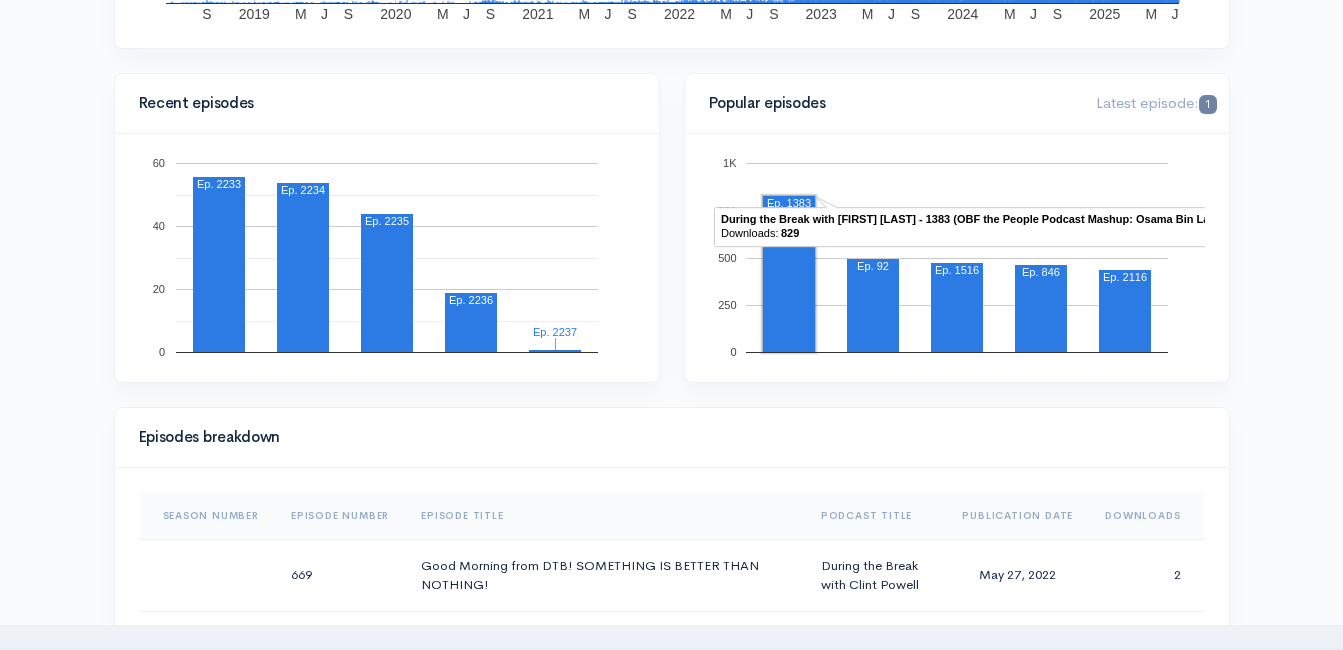 click at bounding box center (789, 274) 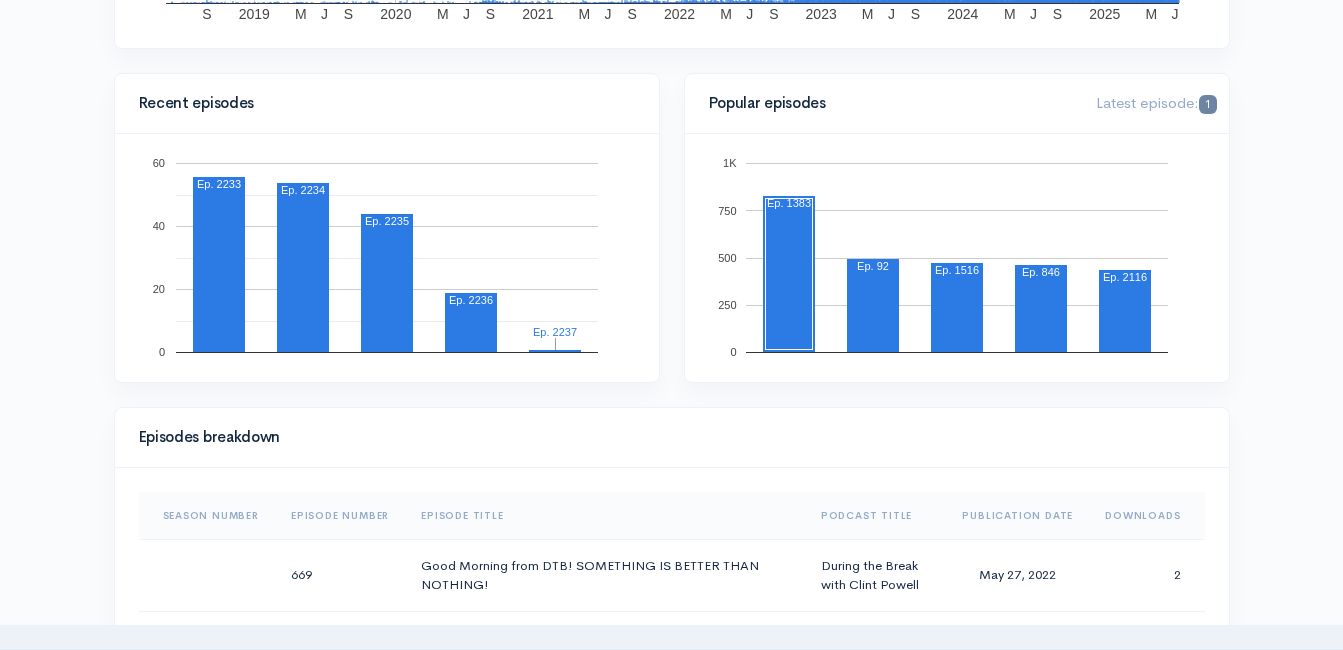 click on "Help
Notifications
View all
Your profile   Team settings     Default team   Current     Logout
Analytics
Shows
During the Break with Clint Powell
Of-By-For the People!
18 TO 80 Podcast
The Jeff Styles
Celebrate America 250
The CrimeCast
5TO9 COACHING
Policy-Pitfalls-Power Plays
Oath and Pledge
Out of the Chair with Matt Patty
The Intentional Living Project" at bounding box center (671, 817) 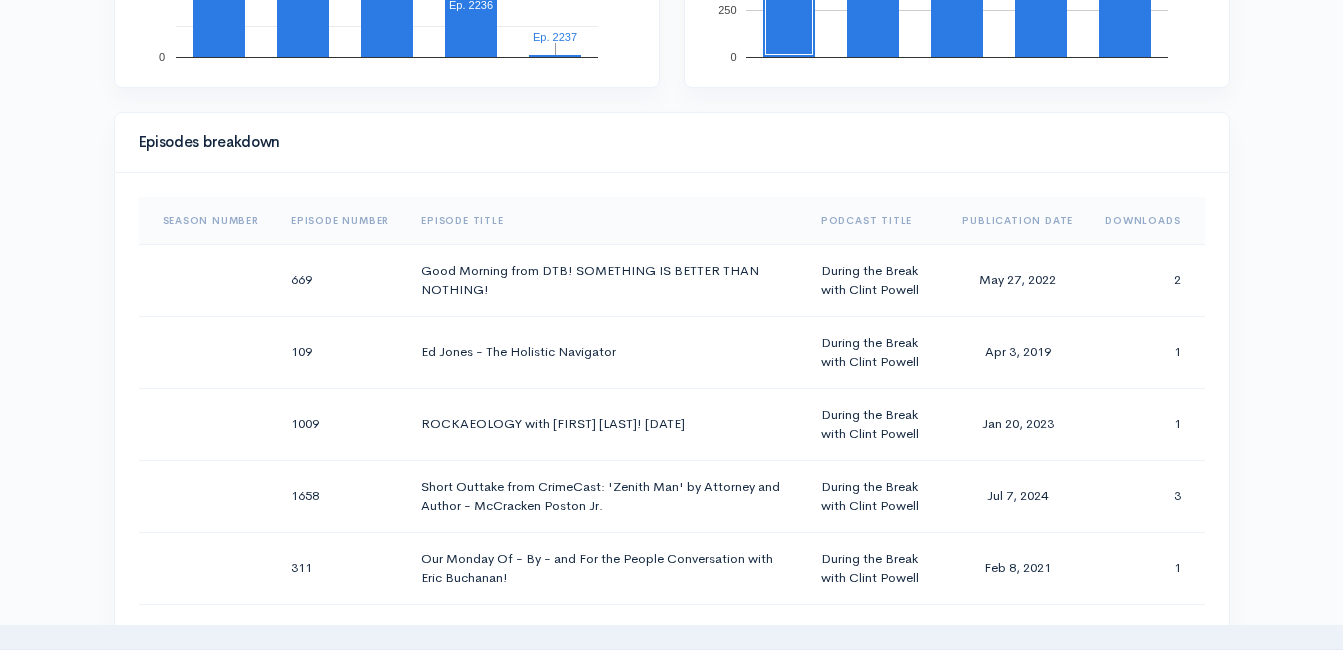 scroll, scrollTop: 1000, scrollLeft: 0, axis: vertical 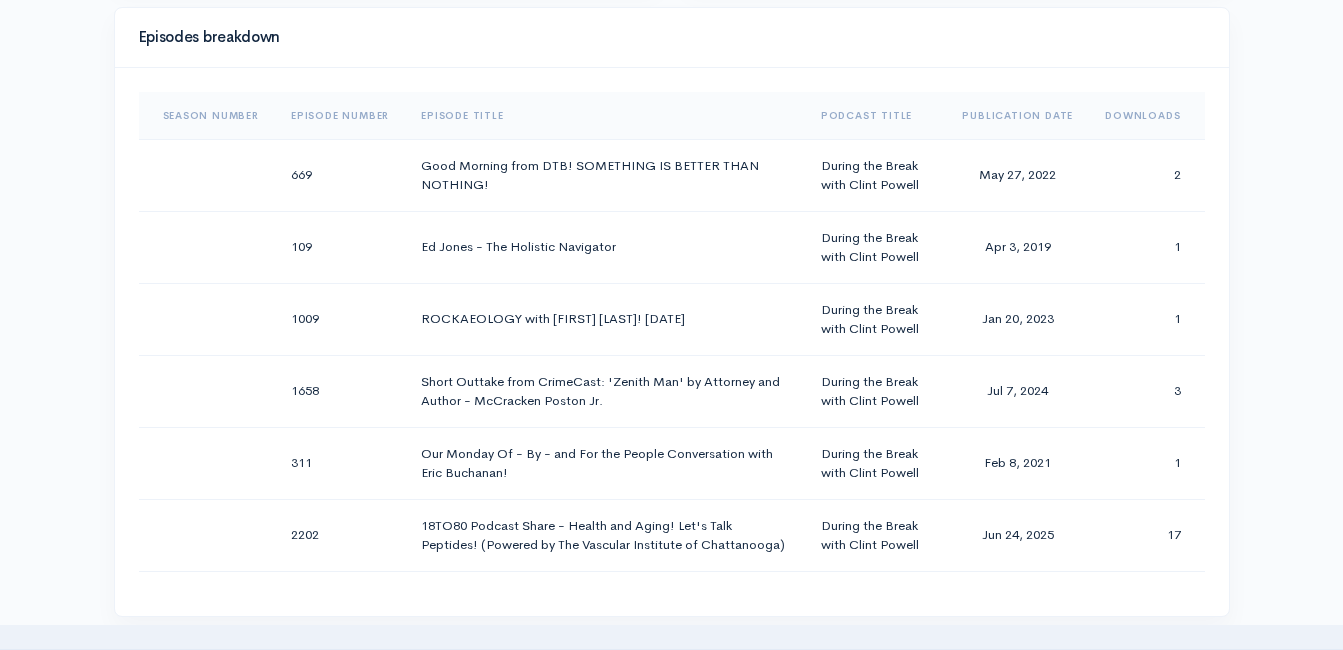 click on "Publication Date" at bounding box center (1017, 116) 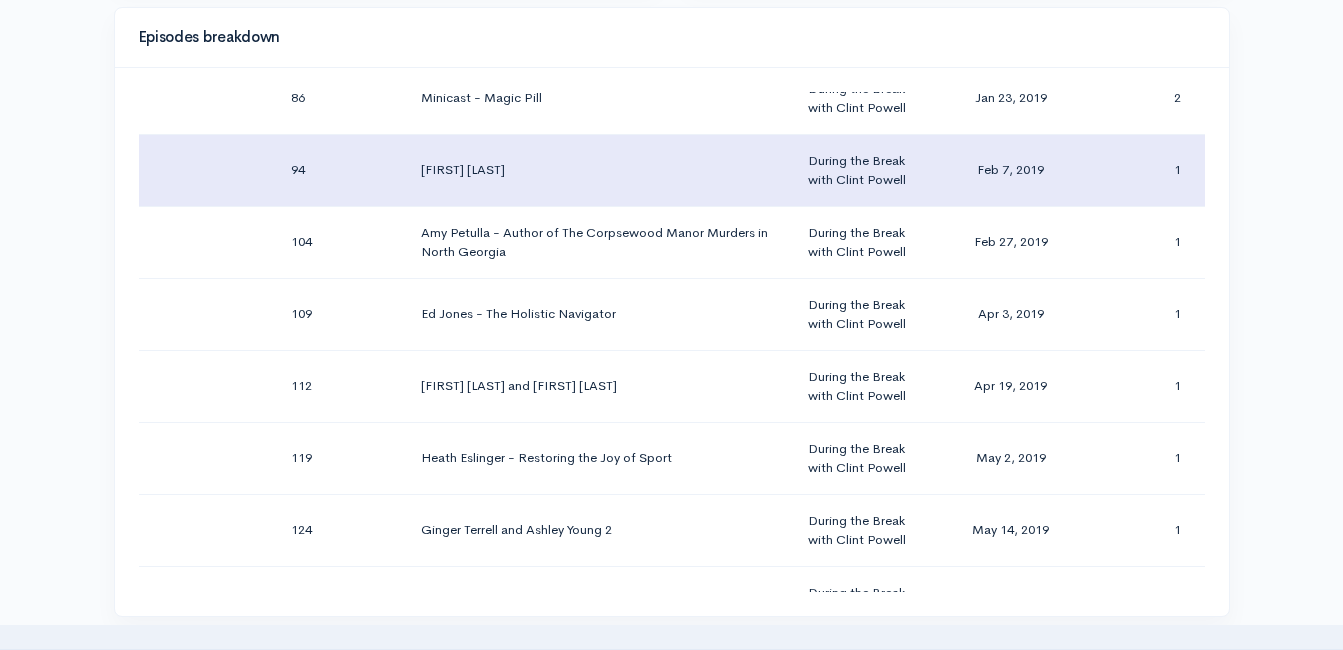 scroll, scrollTop: 800, scrollLeft: 0, axis: vertical 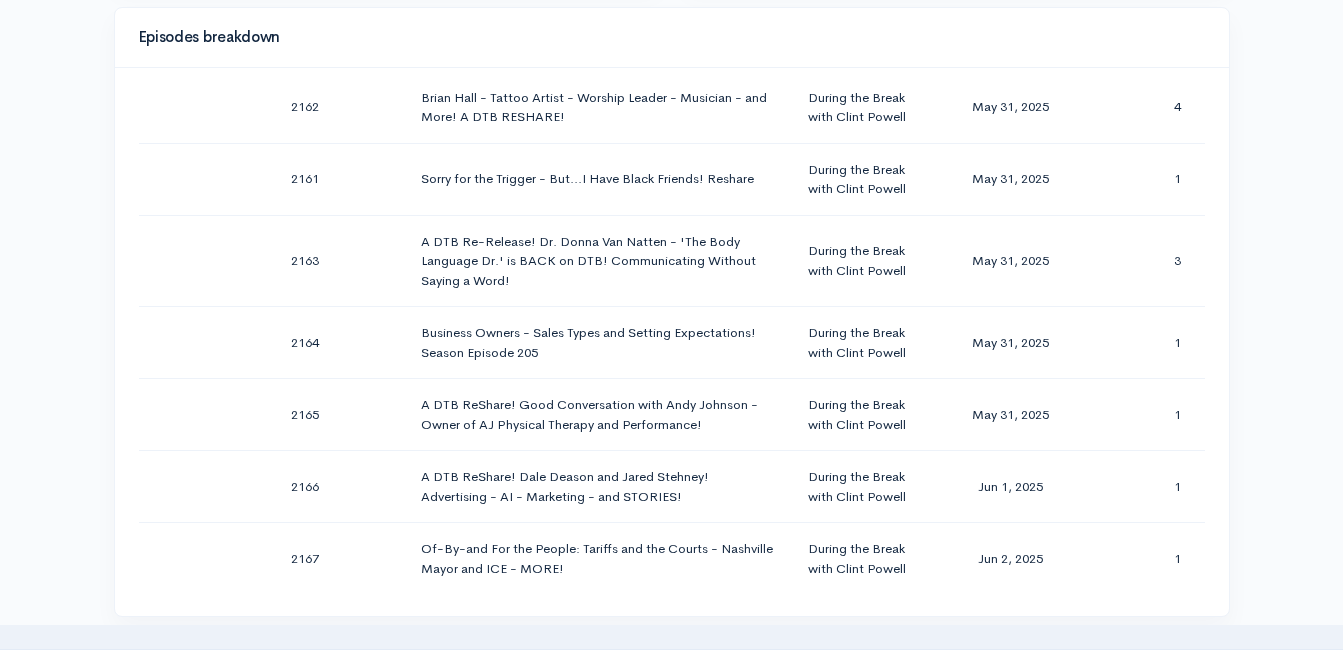 click on "UpFront Wrap-Up with Jeff Styles and Clint! Headlines and Opinions - 6/2/25" at bounding box center [598, 631] 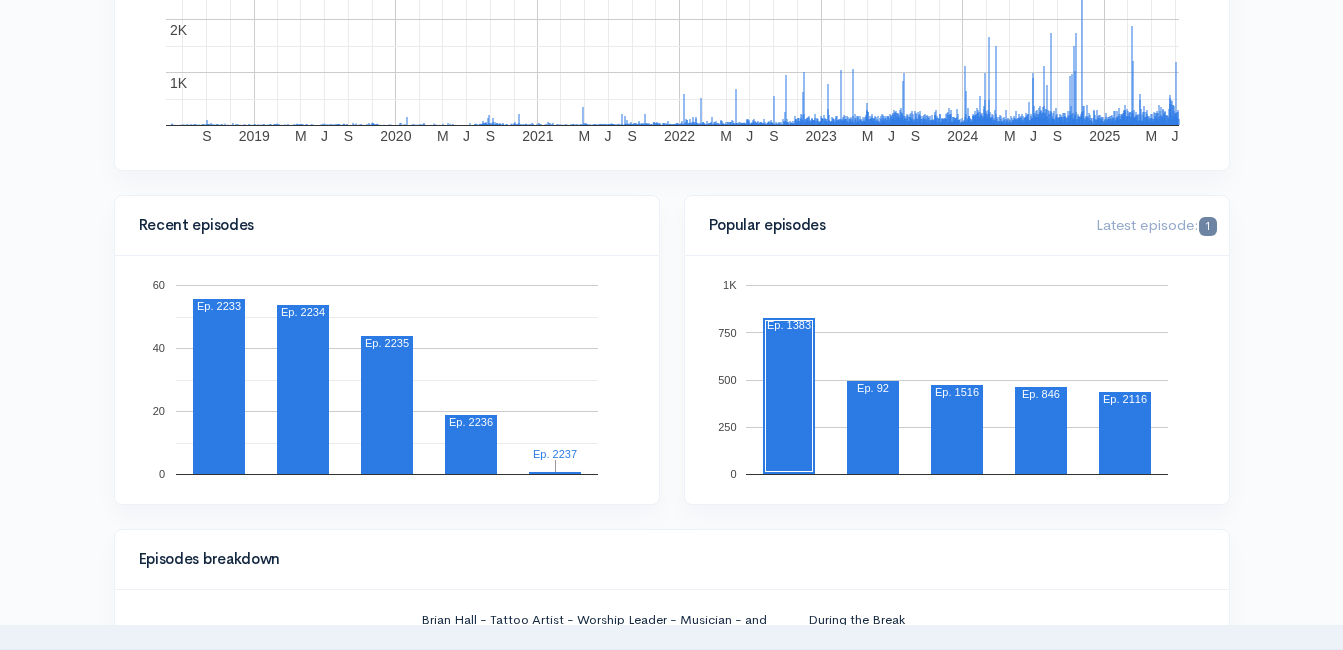 scroll, scrollTop: 0, scrollLeft: 0, axis: both 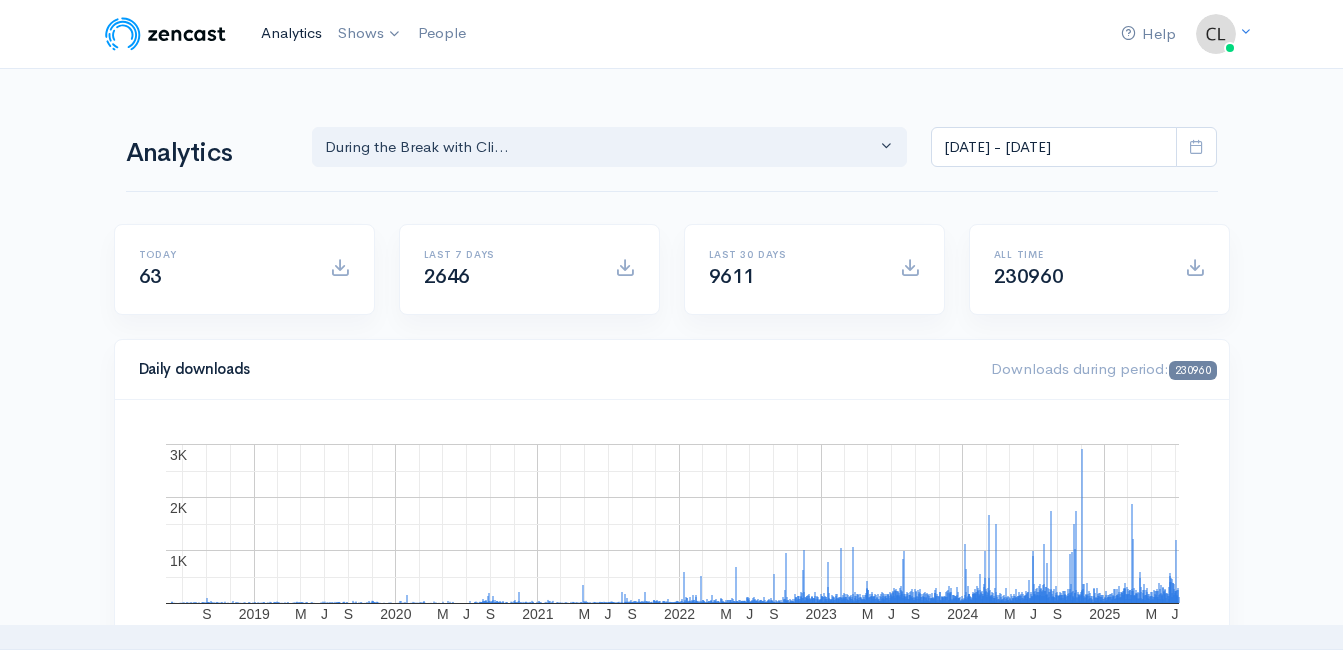 click on "Analytics" at bounding box center [291, 33] 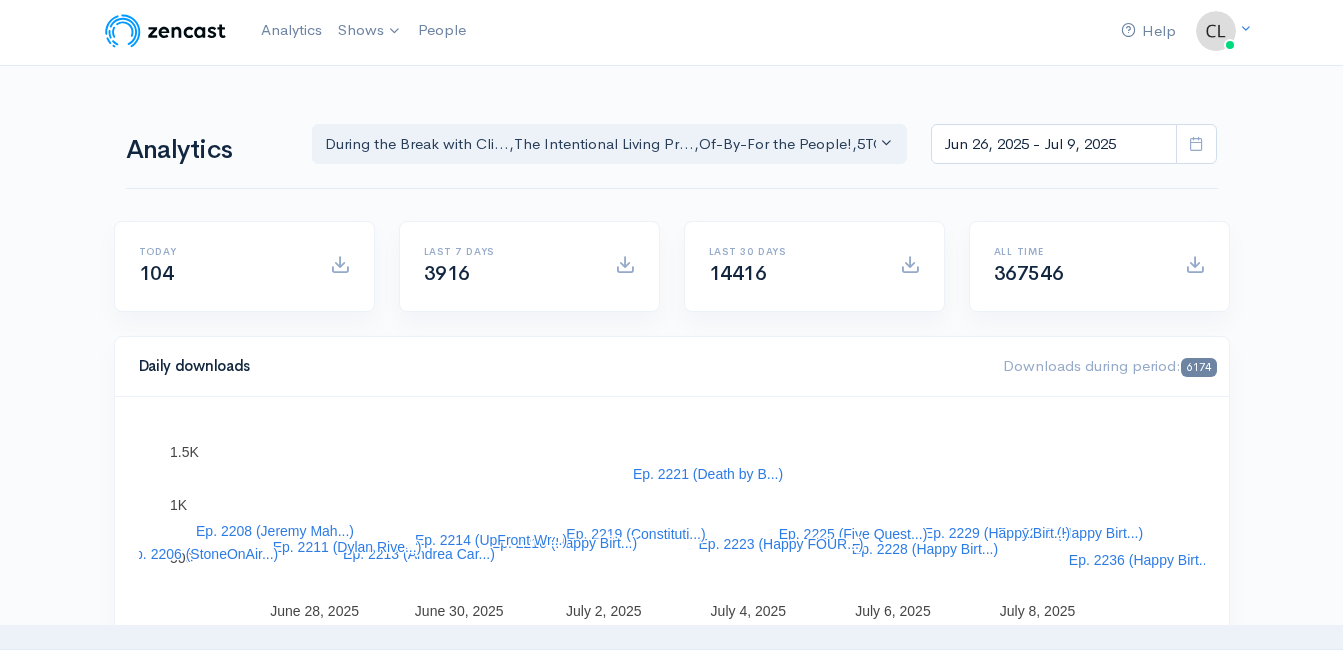 scroll, scrollTop: 0, scrollLeft: 0, axis: both 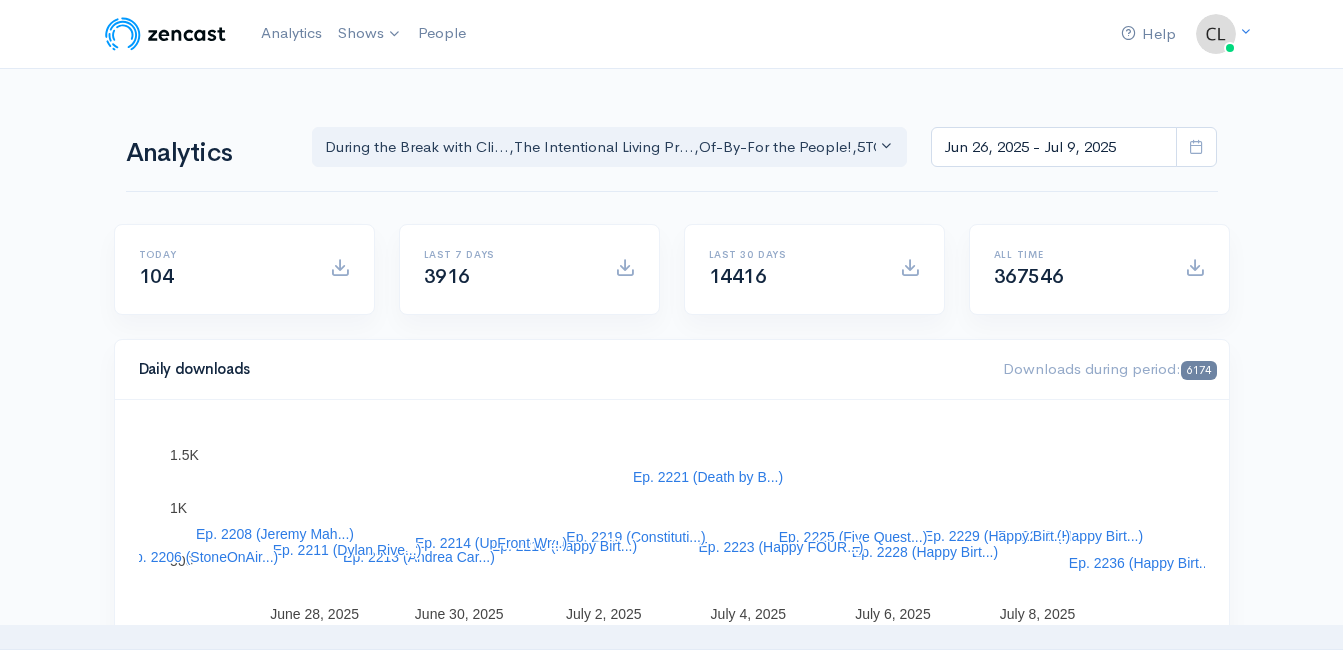 click on "Help
Notifications
View all
Your profile   Team settings     Default team   Current     Logout
Analytics
Shows
During the Break with Clint Powell
Of-By-For the People!
18 TO 80 Podcast
The Jeff Styles
Celebrate America 250
The CrimeCast
5TO9 COACHING
Policy-Pitfalls-Power Plays
Oath and Pledge
Out of the Chair with Matt Patty
The Intentional Living Project
,  ,  ," at bounding box center (671, 1191) 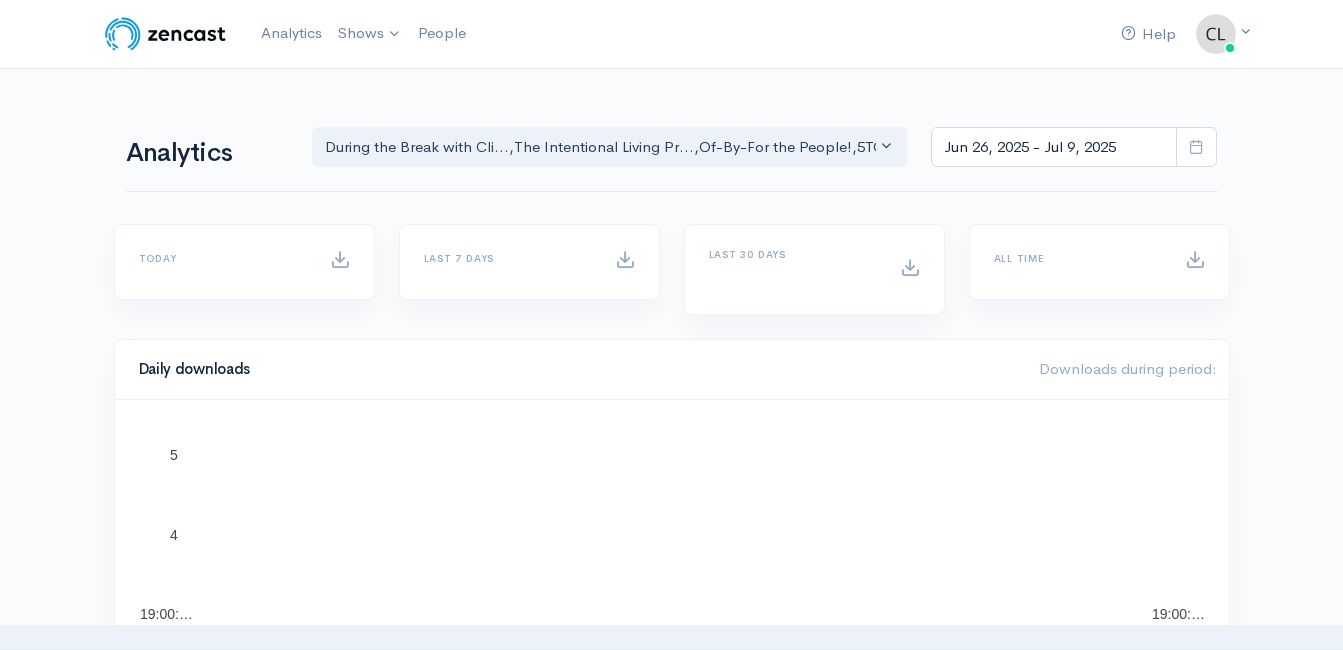 scroll, scrollTop: 0, scrollLeft: 0, axis: both 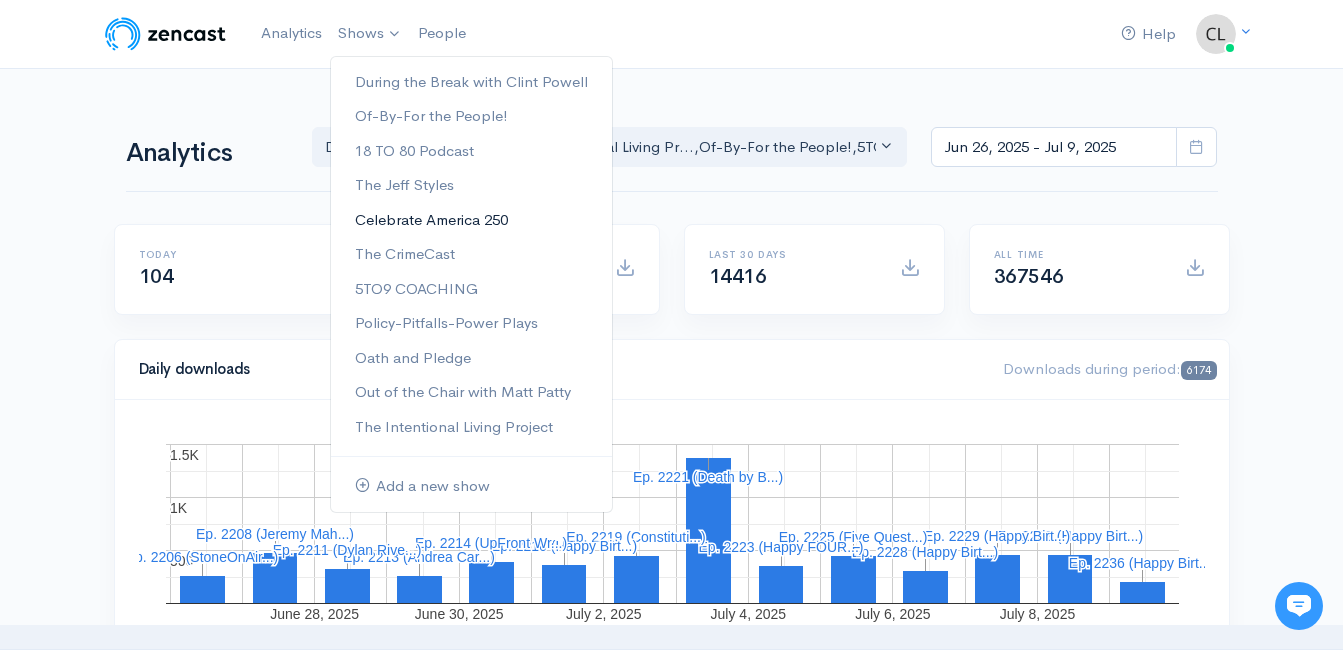 click on "Celebrate America 250" at bounding box center (471, 220) 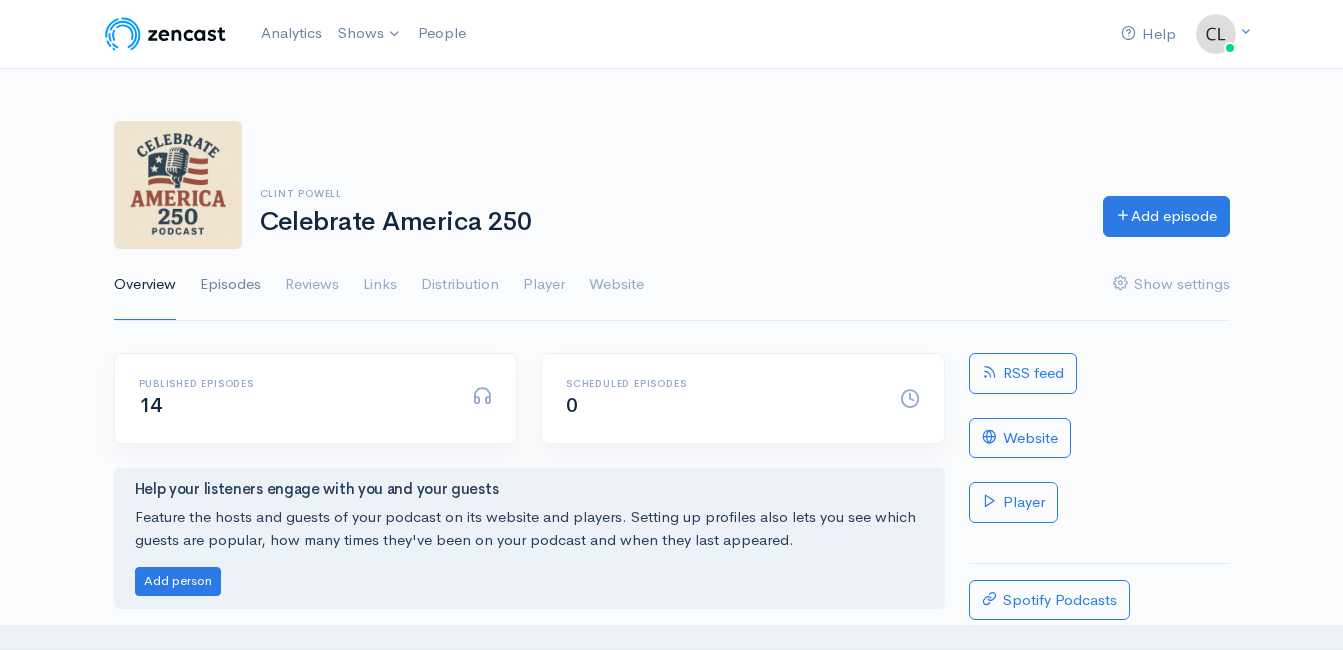 scroll, scrollTop: 0, scrollLeft: 0, axis: both 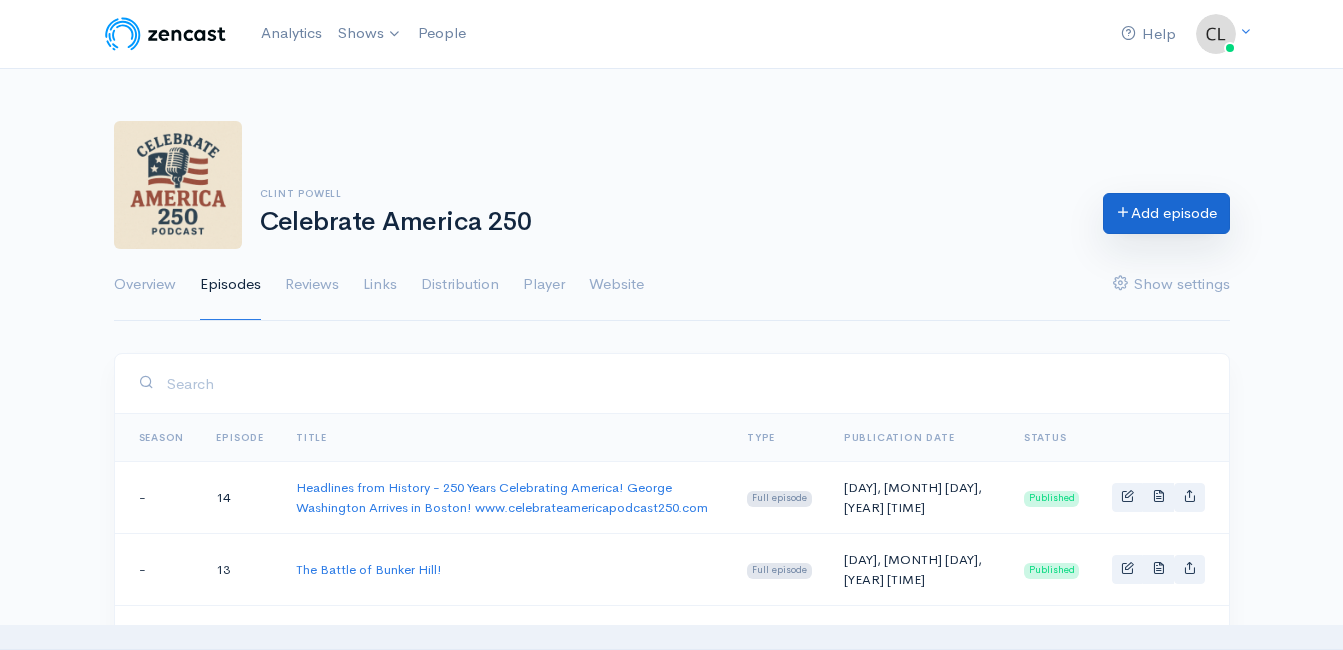 click on "Add episode" at bounding box center (1166, 213) 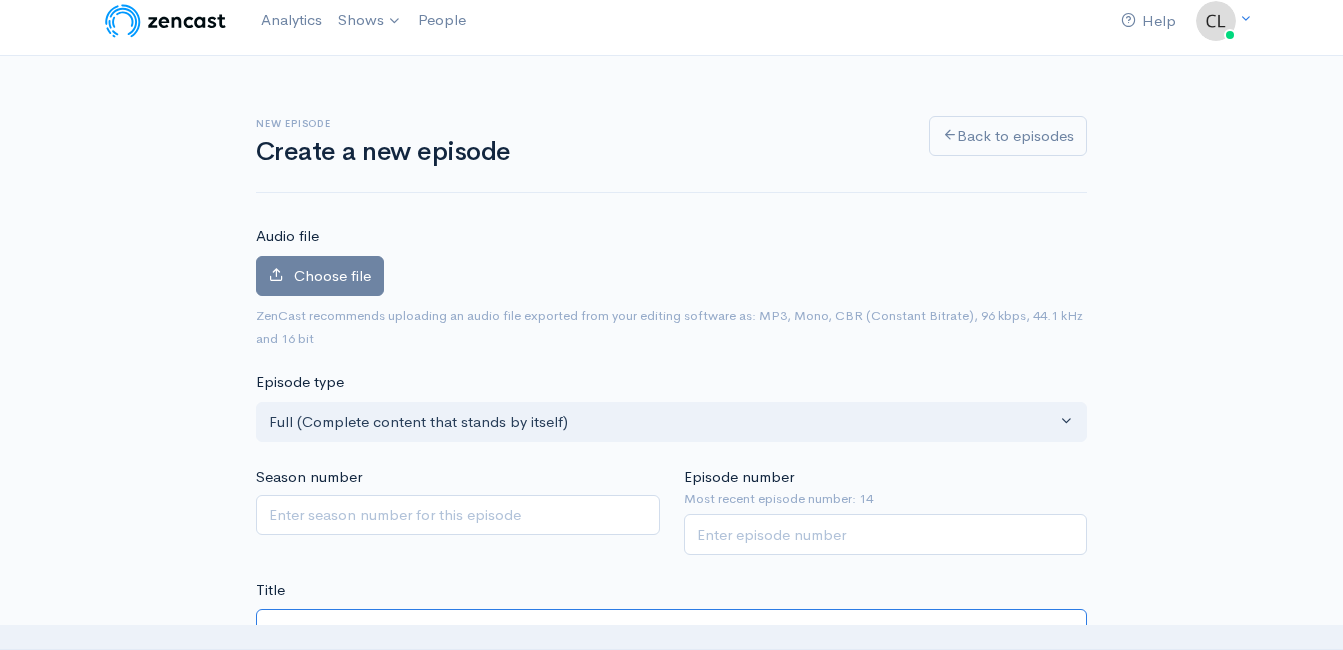 scroll, scrollTop: 0, scrollLeft: 0, axis: both 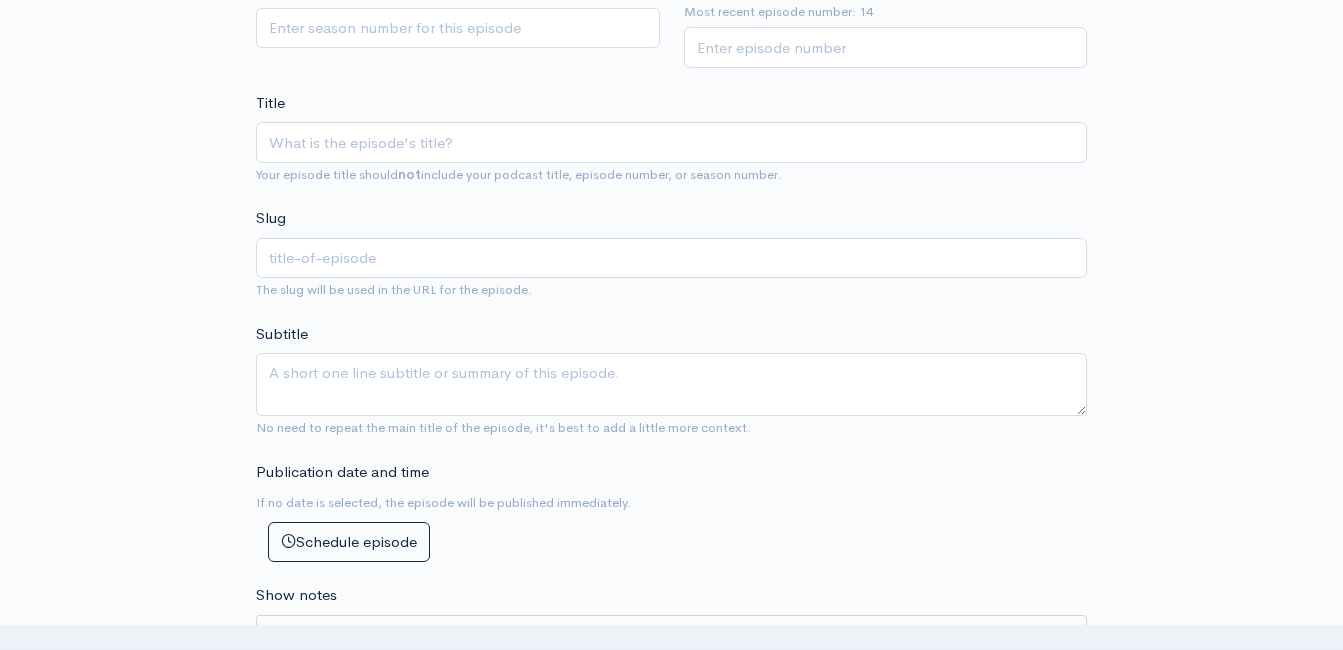 type on "The Olive Branch Petitition!" 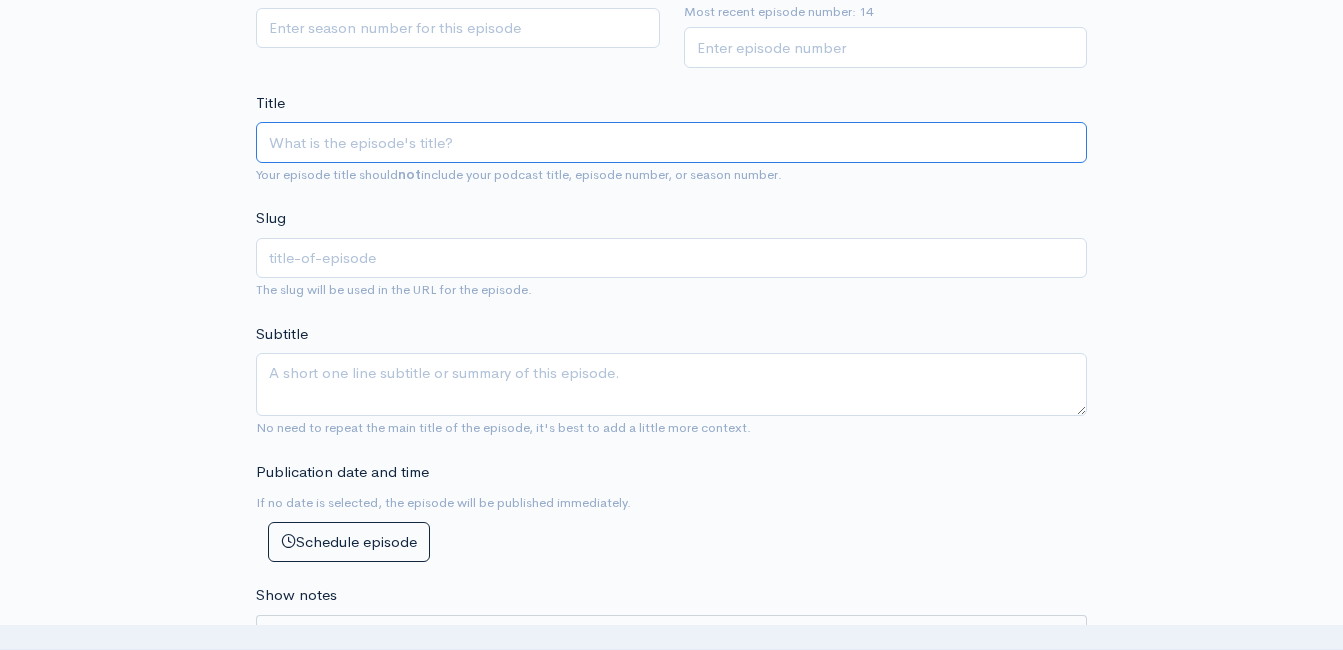 click on "Title" at bounding box center (671, 142) 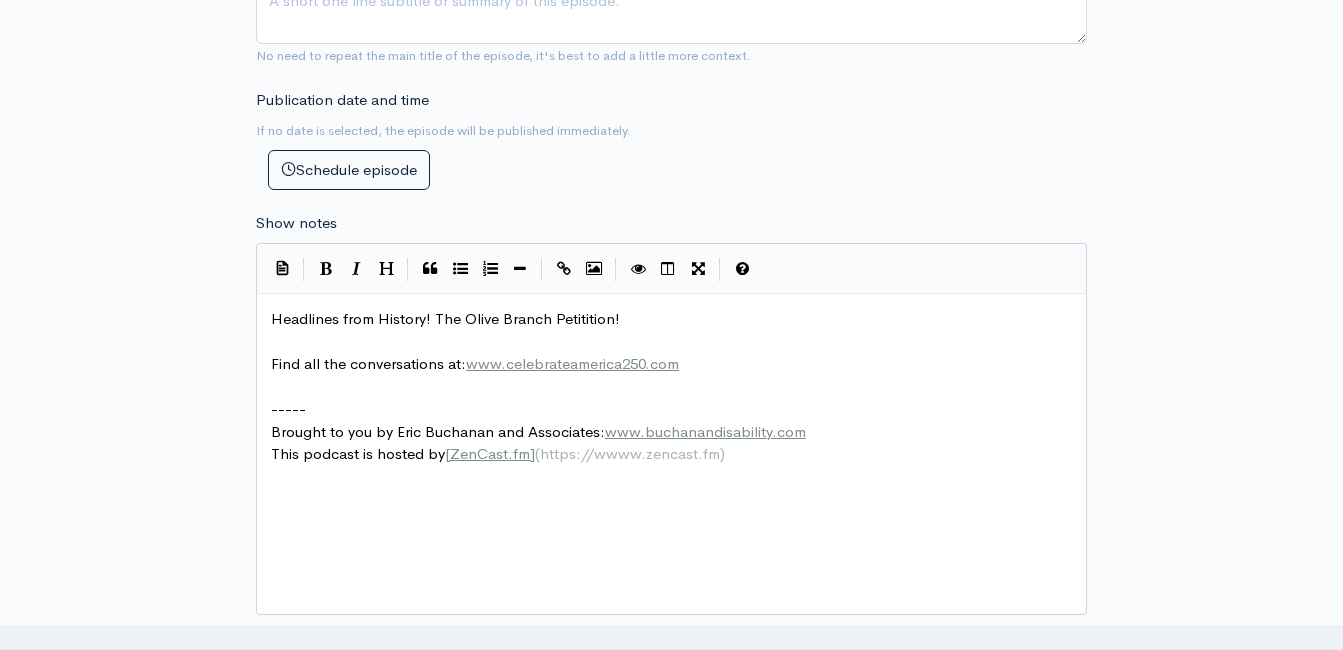scroll, scrollTop: 900, scrollLeft: 0, axis: vertical 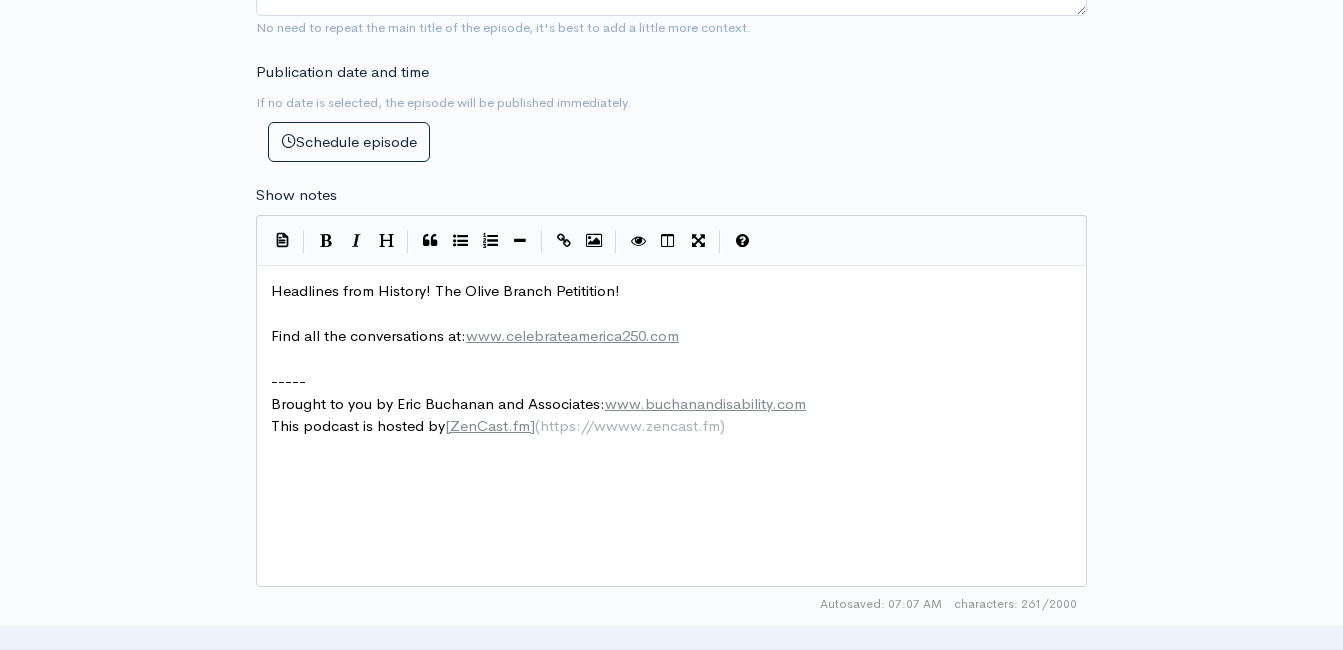 type on "The Olive Branch Petition!" 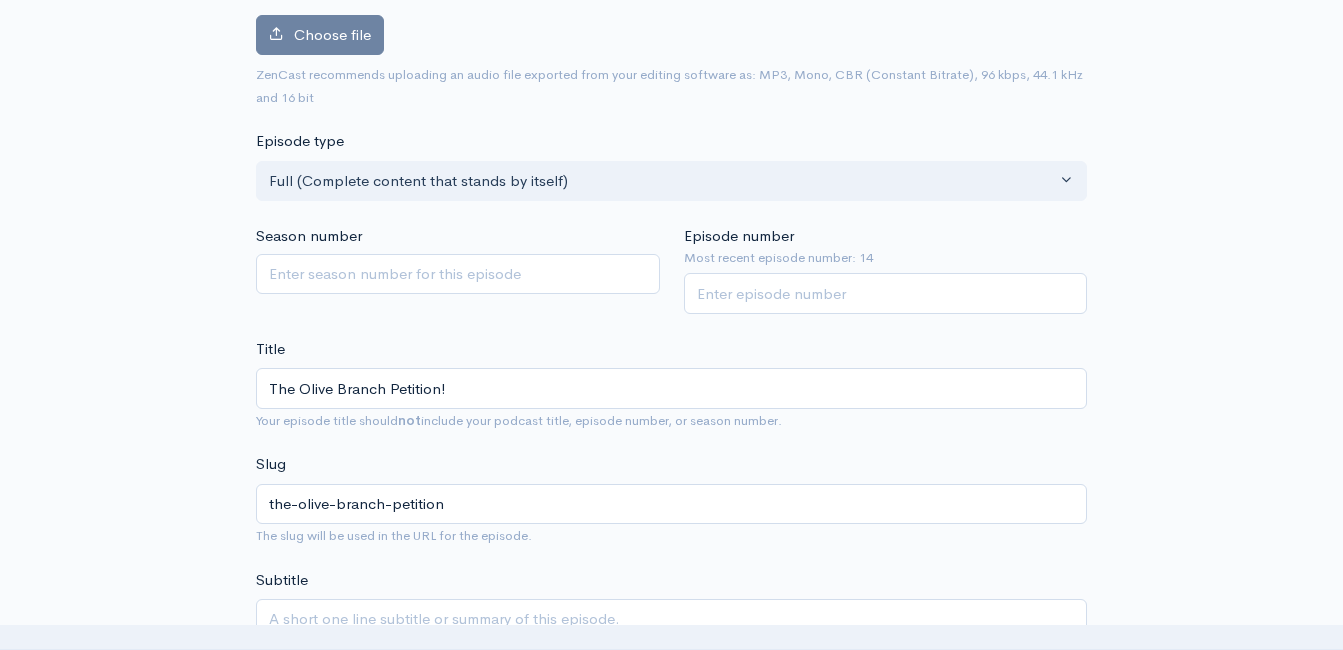 scroll, scrollTop: 300, scrollLeft: 0, axis: vertical 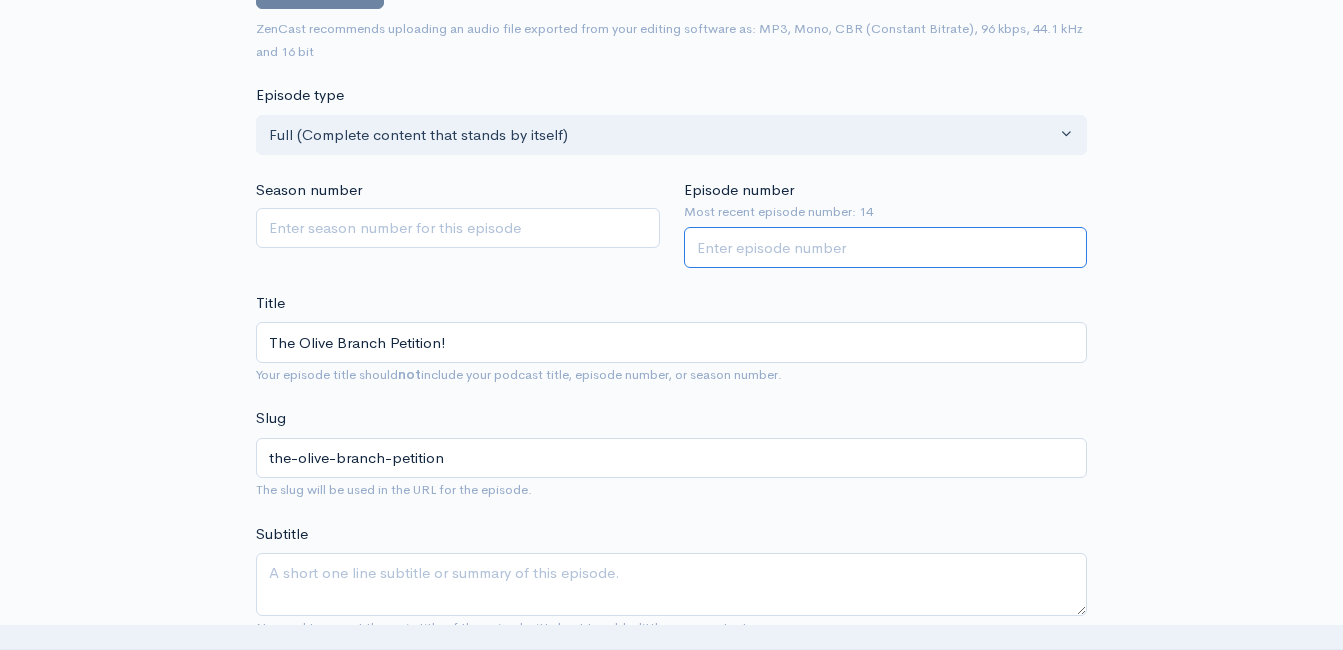 click on "Episode number" at bounding box center (886, 247) 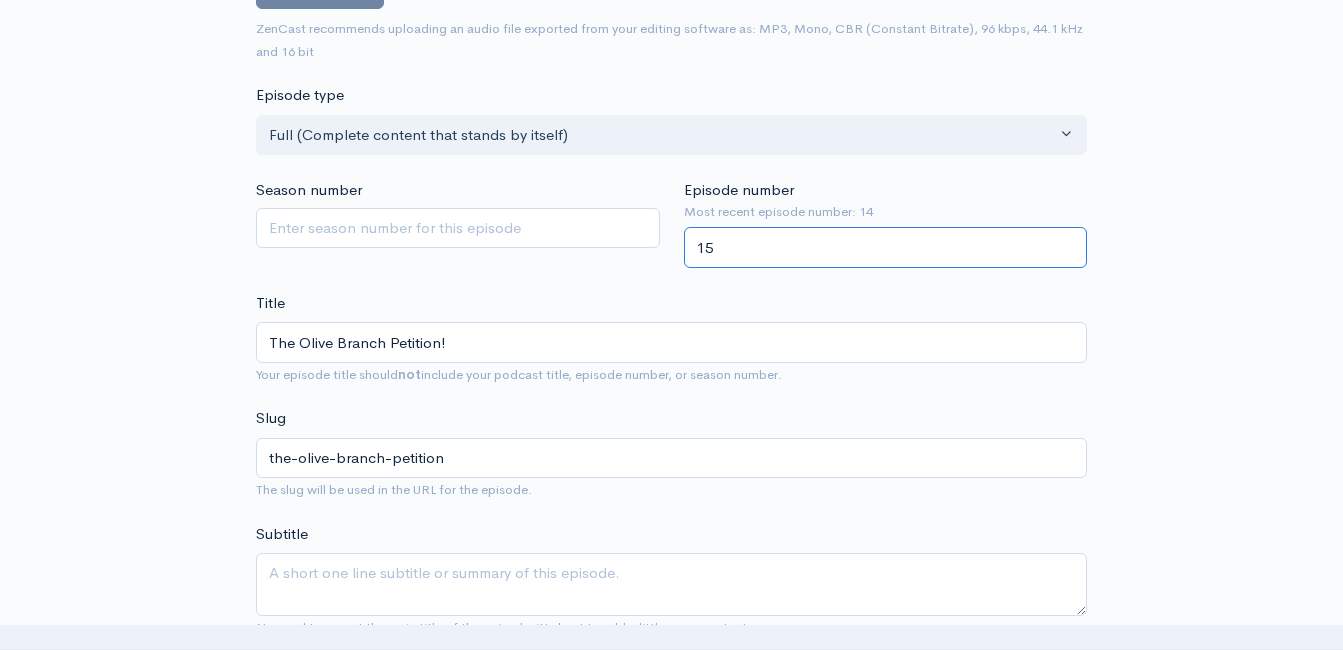 type on "15" 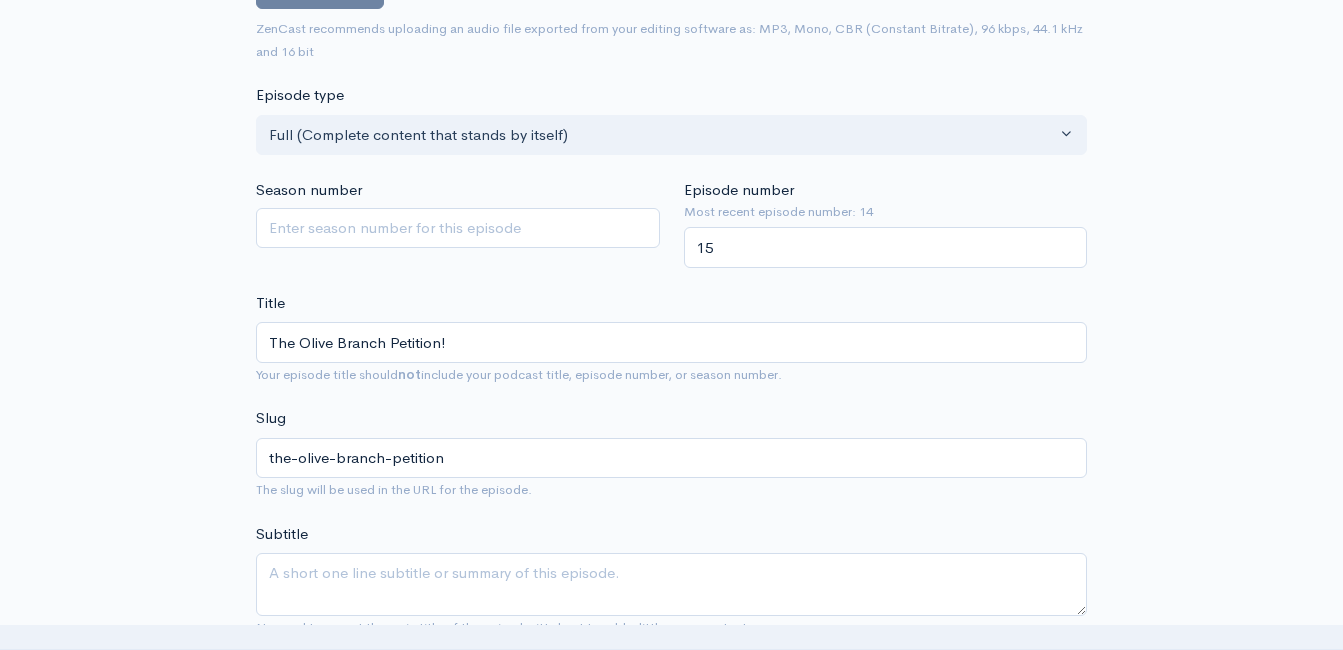 click on "Title   The Olive Branch Petition!   Your episode title should  not  include your podcast
title, episode number, or season number." at bounding box center (671, 339) 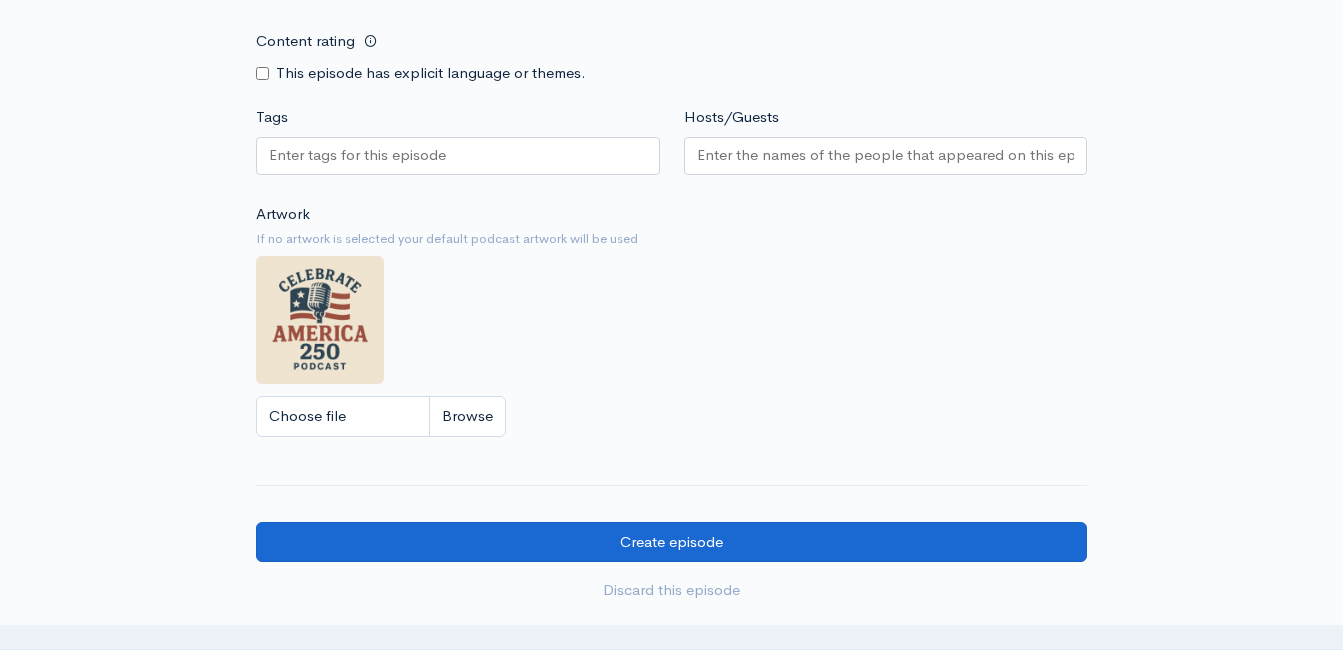 scroll, scrollTop: 1000, scrollLeft: 0, axis: vertical 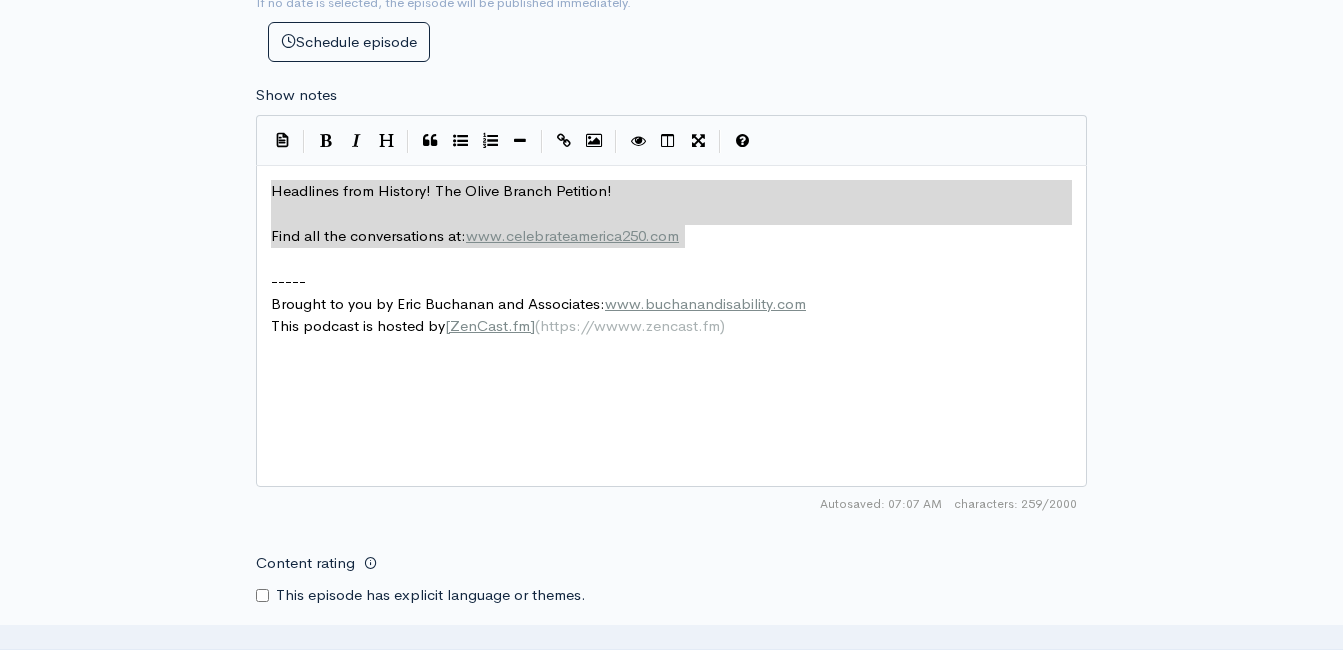 drag, startPoint x: 686, startPoint y: 239, endPoint x: 270, endPoint y: 190, distance: 418.8759 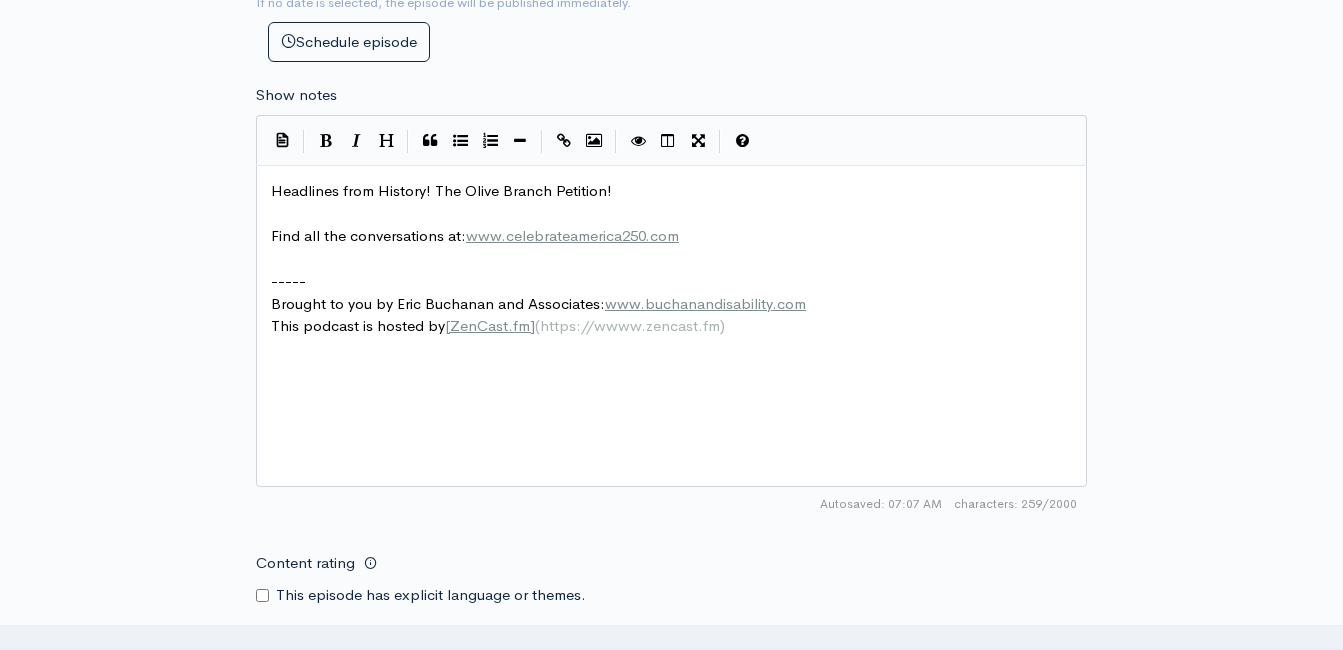scroll, scrollTop: 700, scrollLeft: 0, axis: vertical 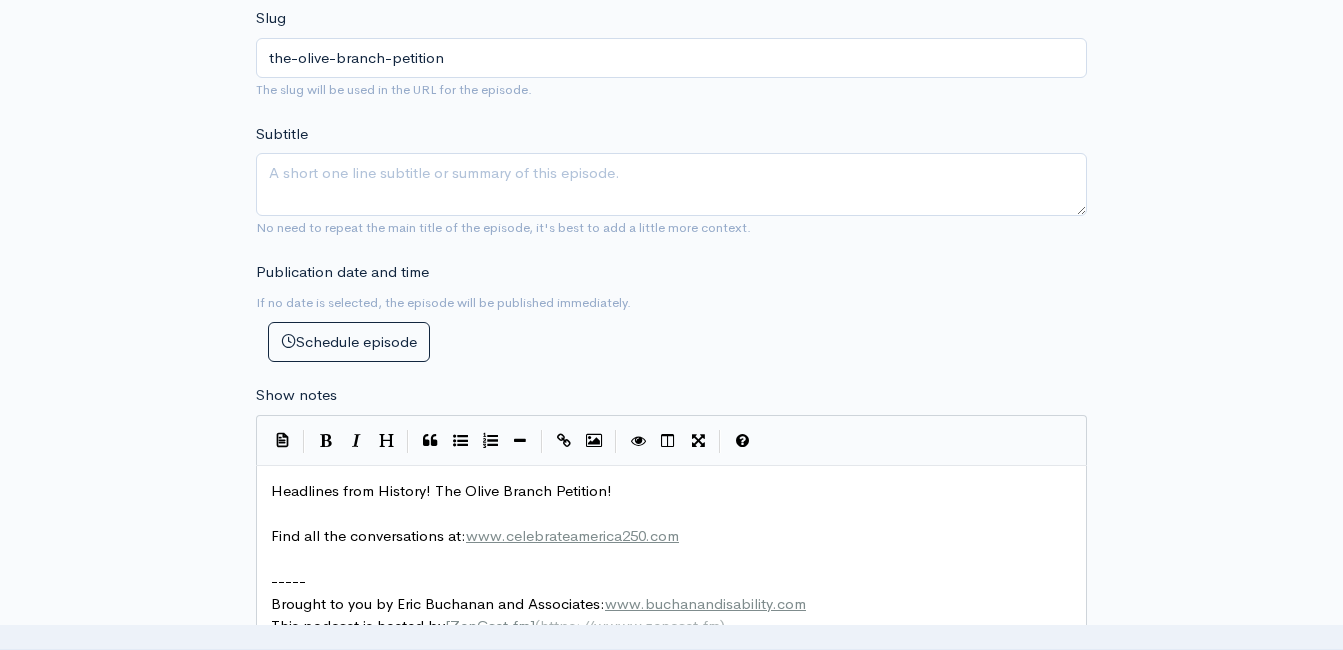 click on "www.celebrateamerica250.com" at bounding box center [572, 535] 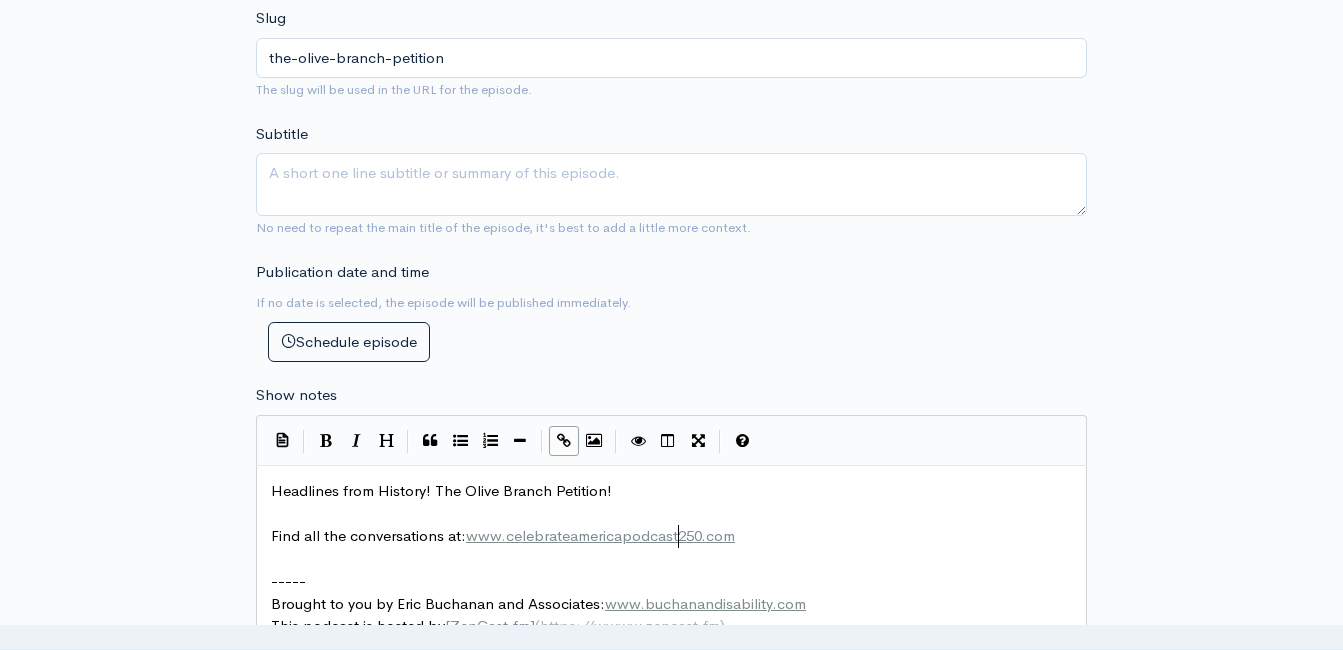 scroll, scrollTop: 8, scrollLeft: 55, axis: both 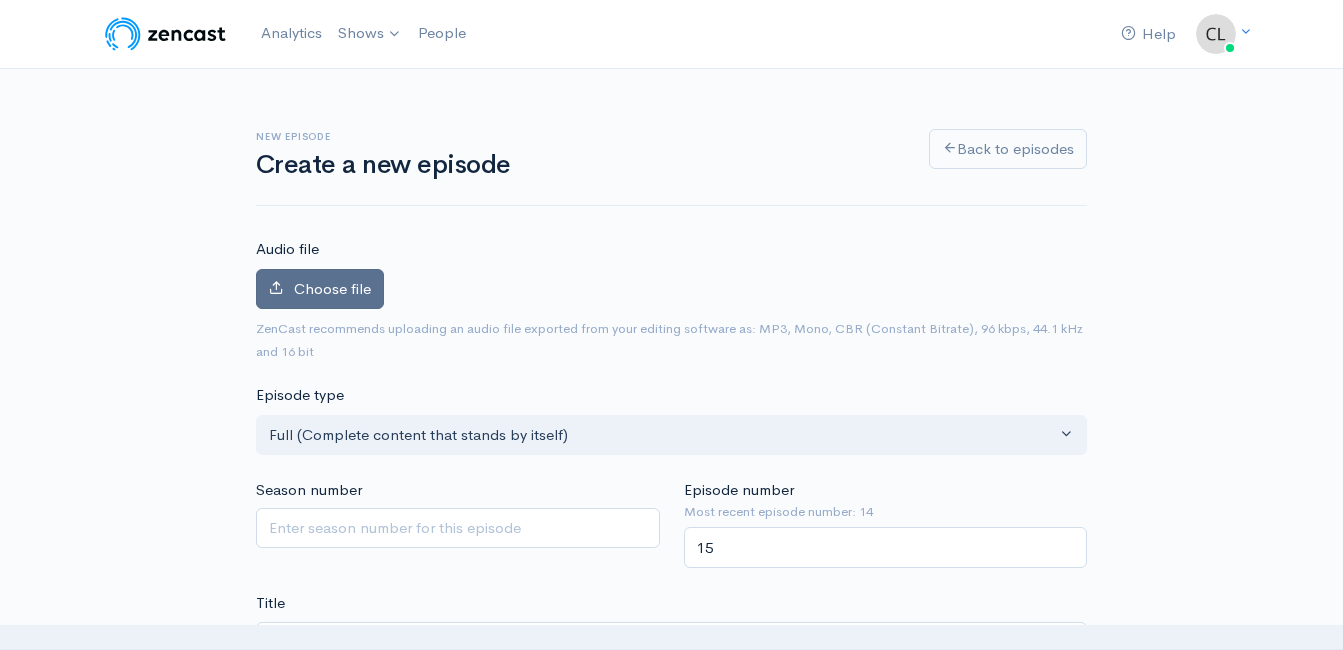 type on "podcast" 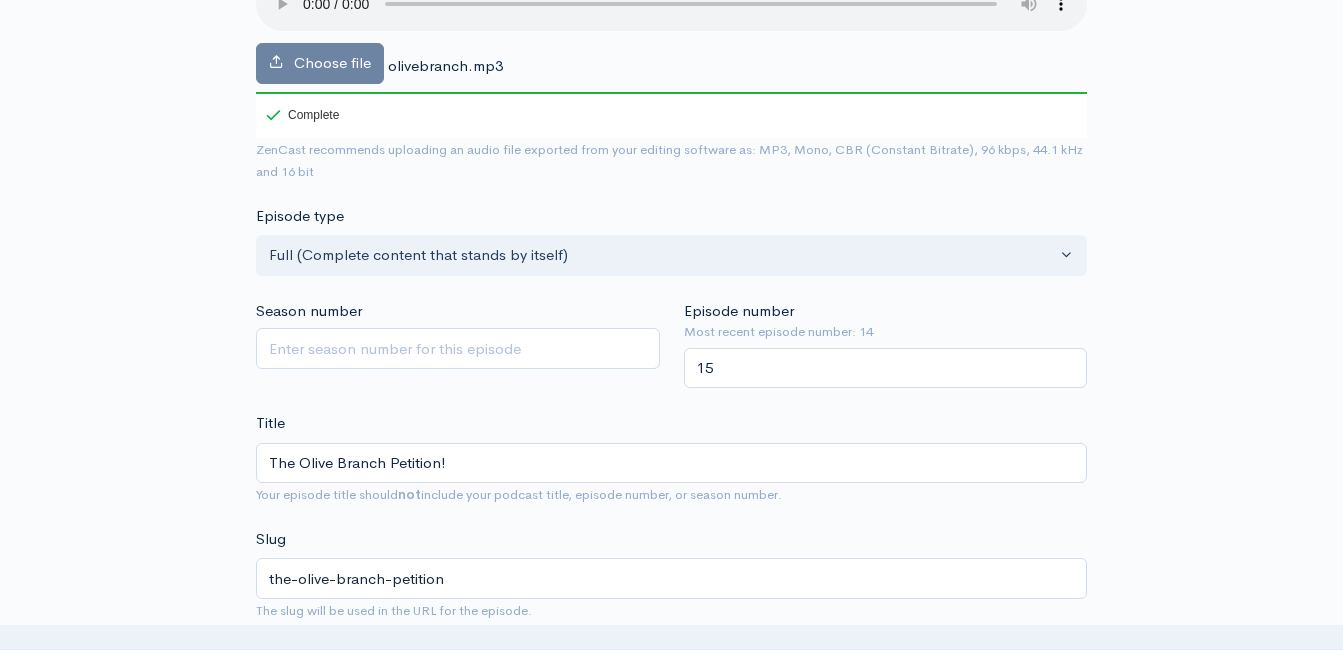 scroll, scrollTop: 300, scrollLeft: 0, axis: vertical 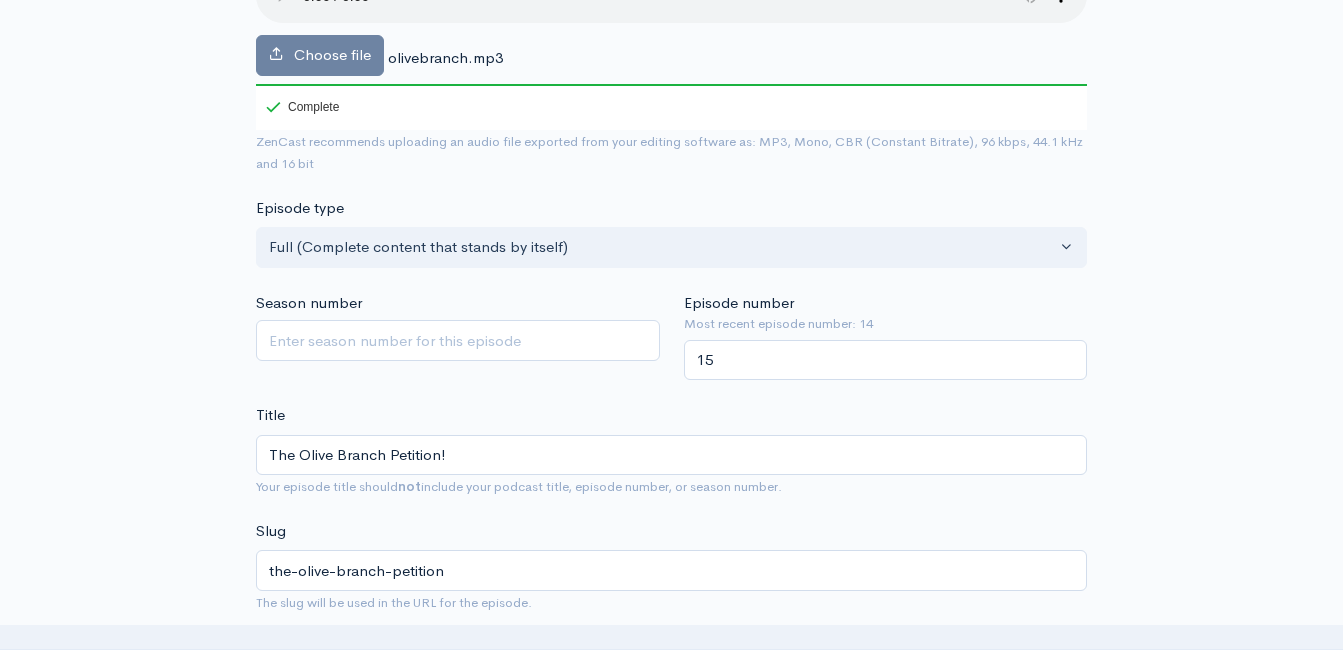 click on "New episode
Create a new episode
Back to episodes
Audio file       Choose file     olivebranch.mp3                 100   Complete   ZenCast recommends uploading an audio file exported from your editing
software as: MP3, Mono, CBR (Constant Bitrate), 96 kbps, 44.1 kHz and 16 bit   Episode type   Full (Complete content that stands by itself) Trailer (a short, promotional piece of content that represents a preview for a show) Bonus (extra content for a show (for example, behind the scenes information or interviews with the cast) Full (Complete content that stands by itself)     Season number     Episode number   Most recent episode number: 14   15   Title   The Olive Branch Petition!   Your episode title should  not  include your podcast
title, episode number, or season number.   Slug   the-olive-branch-petition   The slug will be used in the URL for the episode.     Subtitle             ×" at bounding box center (672, 869) 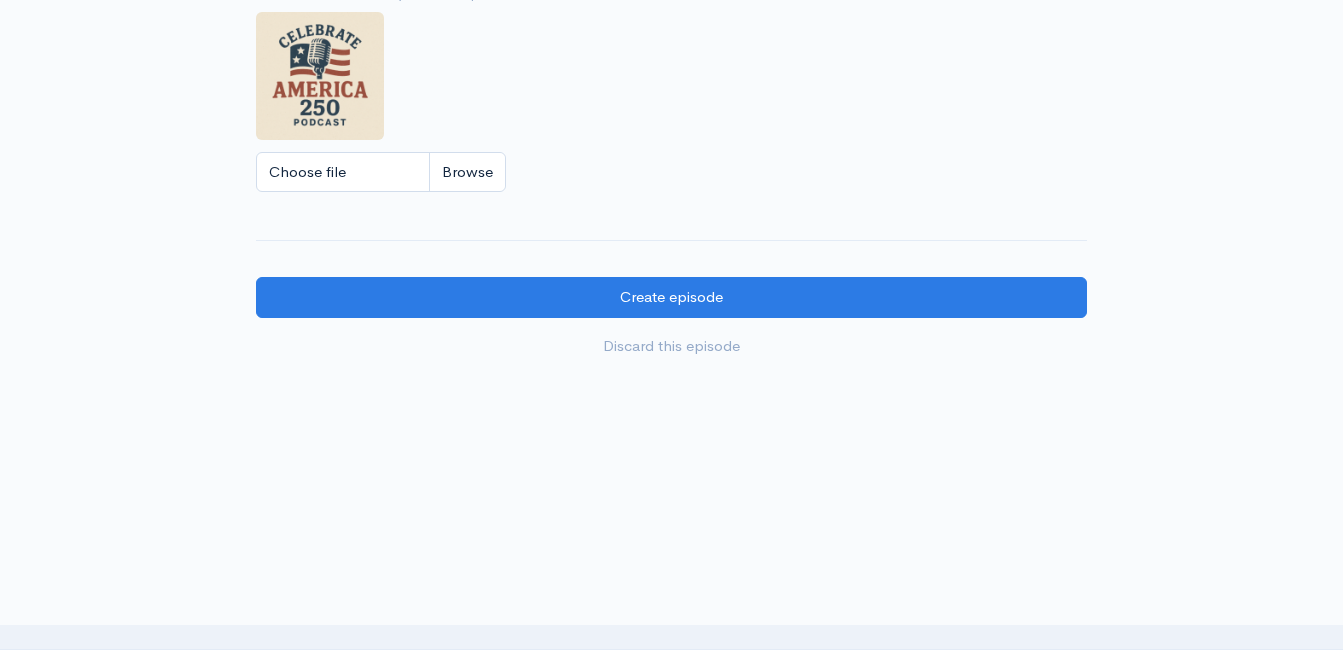 scroll, scrollTop: 1079, scrollLeft: 0, axis: vertical 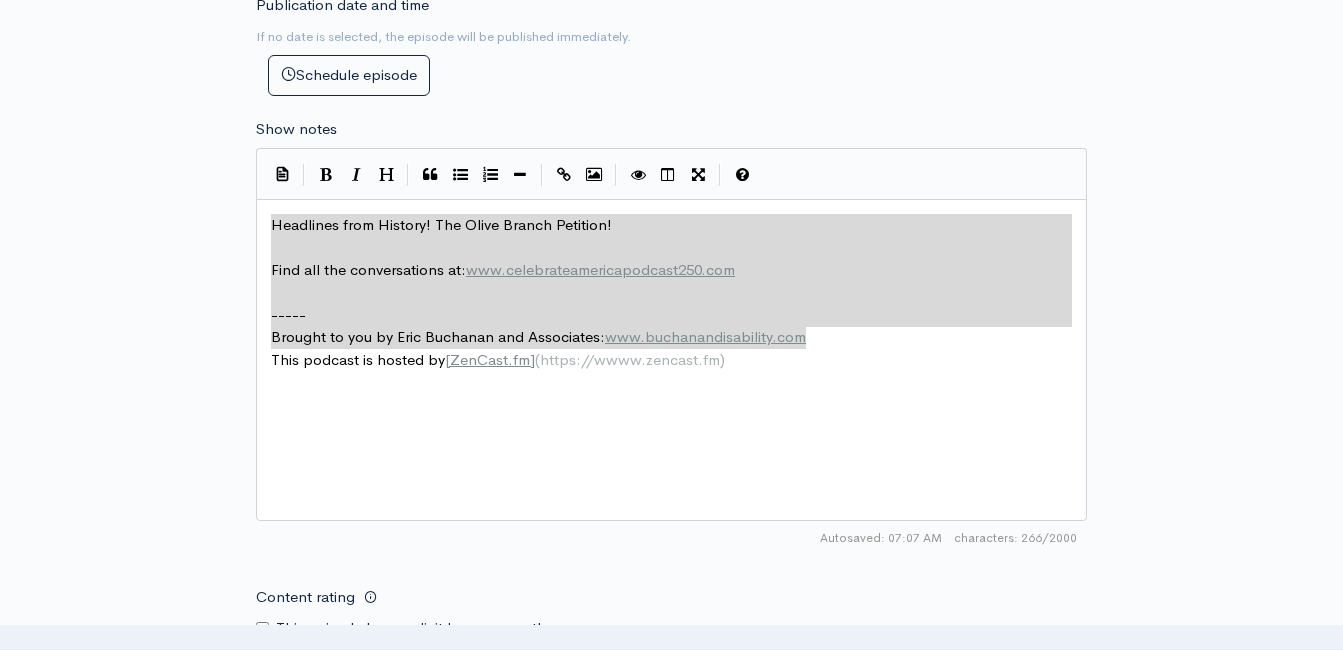 drag, startPoint x: 863, startPoint y: 337, endPoint x: 269, endPoint y: 227, distance: 604.0993 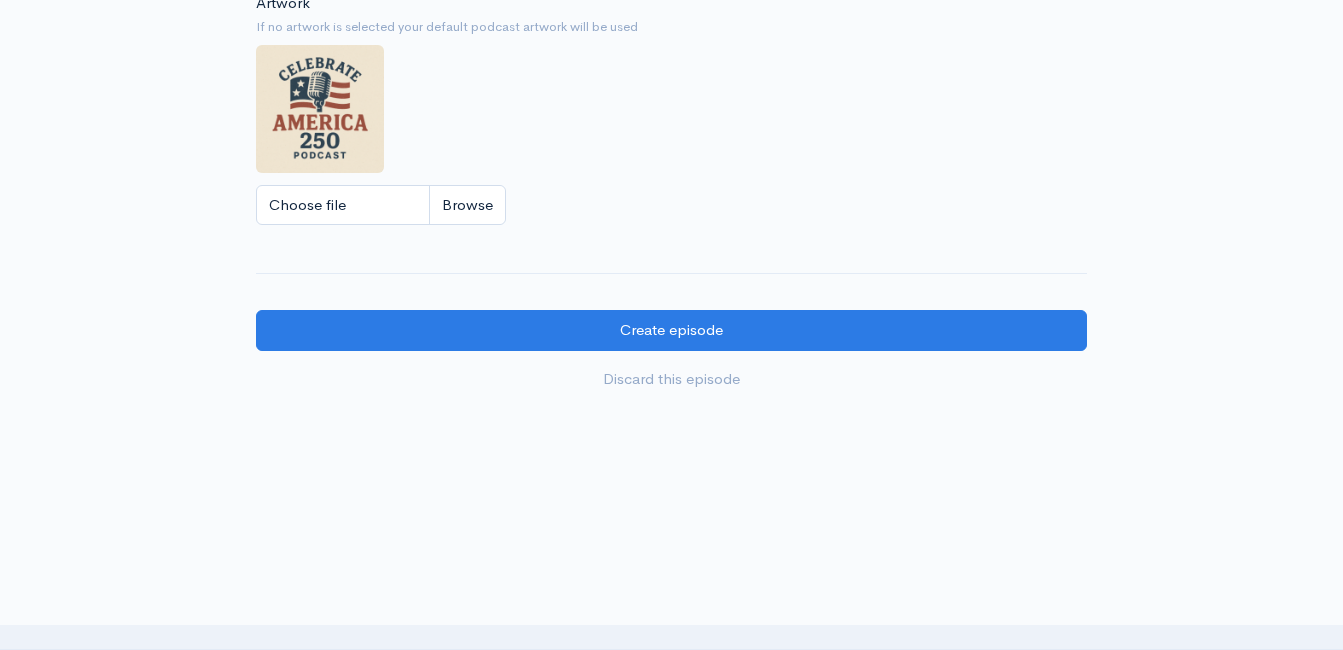 scroll, scrollTop: 1879, scrollLeft: 0, axis: vertical 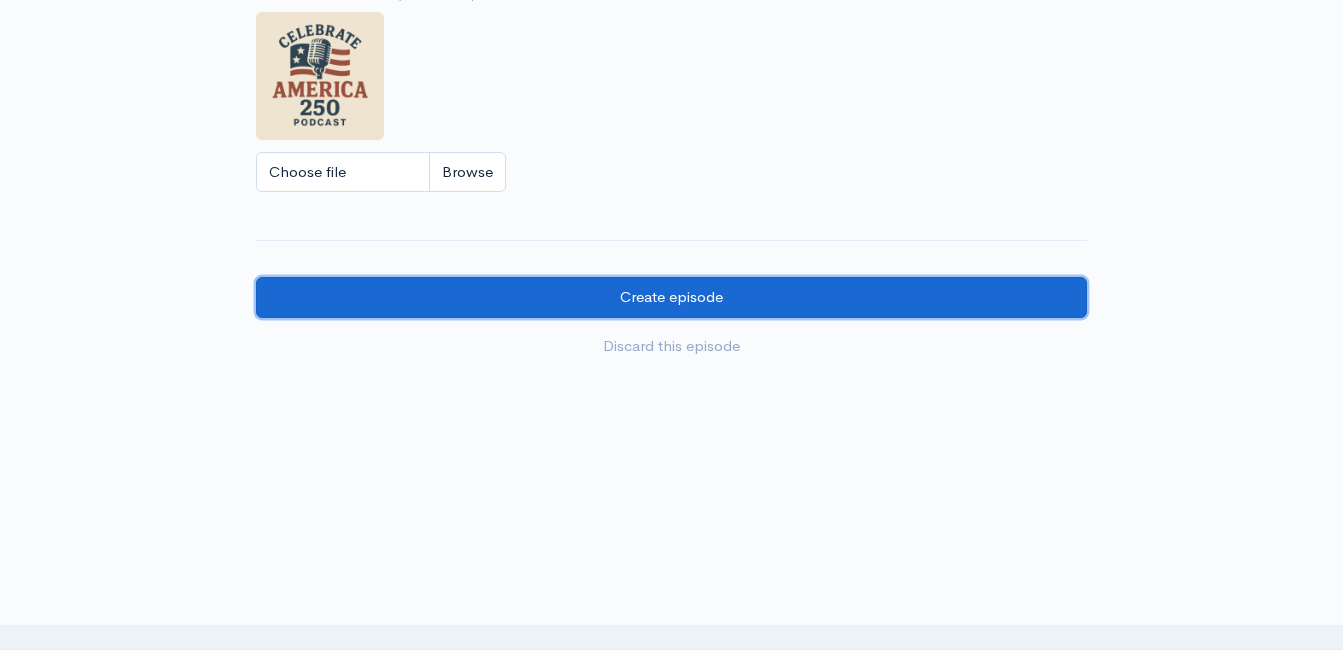 click on "Create episode" at bounding box center [671, 297] 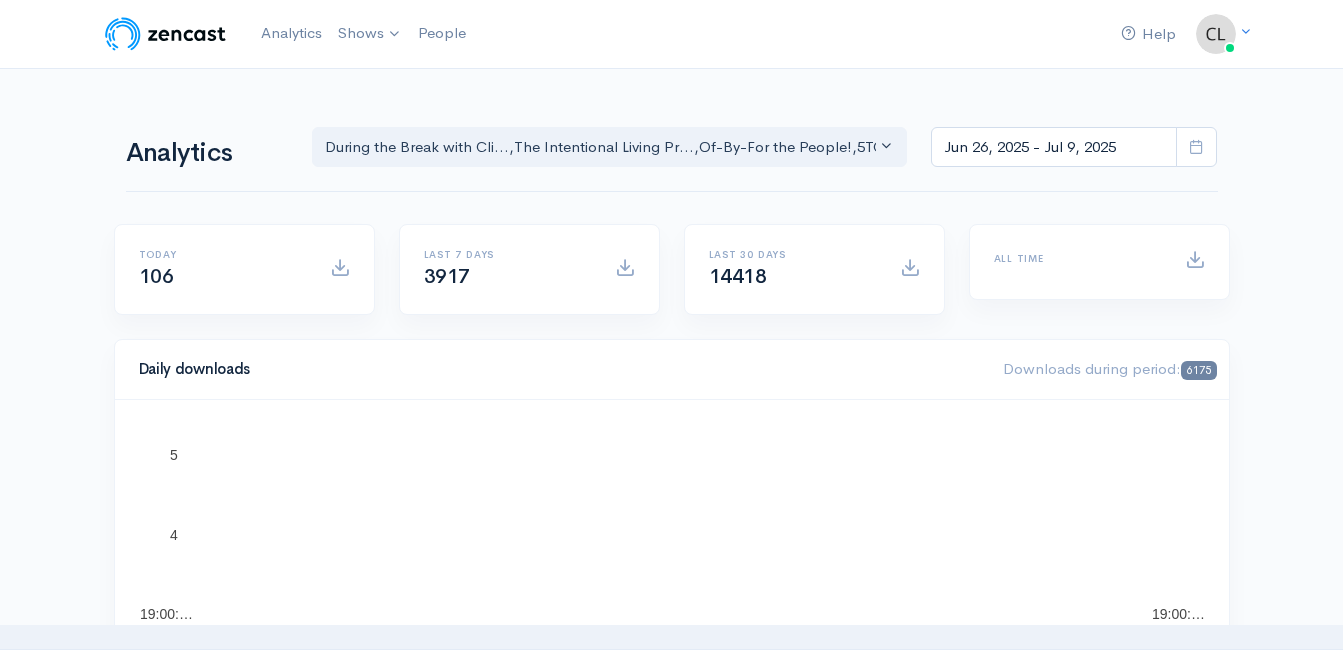scroll, scrollTop: 0, scrollLeft: 0, axis: both 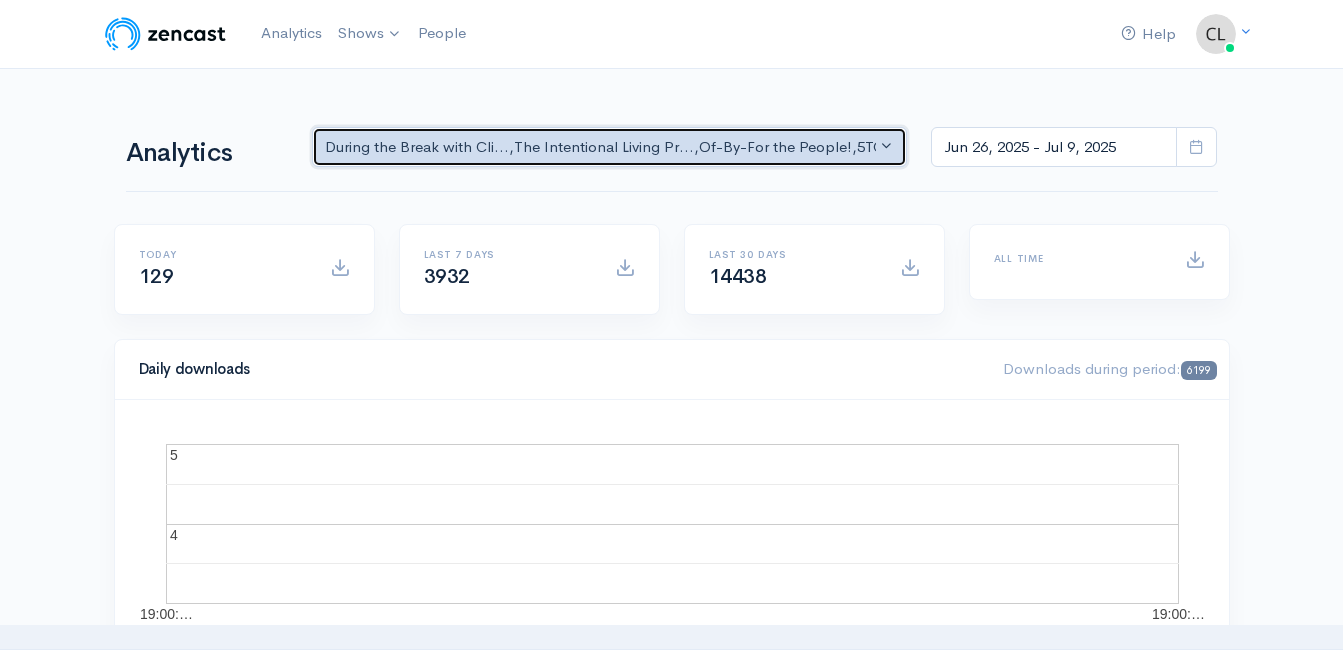 click on "During the Break with Cli... ,  The Intentional Living Pr... ,  Of-By-For the People! ,  5TO9 COACHING ,  The CrimeCast ,  The Jeff Styles ,  Oath and Pledge ,  18 TO 80 Podcast ,  Out of the Chair with Mat... ,  Policy-Pitfalls-Power Pla... ,  Celebrate America 250" at bounding box center [601, 147] 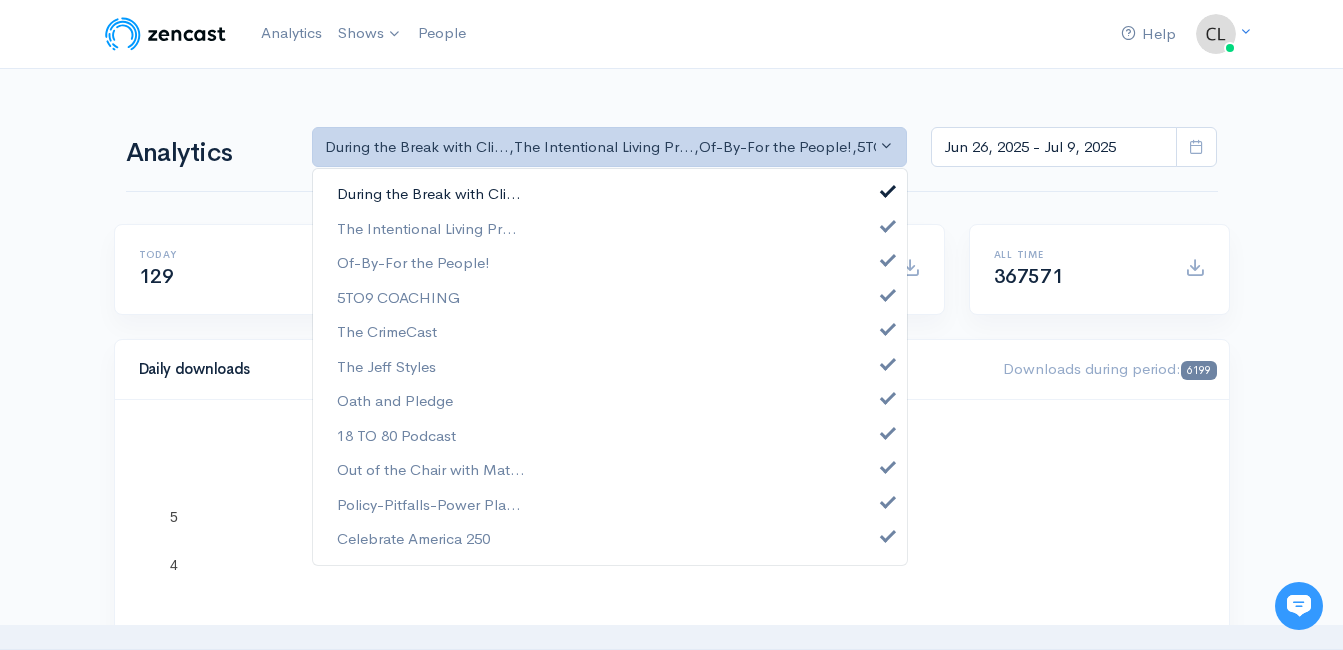 scroll, scrollTop: 0, scrollLeft: 0, axis: both 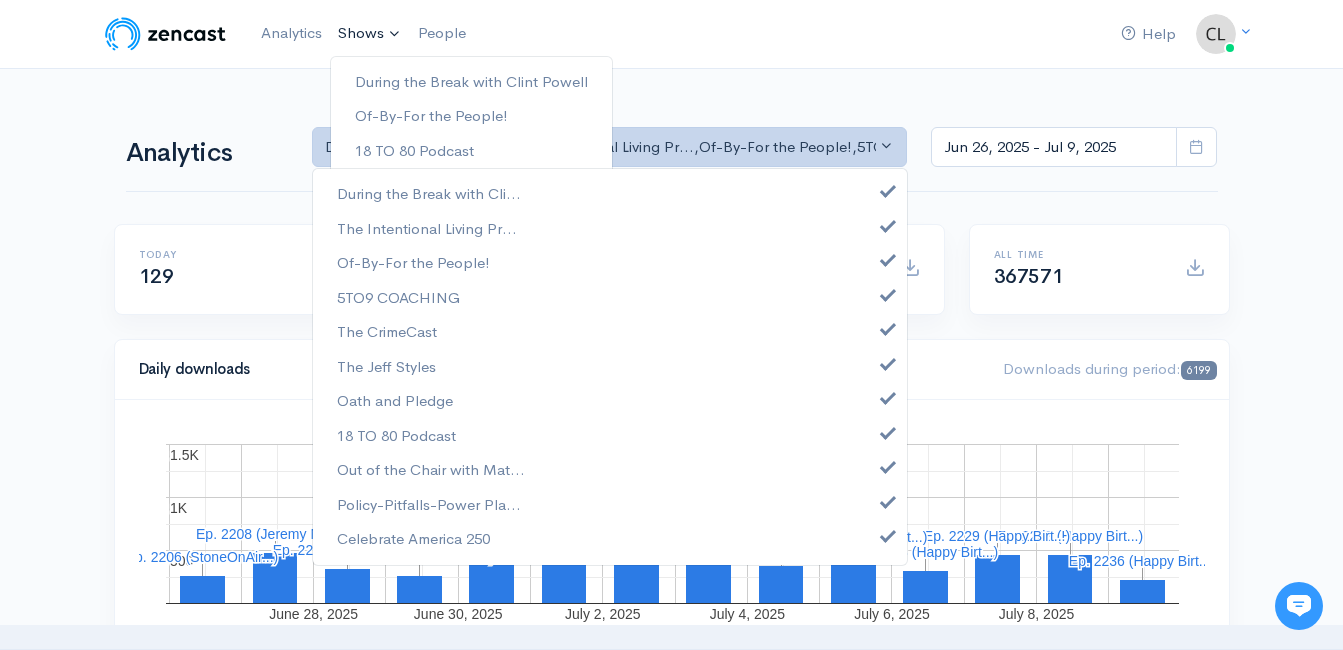 click on "Shows" at bounding box center (370, 34) 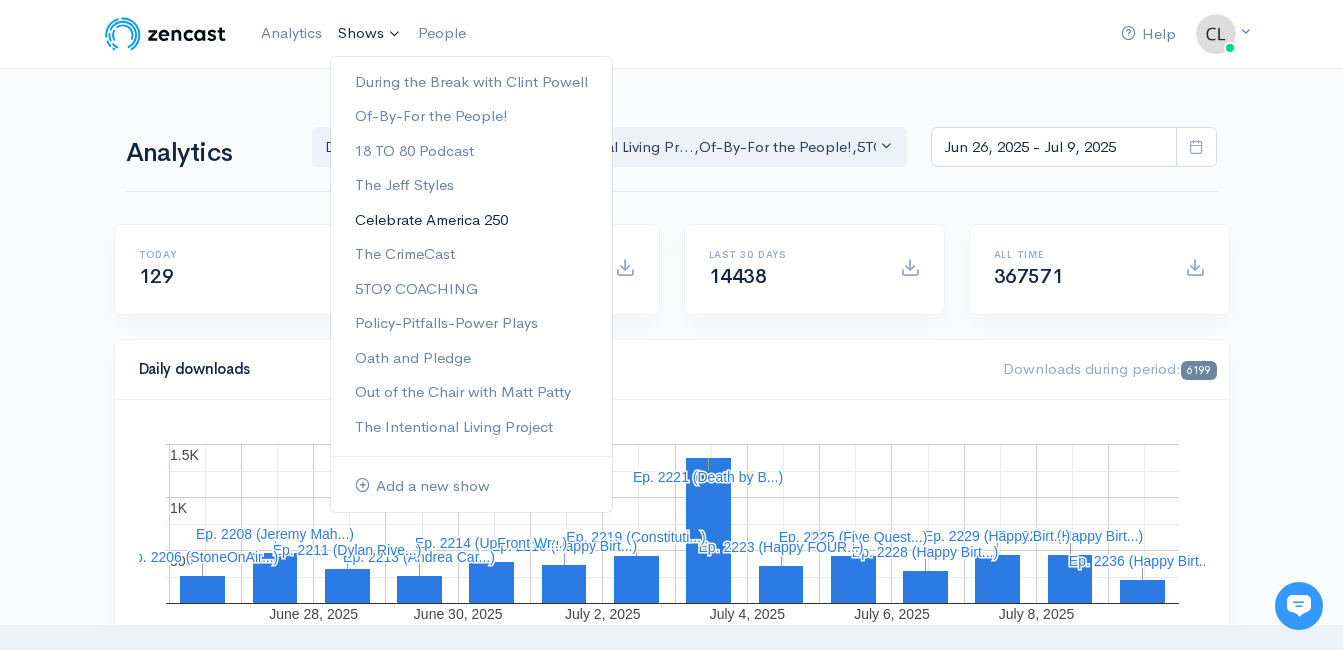 click on "Celebrate America 250" at bounding box center (471, 220) 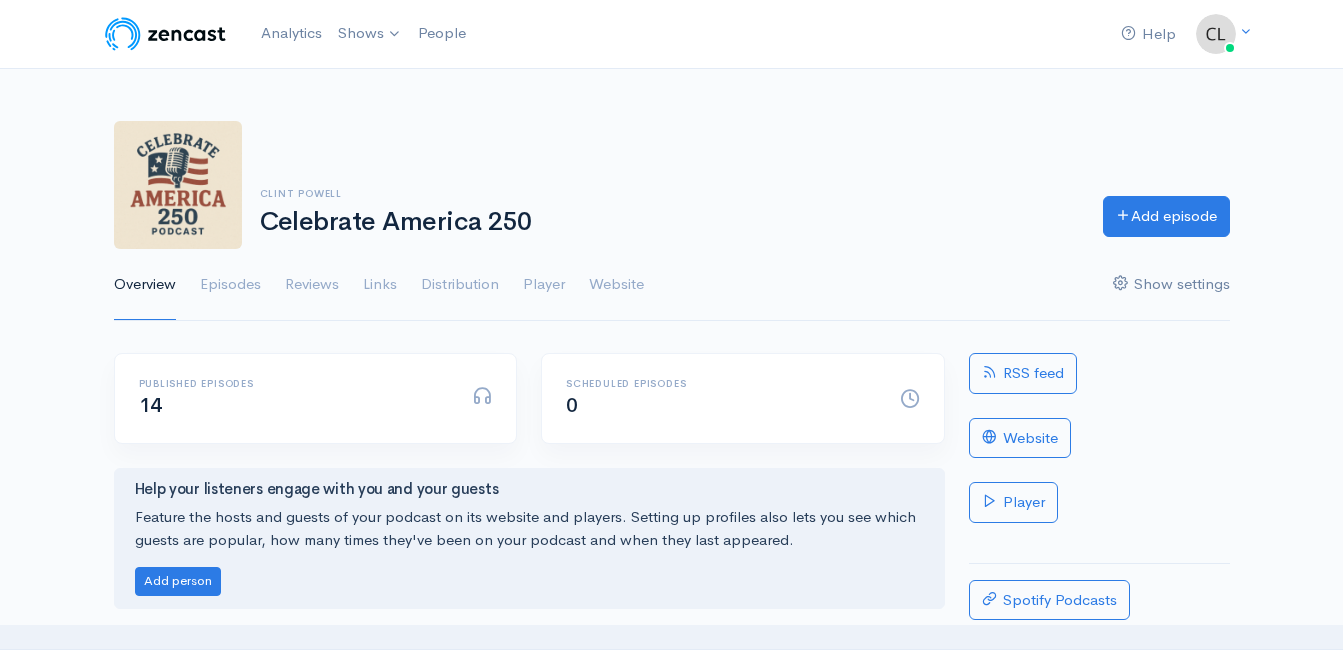 scroll, scrollTop: 0, scrollLeft: 0, axis: both 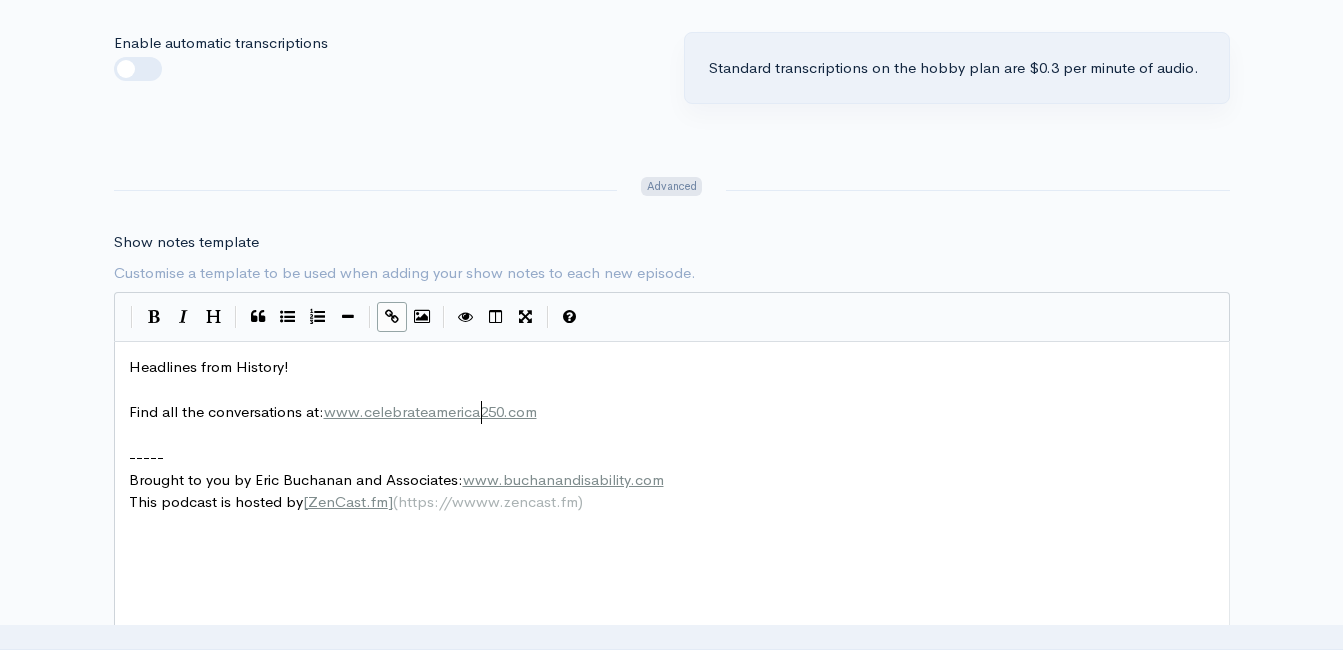 click on "www.celebrateamerica250.com" at bounding box center (430, 411) 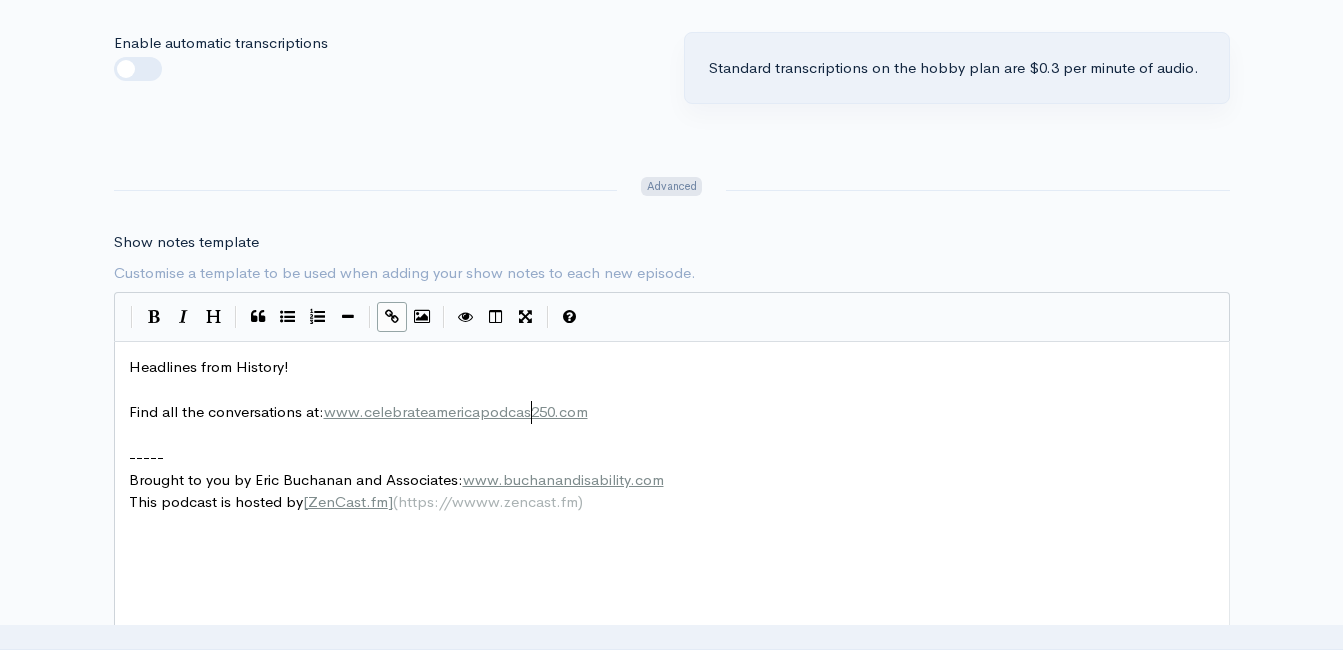 scroll, scrollTop: 7, scrollLeft: 54, axis: both 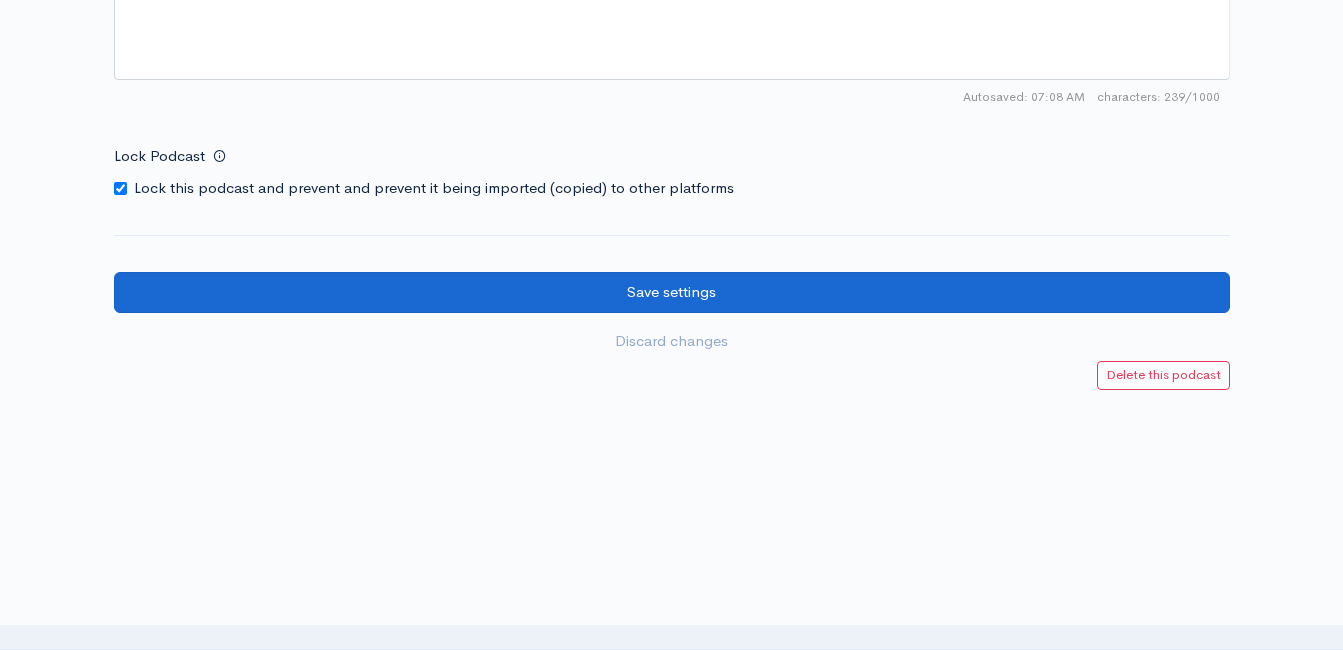 type on "podcast" 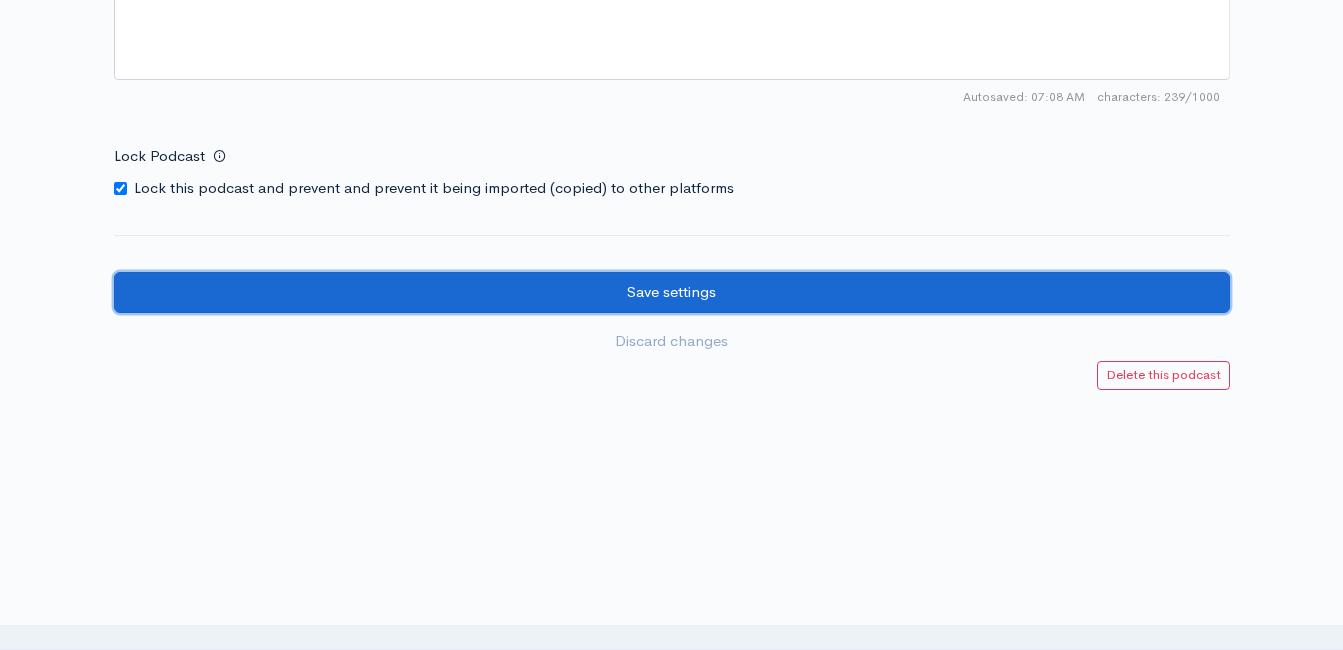 click on "Save settings" at bounding box center [672, 292] 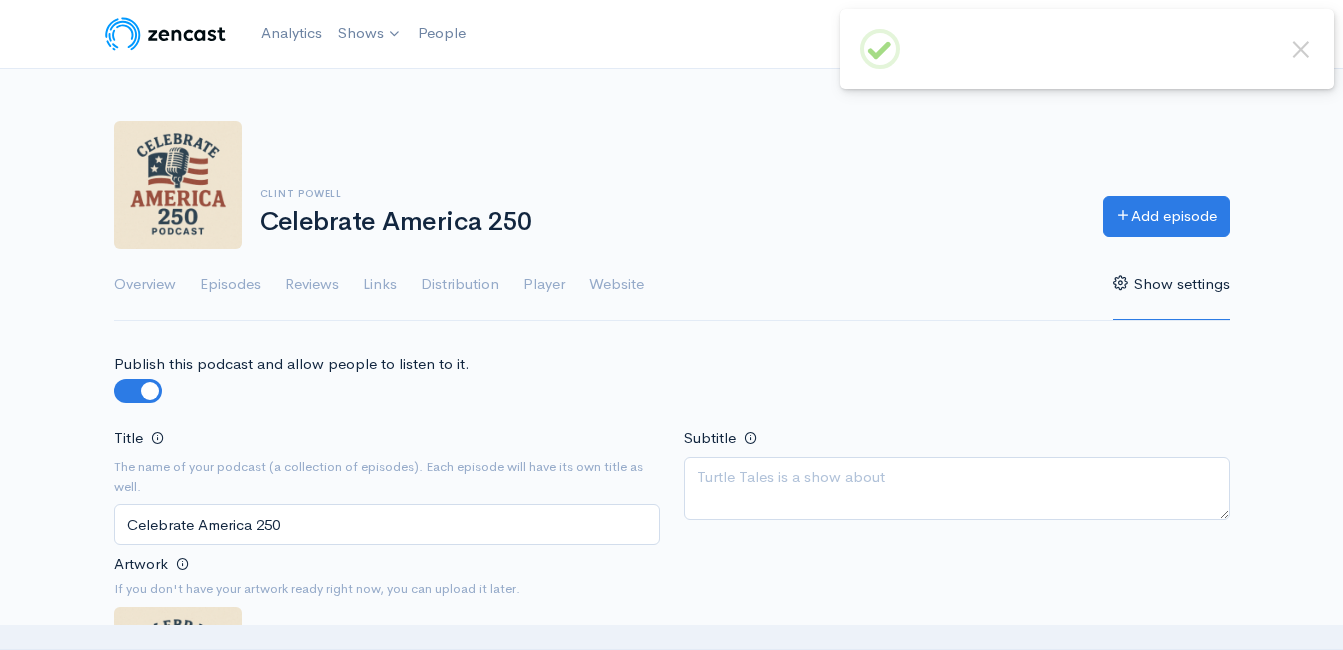 scroll, scrollTop: 0, scrollLeft: 0, axis: both 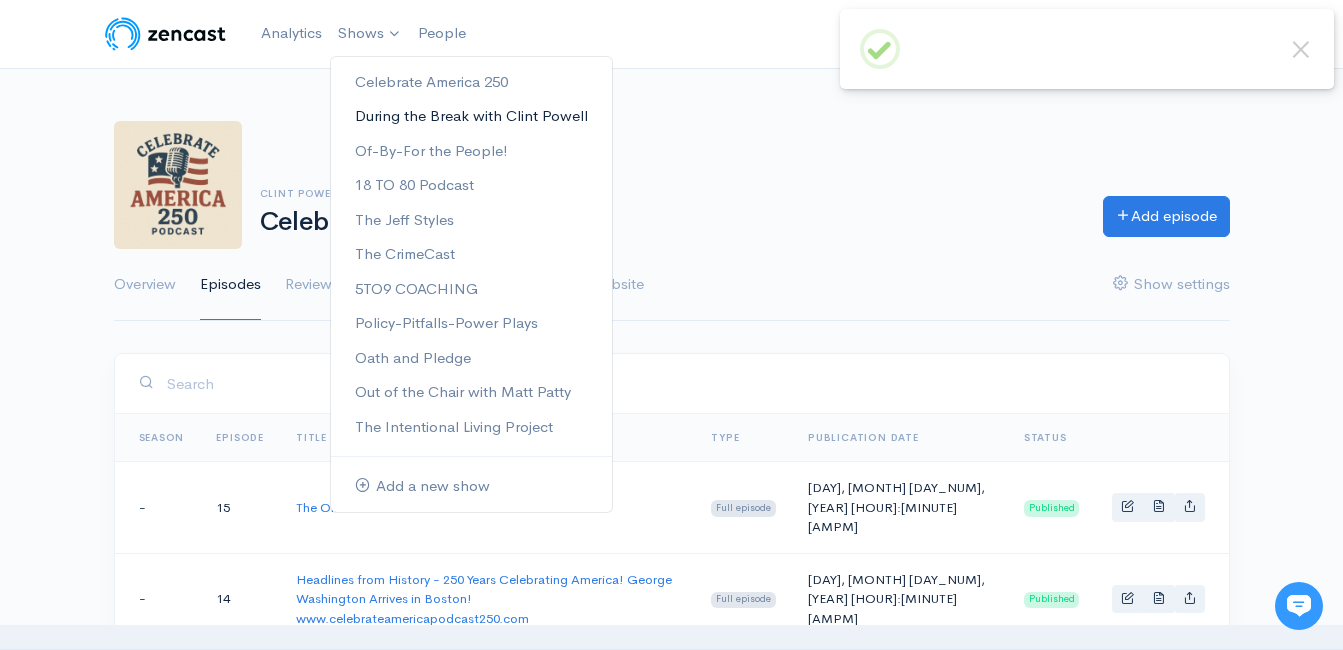 click on "During the Break with Clint Powell" at bounding box center (471, 116) 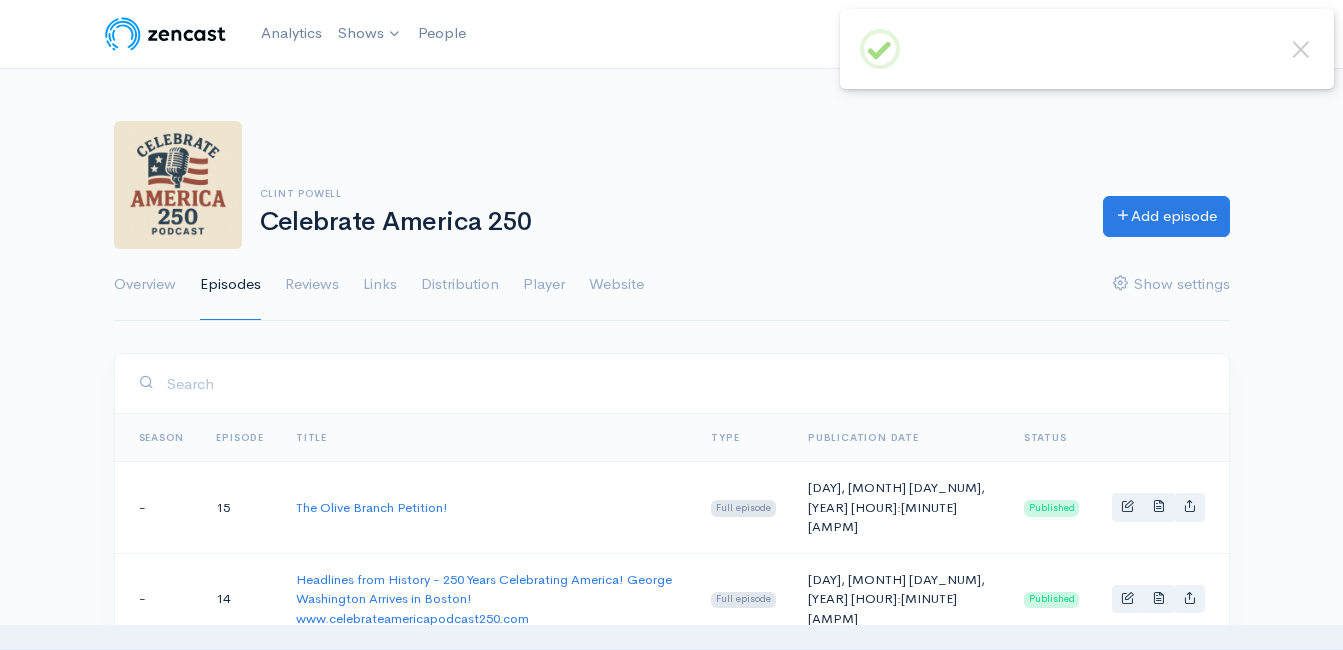 scroll, scrollTop: 0, scrollLeft: 0, axis: both 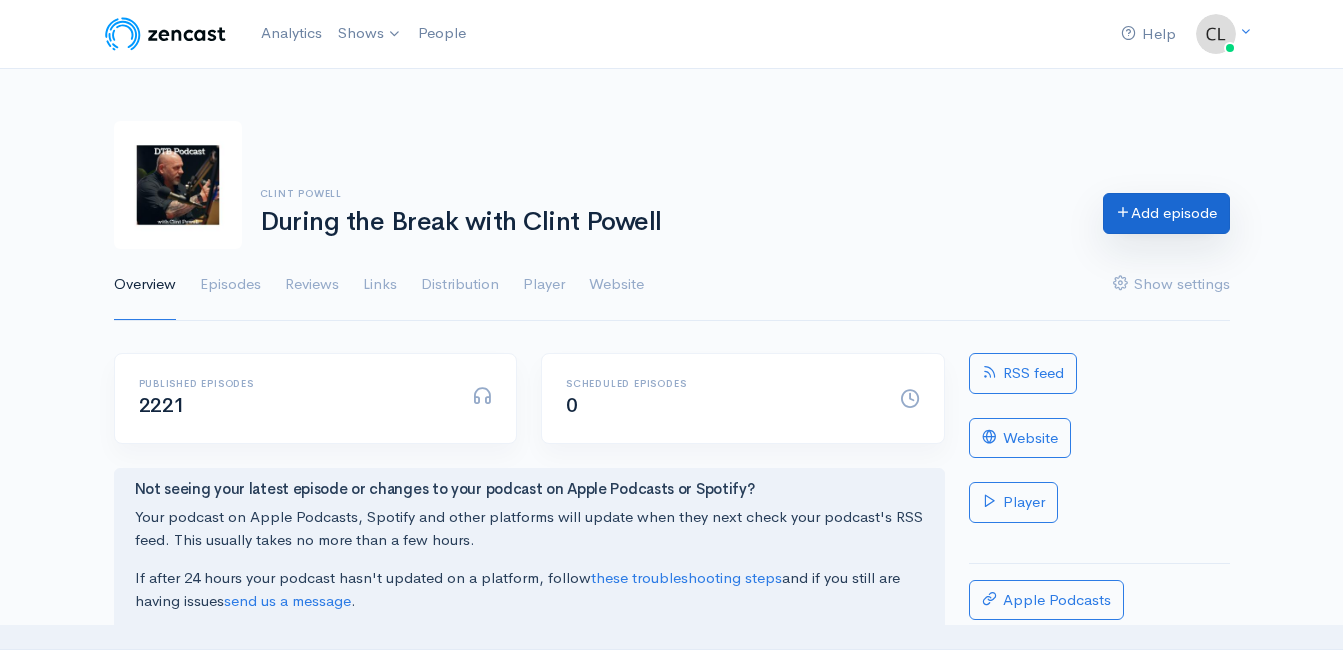 click on "Add episode" at bounding box center (1166, 213) 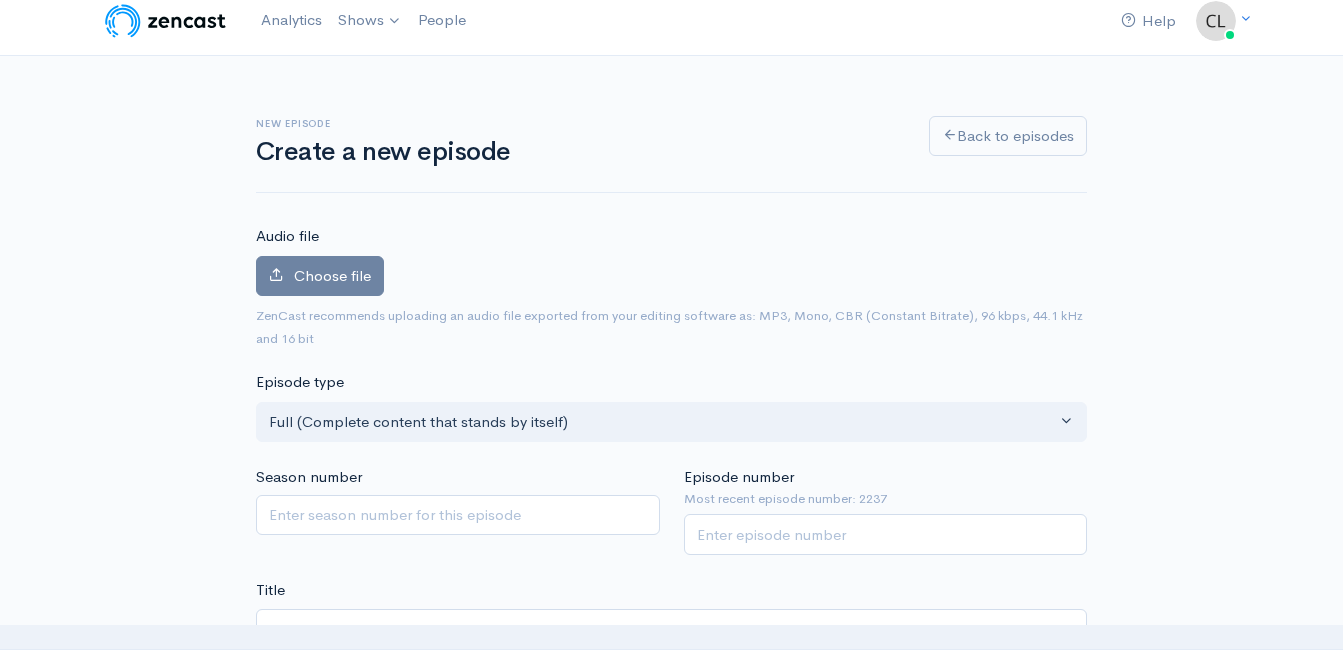 scroll, scrollTop: 0, scrollLeft: 0, axis: both 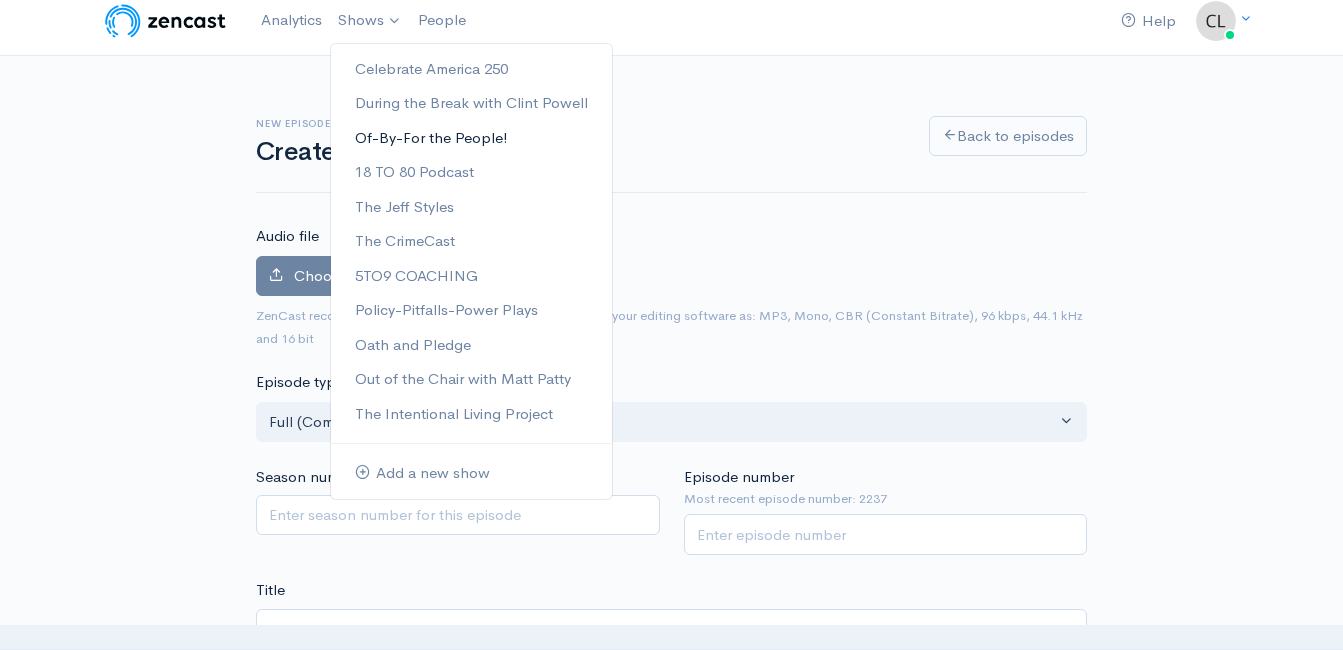 click on "Of-By-For the People!" at bounding box center [471, 138] 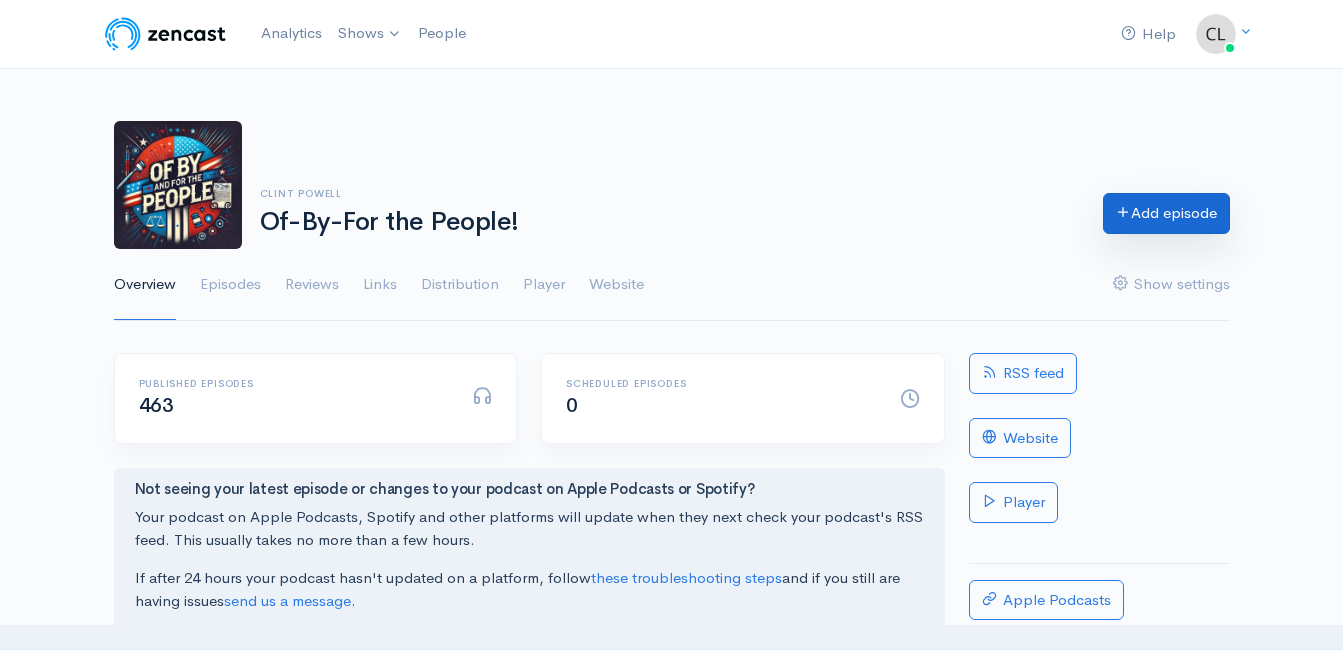 scroll, scrollTop: 0, scrollLeft: 0, axis: both 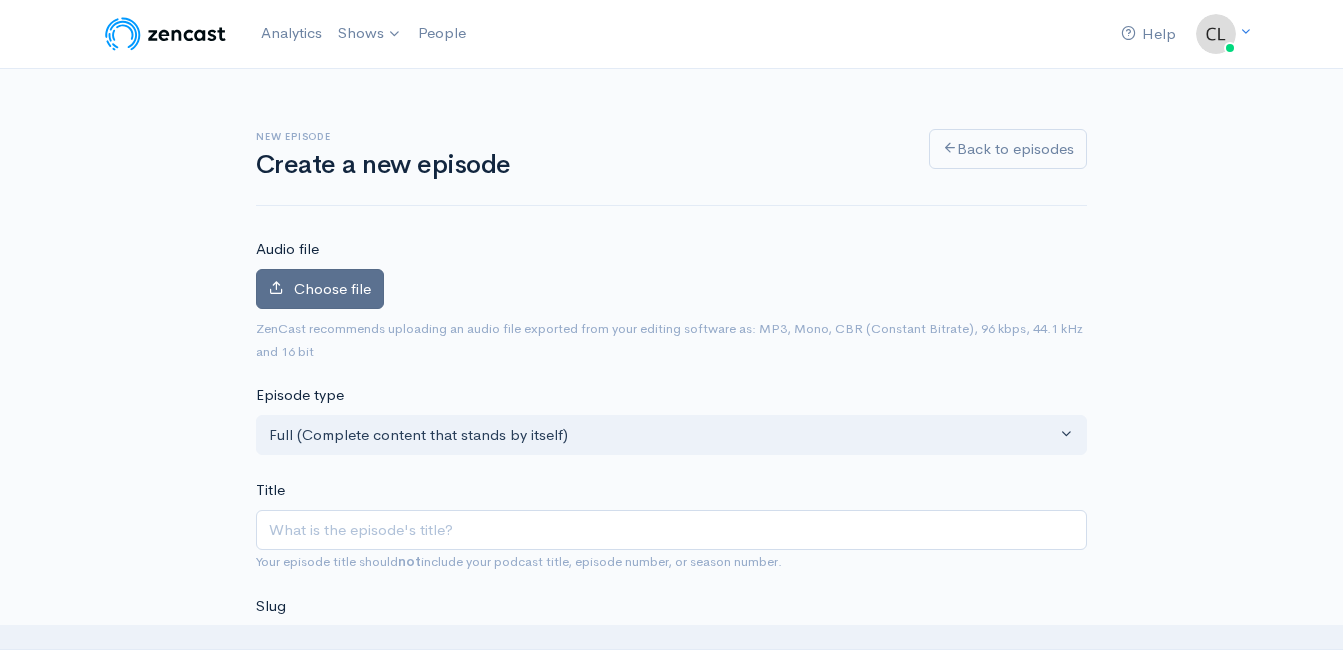 click on "Choose file" at bounding box center [332, 288] 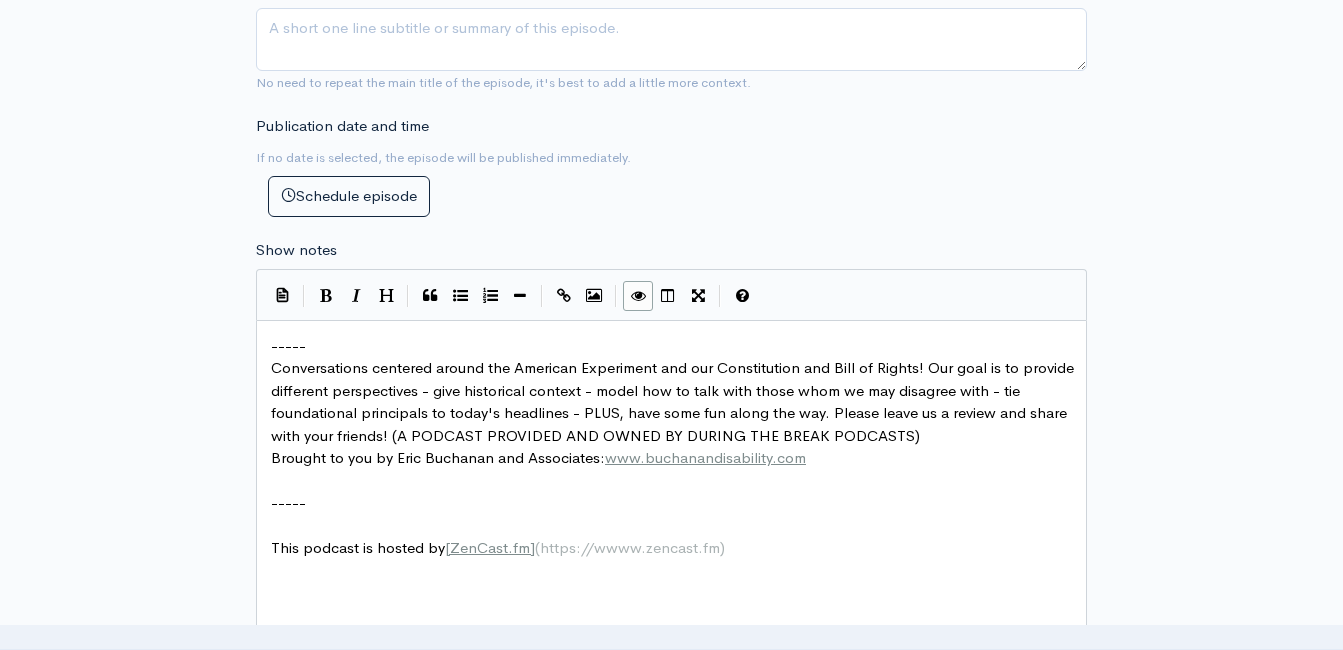 scroll, scrollTop: 803, scrollLeft: 0, axis: vertical 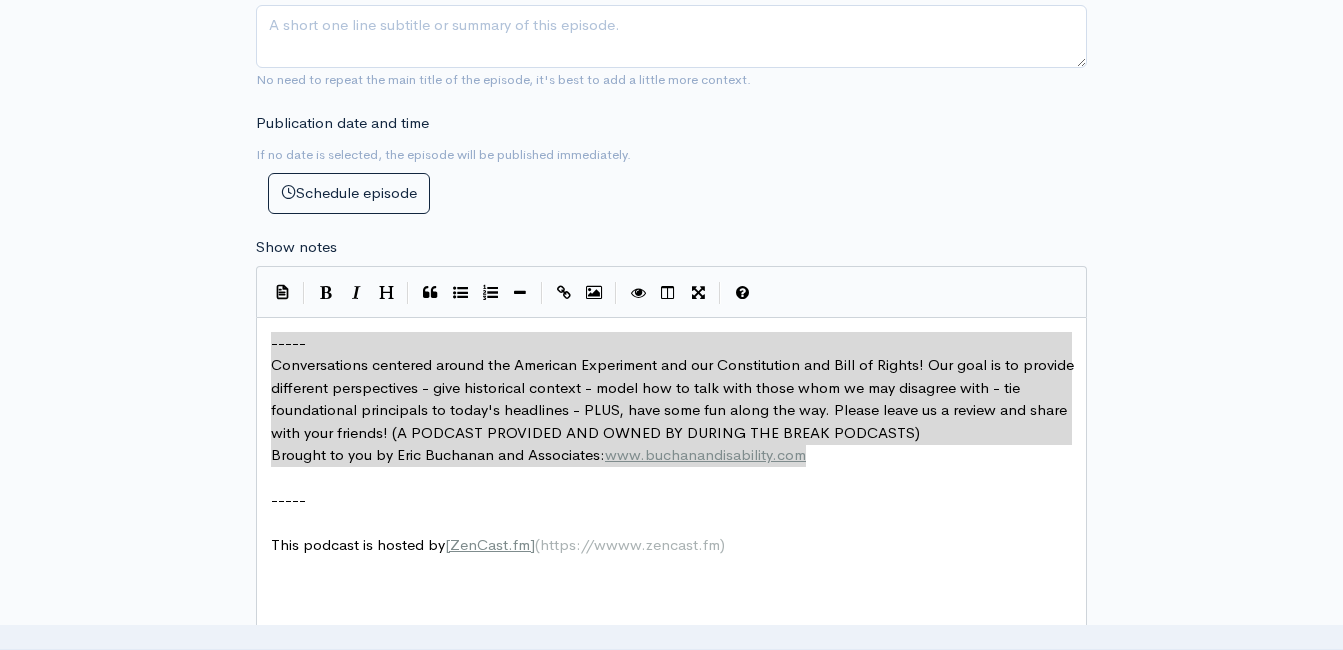 drag, startPoint x: 736, startPoint y: 443, endPoint x: 251, endPoint y: 329, distance: 498.21783 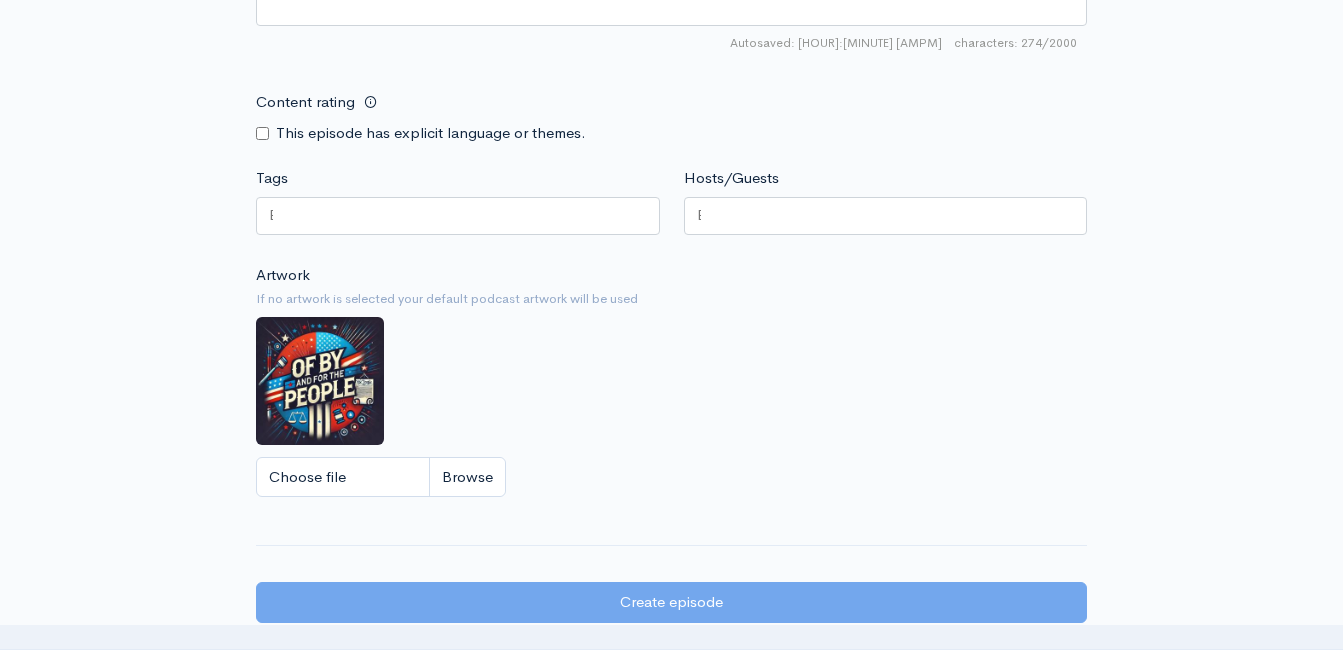 scroll, scrollTop: 1503, scrollLeft: 0, axis: vertical 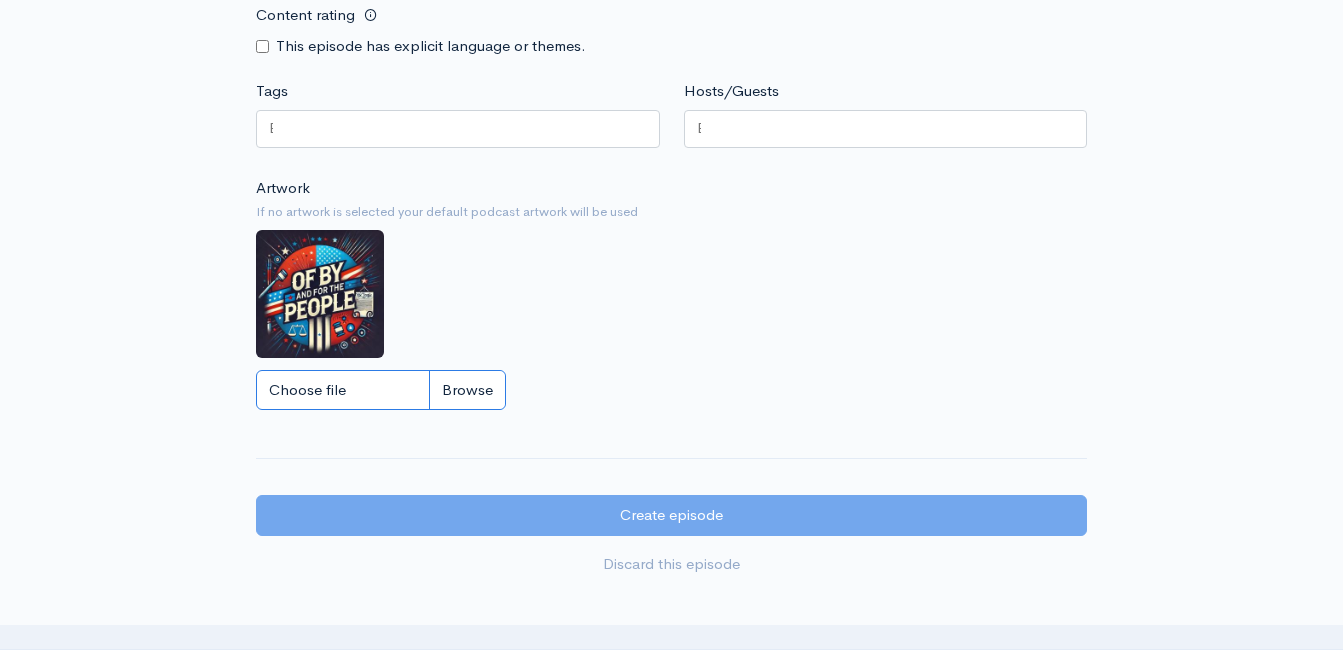 click on "Choose file" at bounding box center [381, 390] 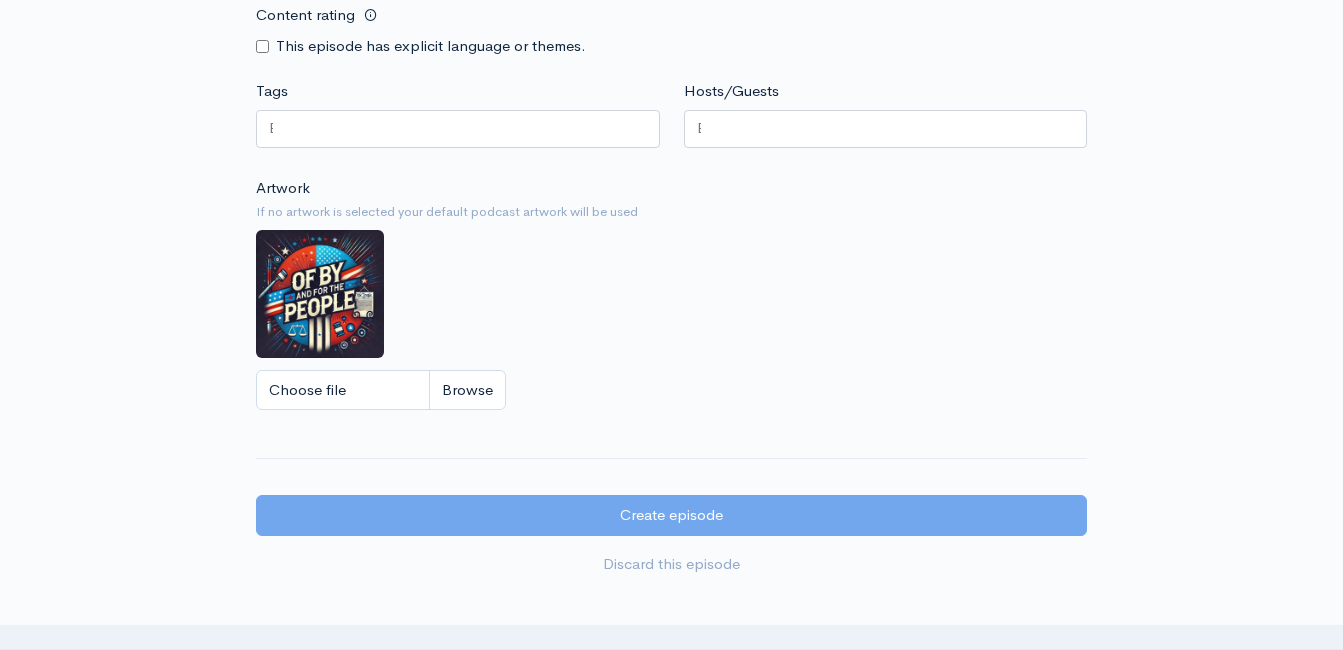 scroll, scrollTop: 1548, scrollLeft: 0, axis: vertical 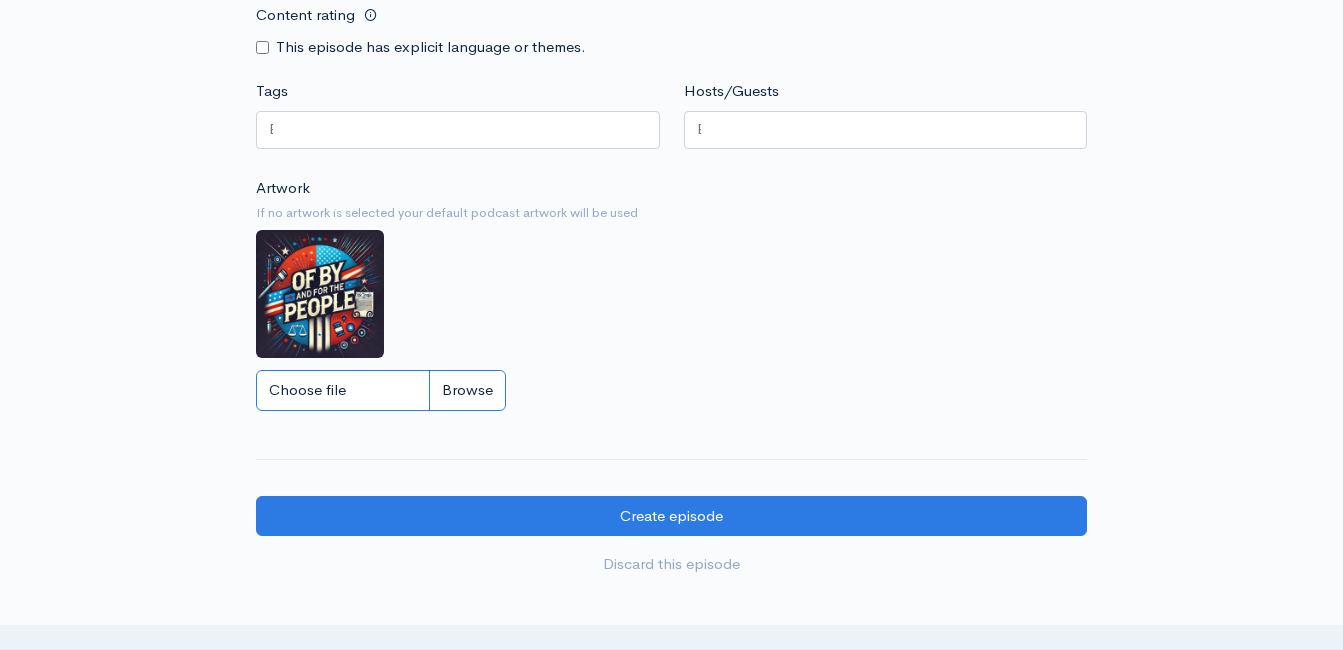 type on "C:\fakepath\3a8479ba-ac0c-406a-aa49-a36b57ee6358.png" 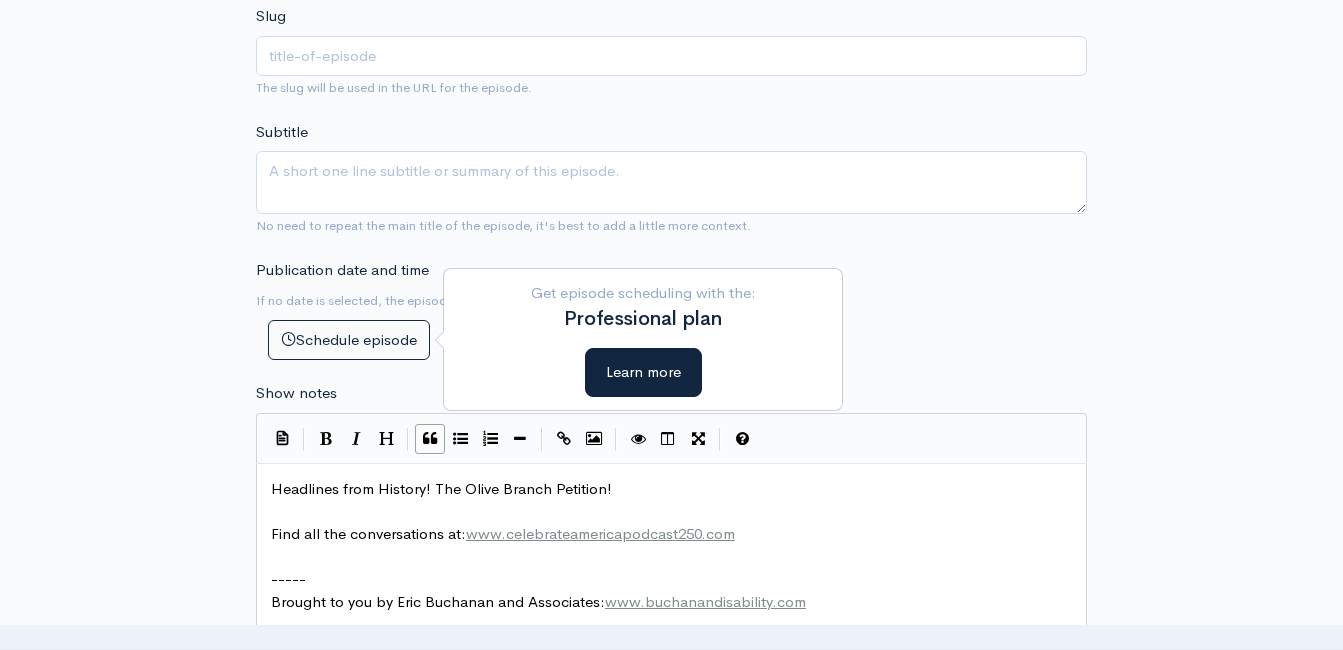 scroll, scrollTop: 748, scrollLeft: 0, axis: vertical 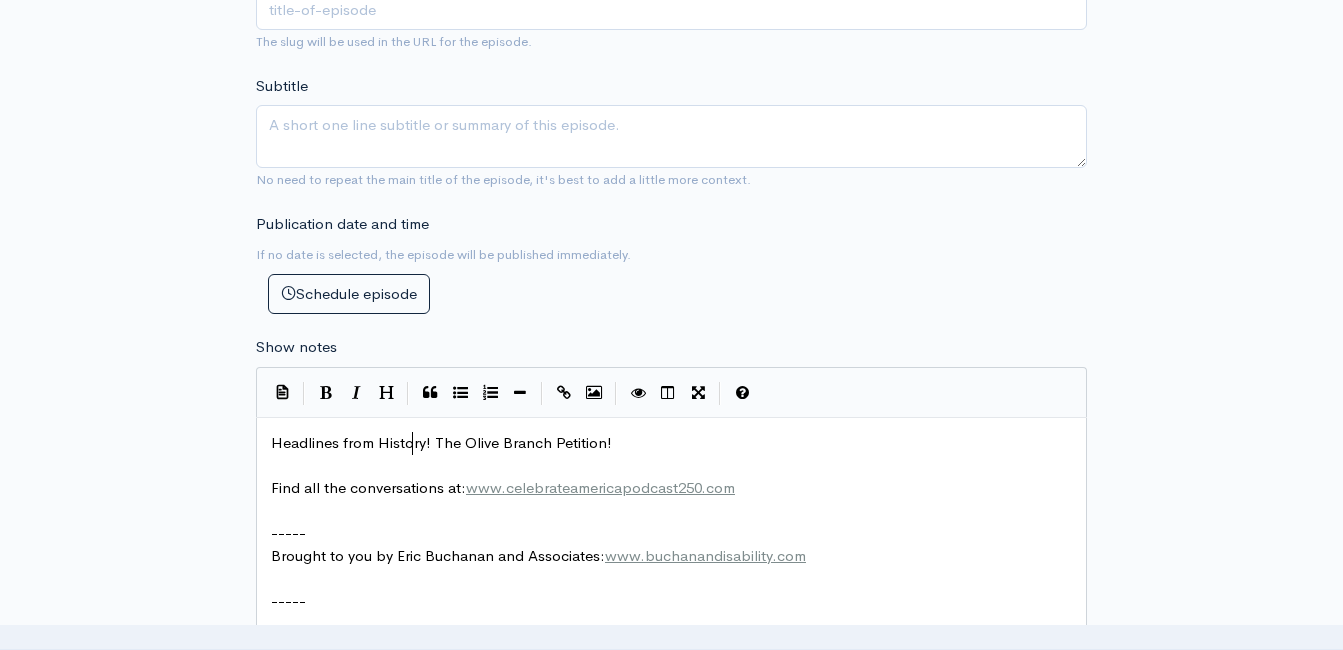 click on "Headlines from History! The Olive Branch Petition!" at bounding box center (441, 442) 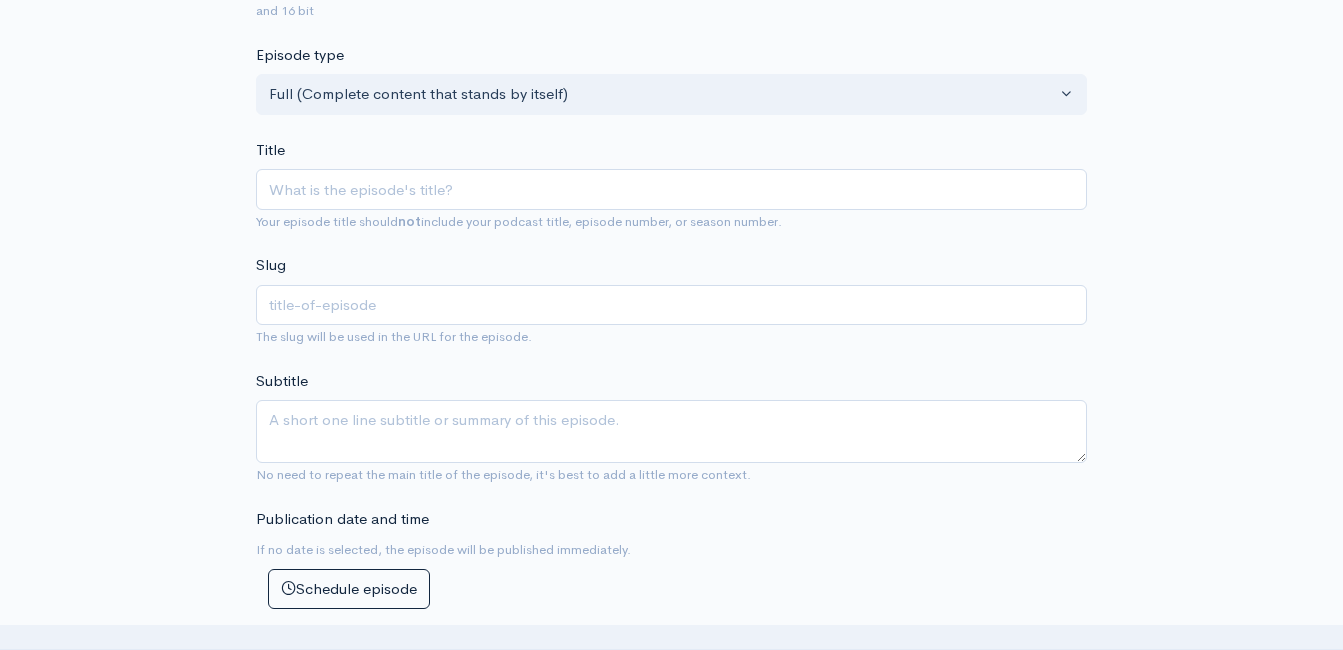 scroll, scrollTop: 448, scrollLeft: 0, axis: vertical 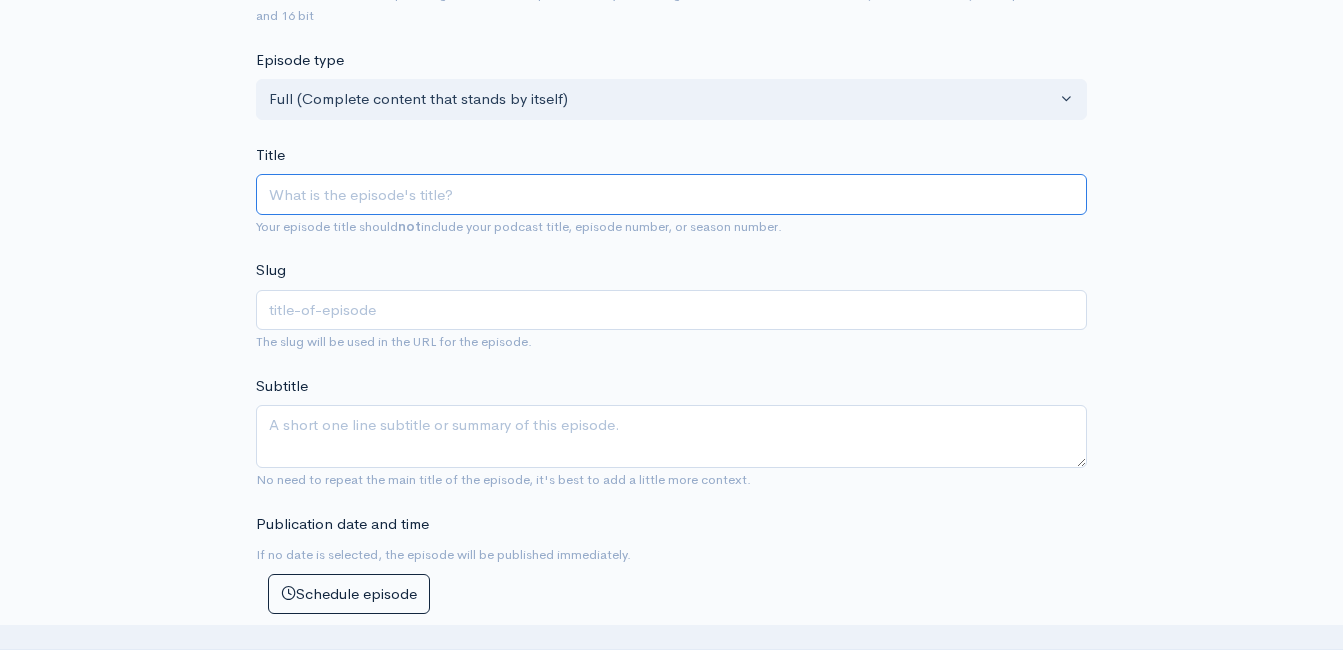 click on "Title" at bounding box center [671, 194] 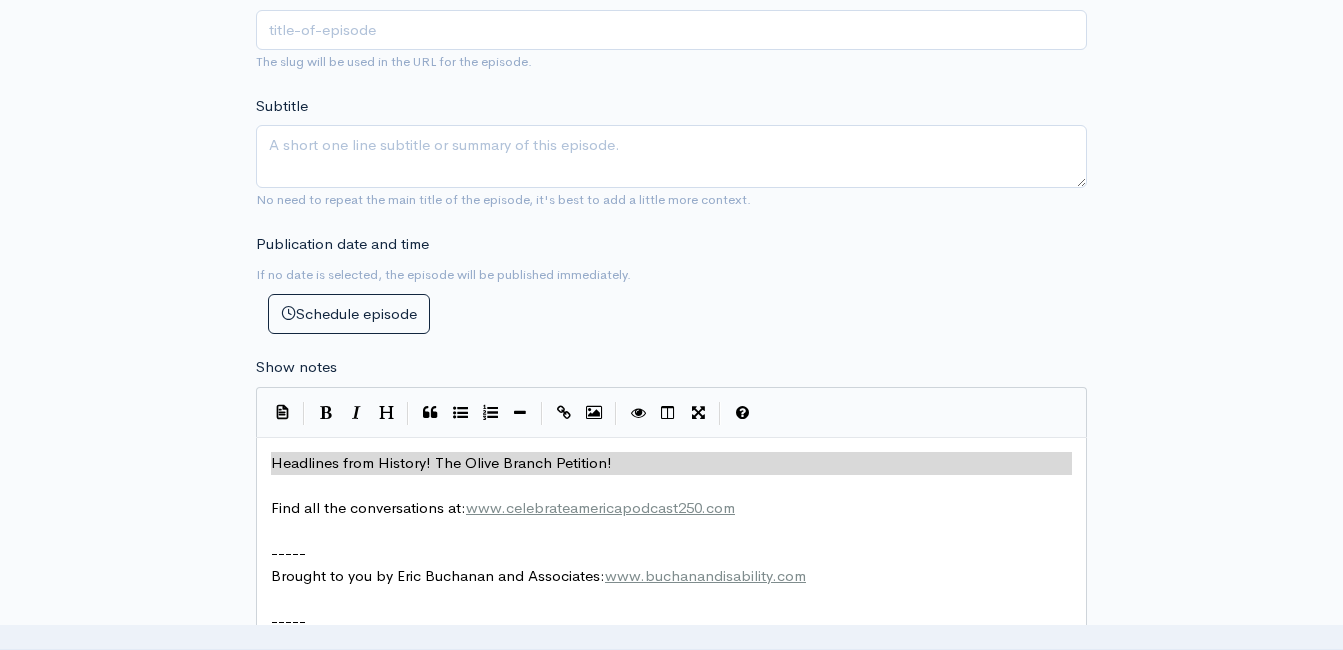 scroll, scrollTop: 748, scrollLeft: 0, axis: vertical 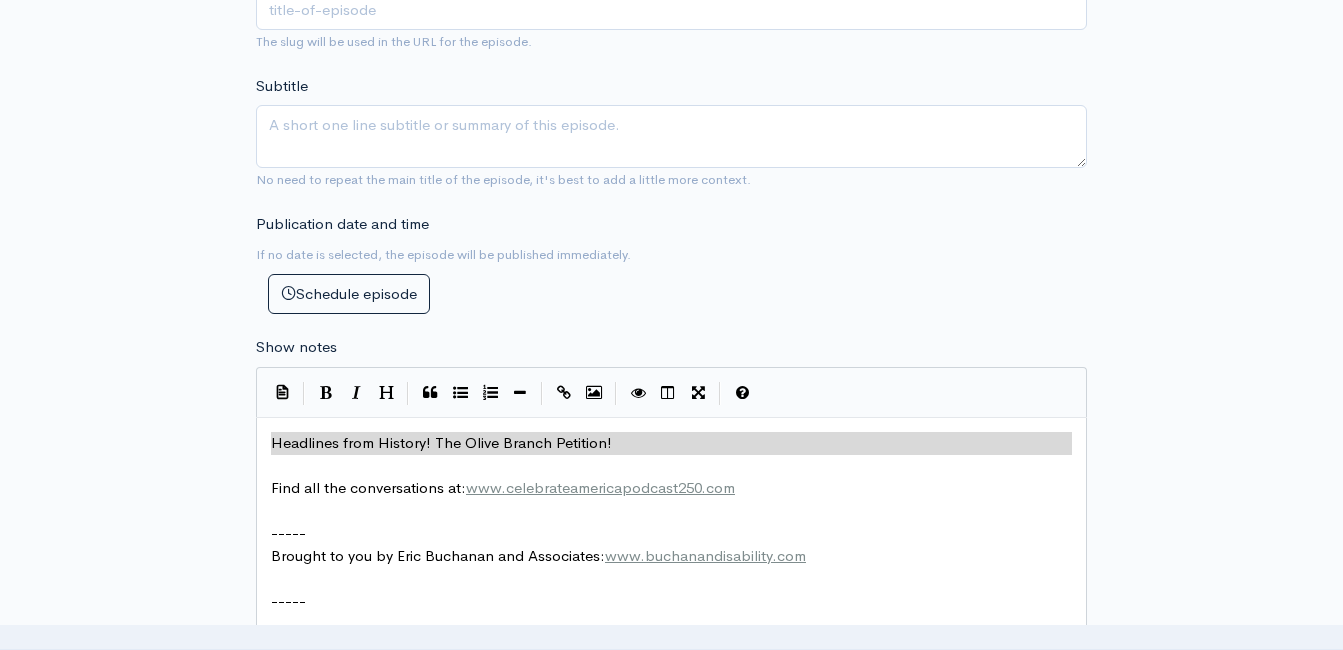 type on "Headlines from History! The Olive Branch Petition!" 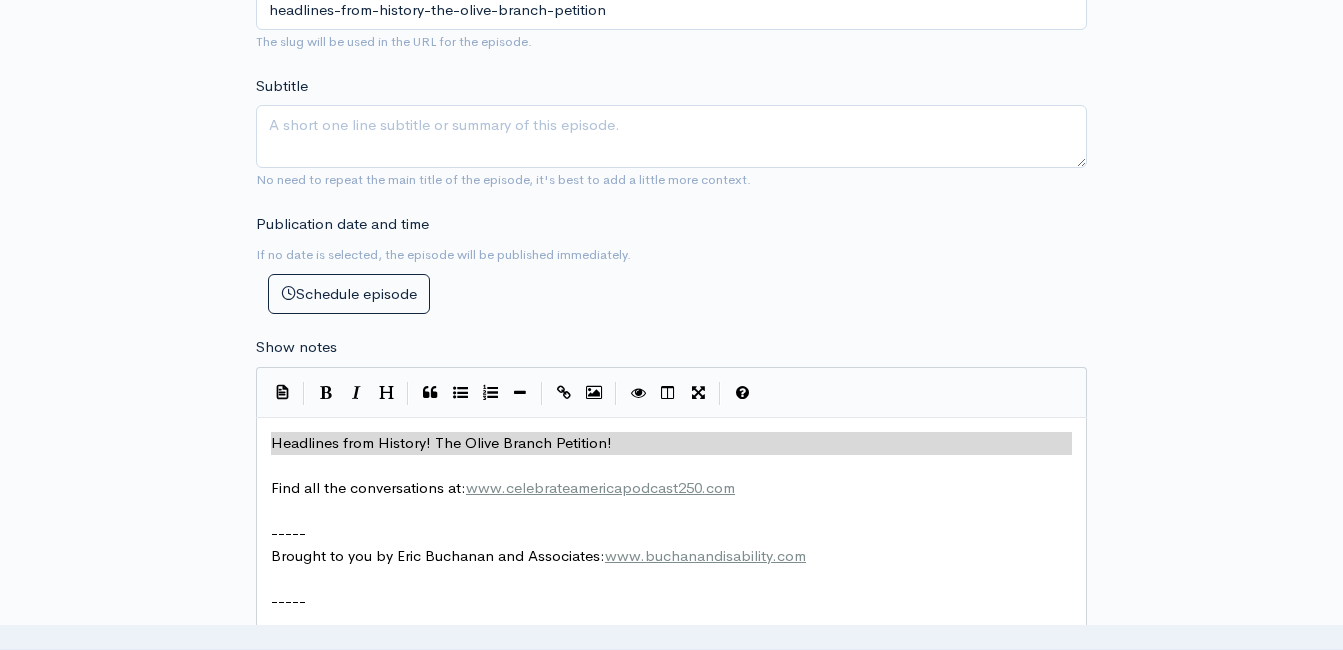 scroll, scrollTop: 10, scrollLeft: 0, axis: vertical 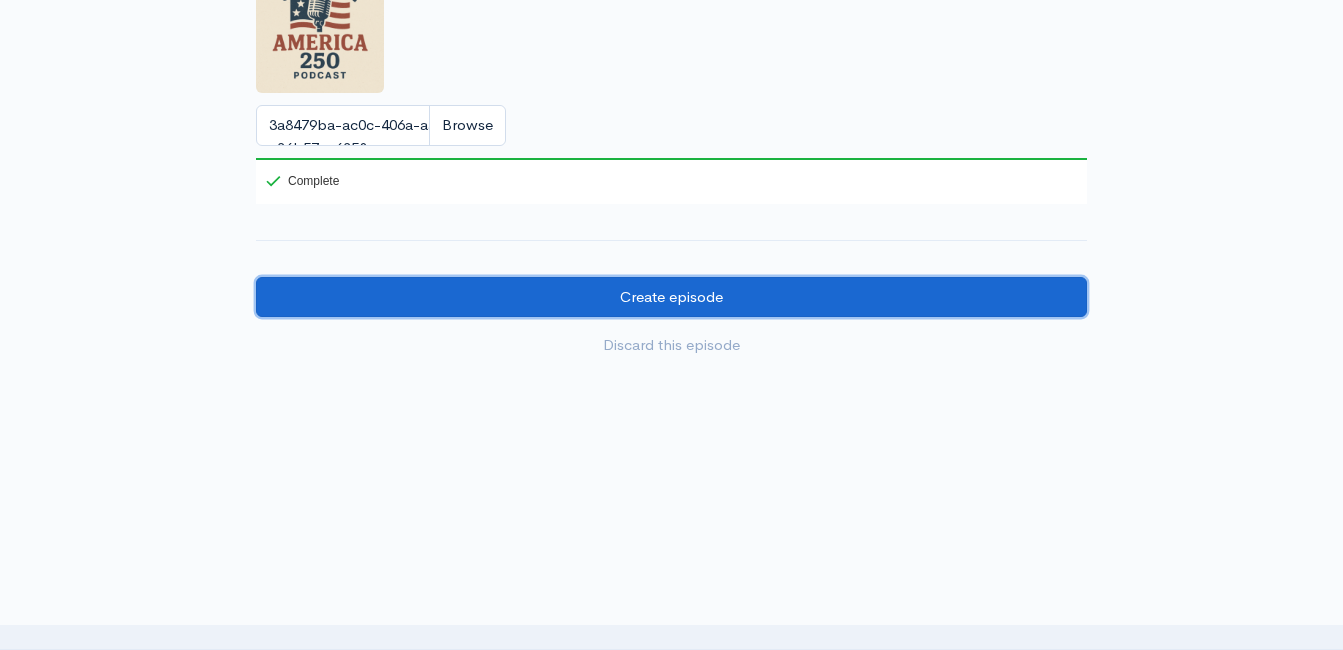 click on "Create episode" at bounding box center (671, 297) 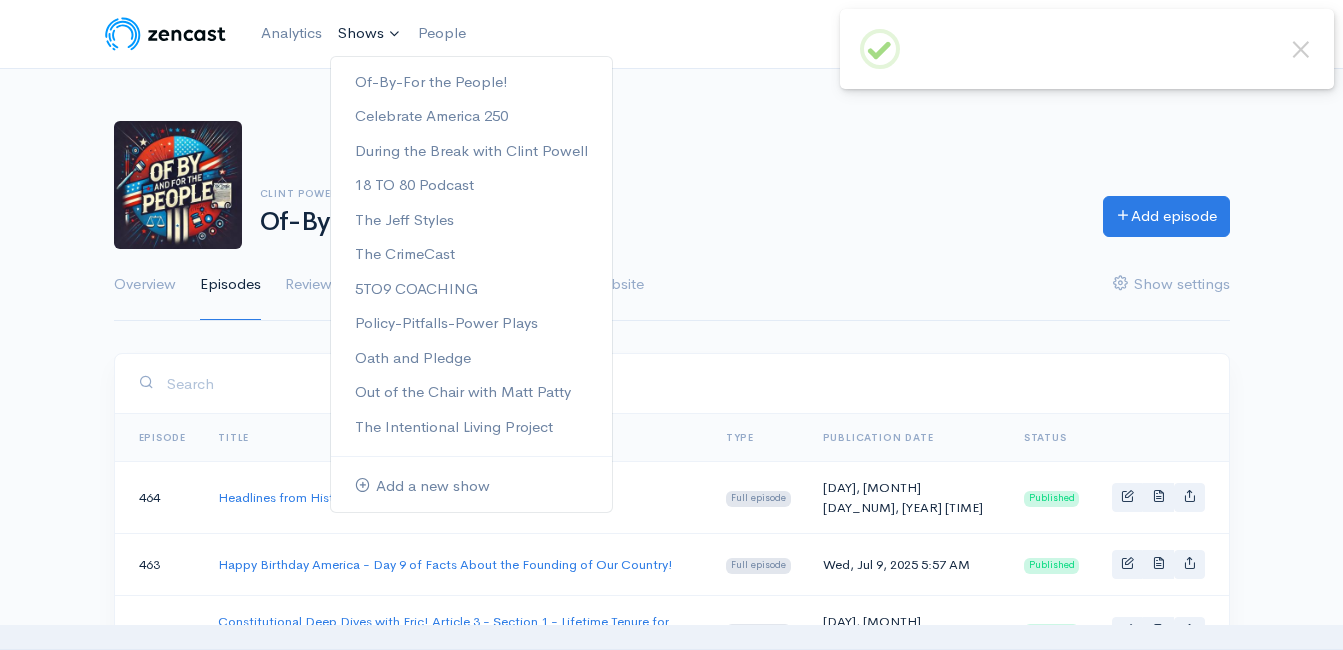 scroll, scrollTop: 0, scrollLeft: 0, axis: both 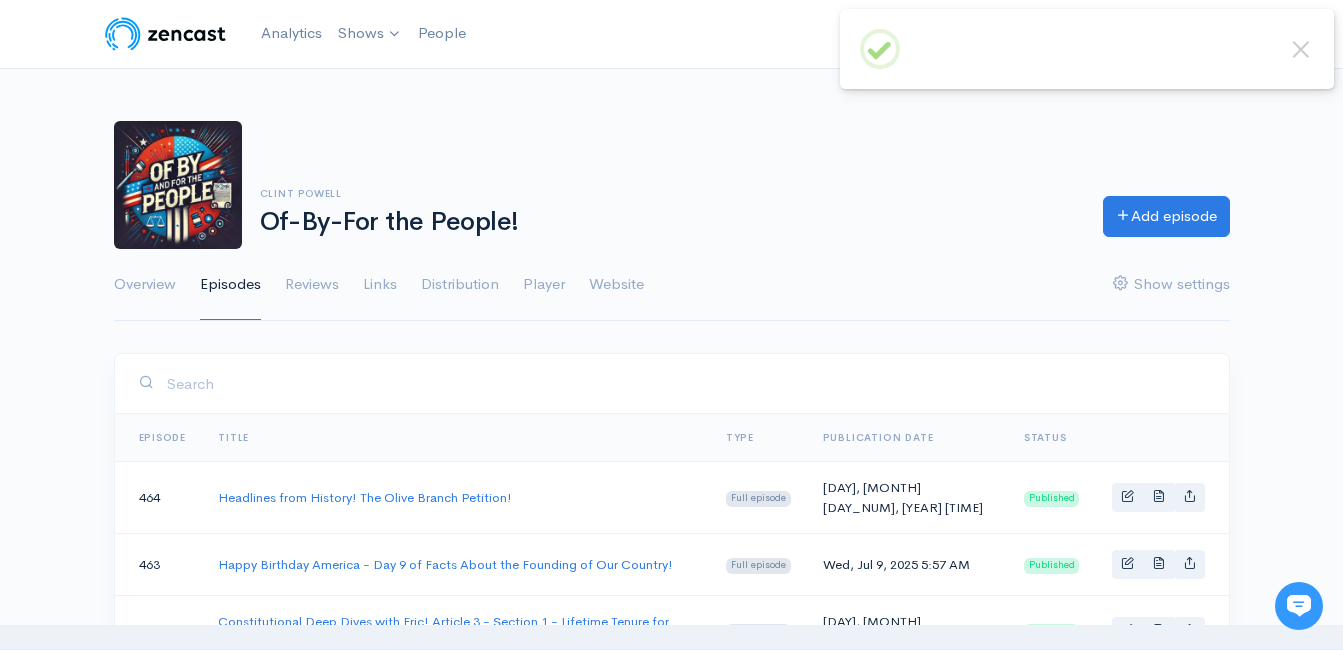 click on "[PERSON]
Of-By-For the People!
Add episode" at bounding box center [672, 185] 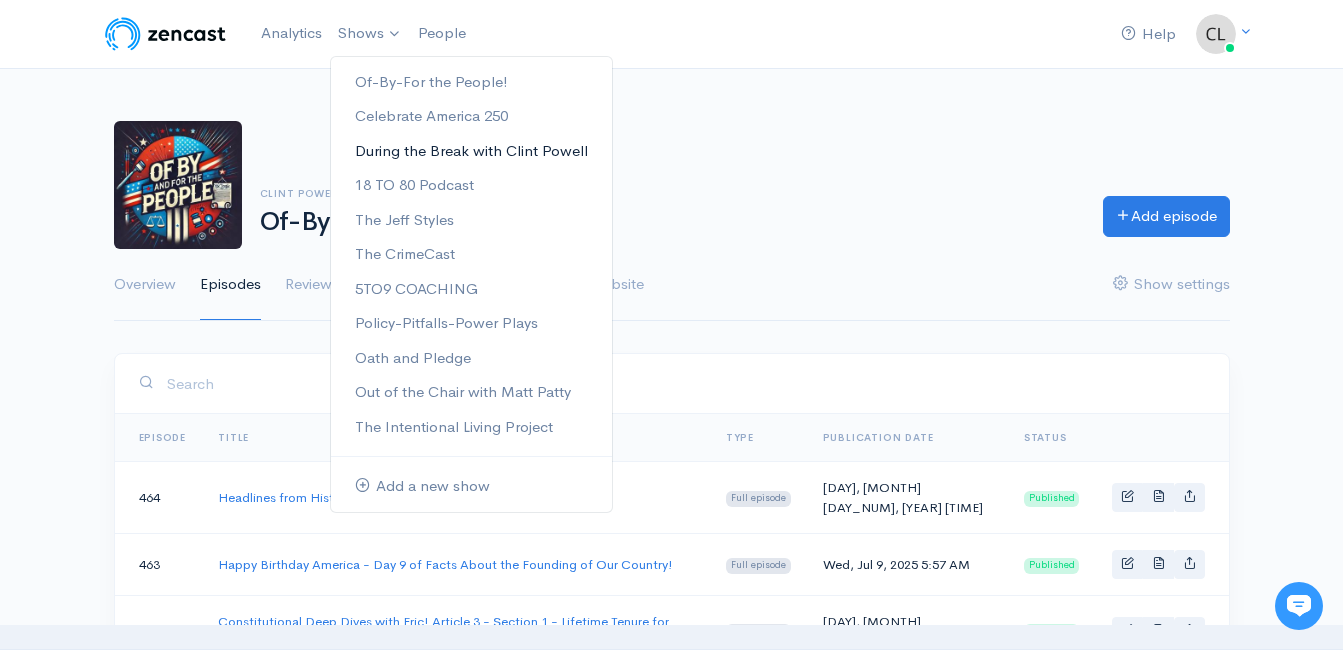 click on "During the Break with Clint Powell" at bounding box center [471, 151] 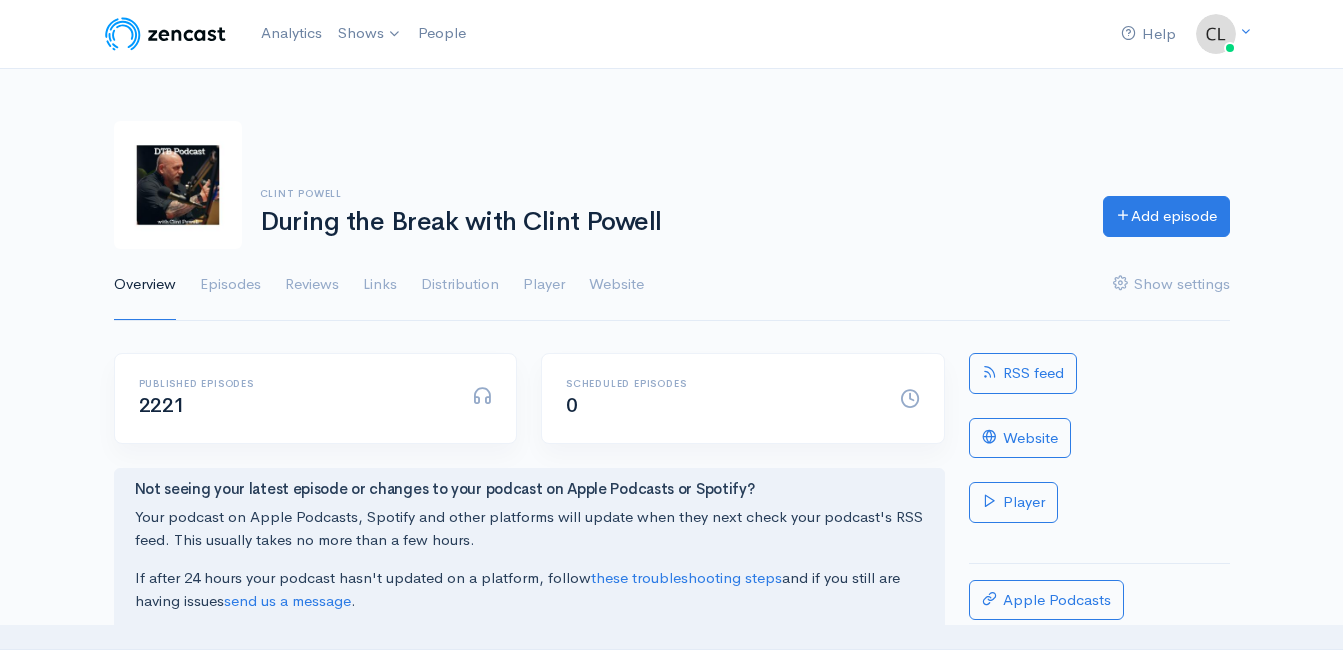 scroll, scrollTop: 0, scrollLeft: 0, axis: both 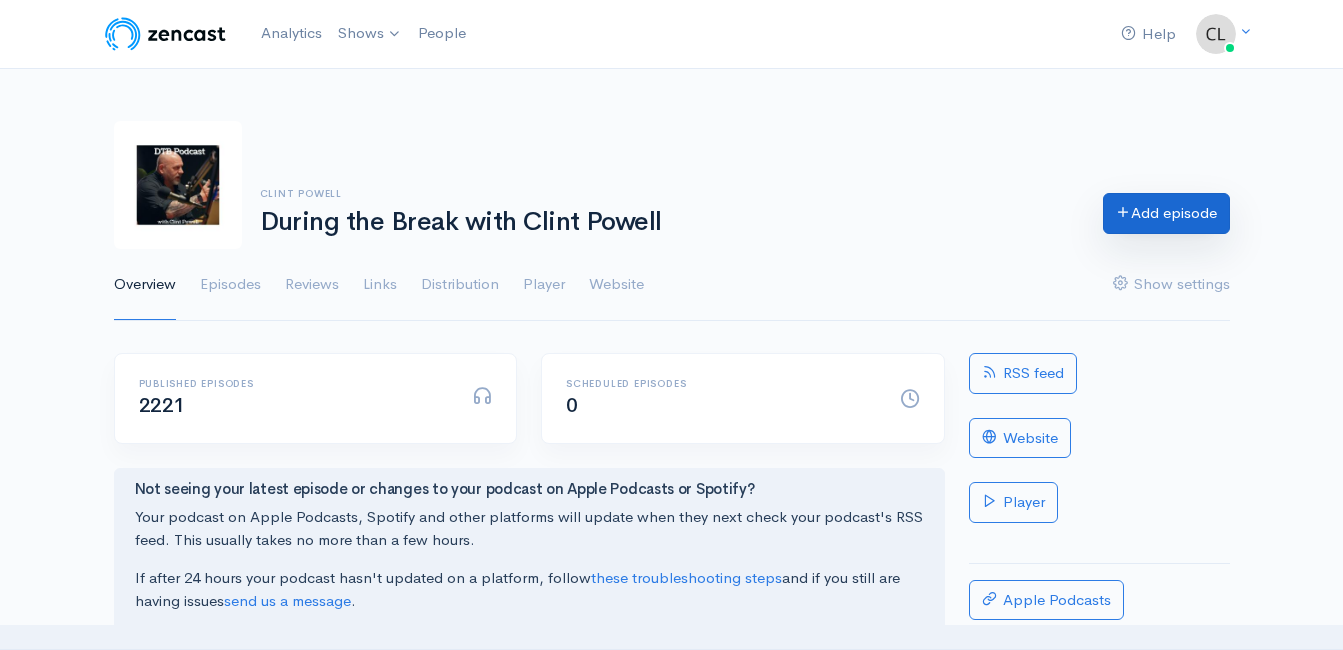 click on "Add episode" at bounding box center (1166, 213) 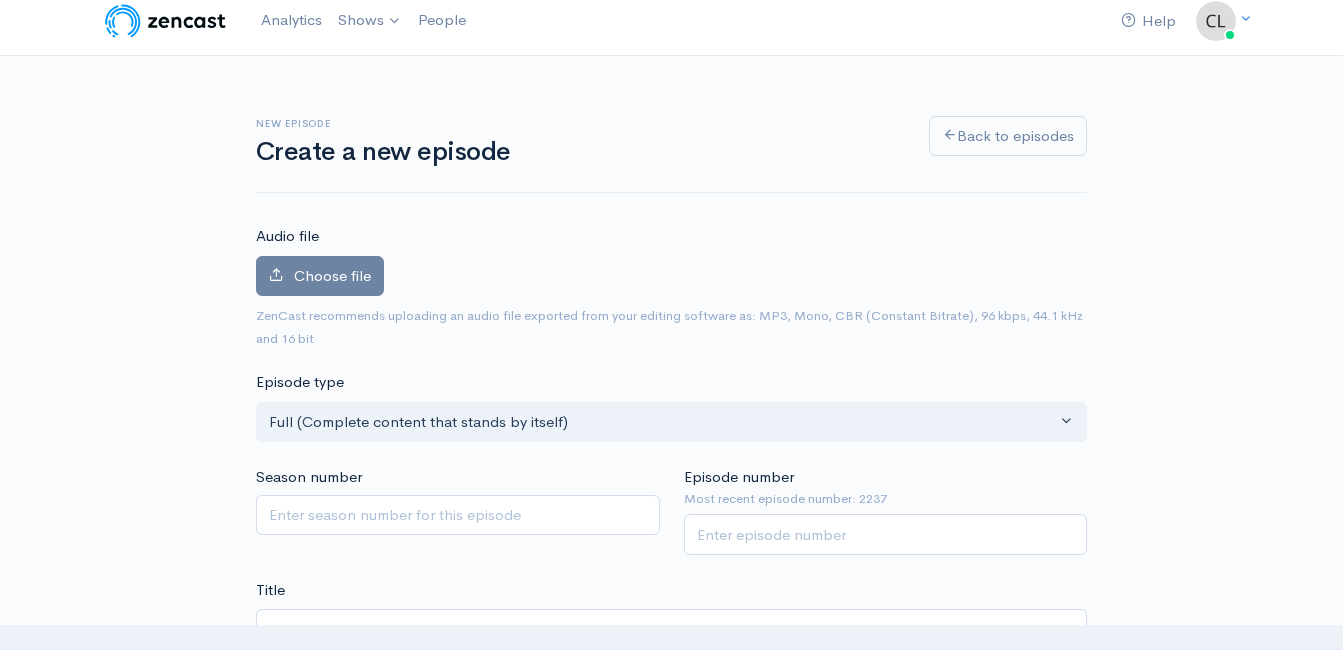 scroll, scrollTop: 0, scrollLeft: 0, axis: both 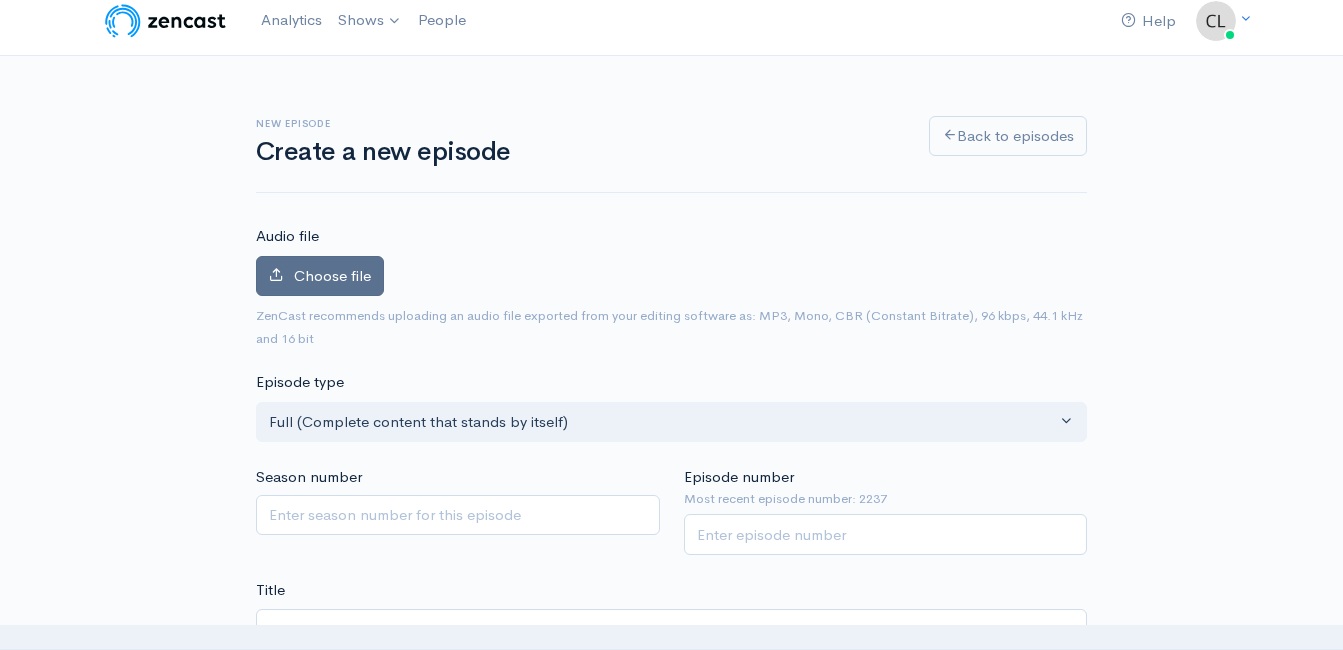 click on "Choose file" at bounding box center [332, 275] 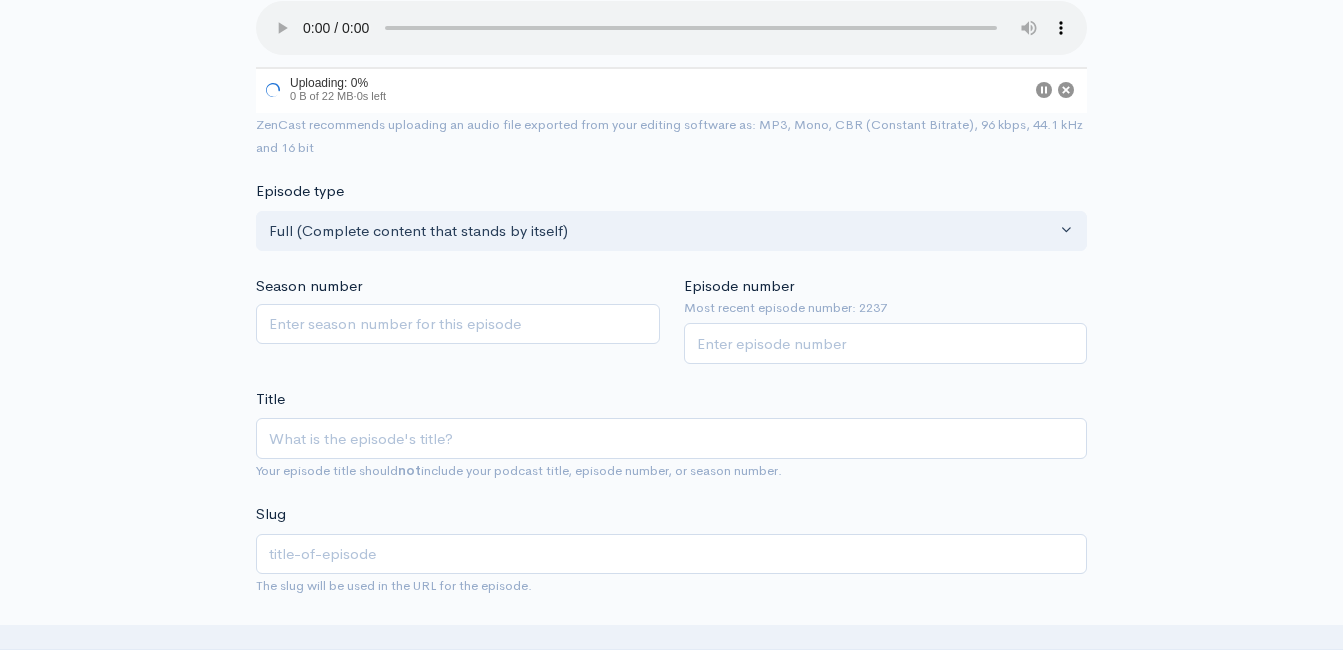scroll, scrollTop: 313, scrollLeft: 0, axis: vertical 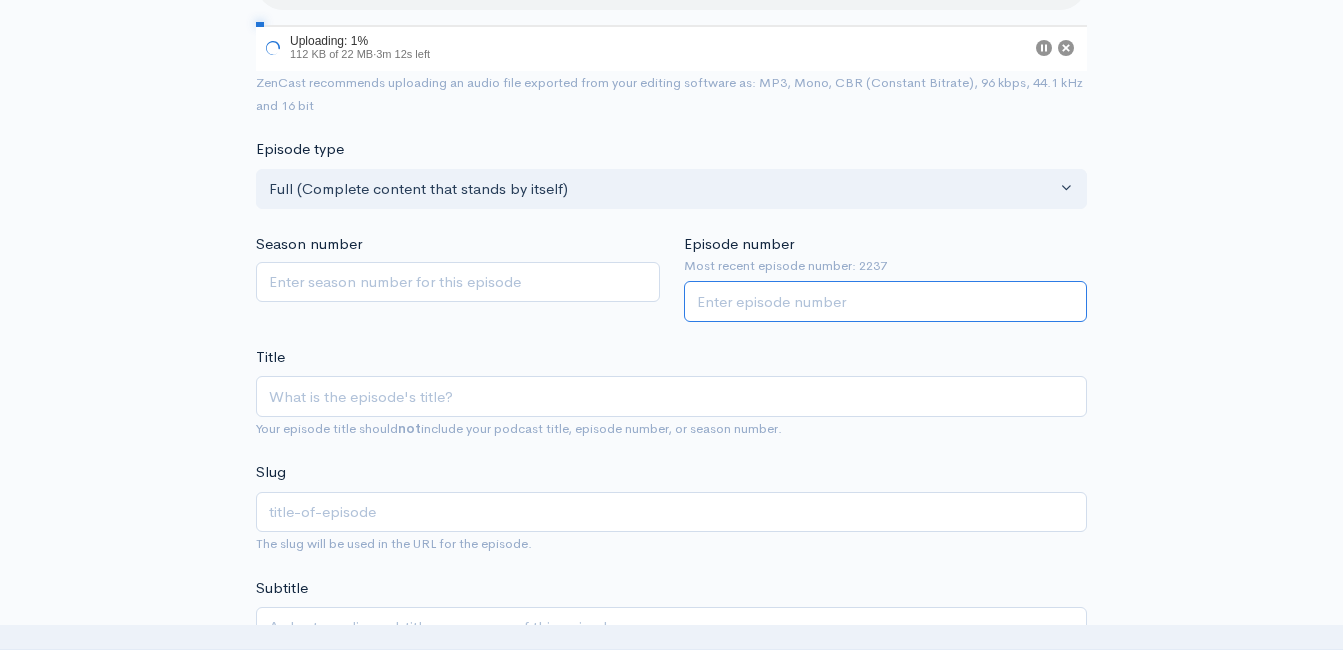 click on "Episode number" at bounding box center (886, 301) 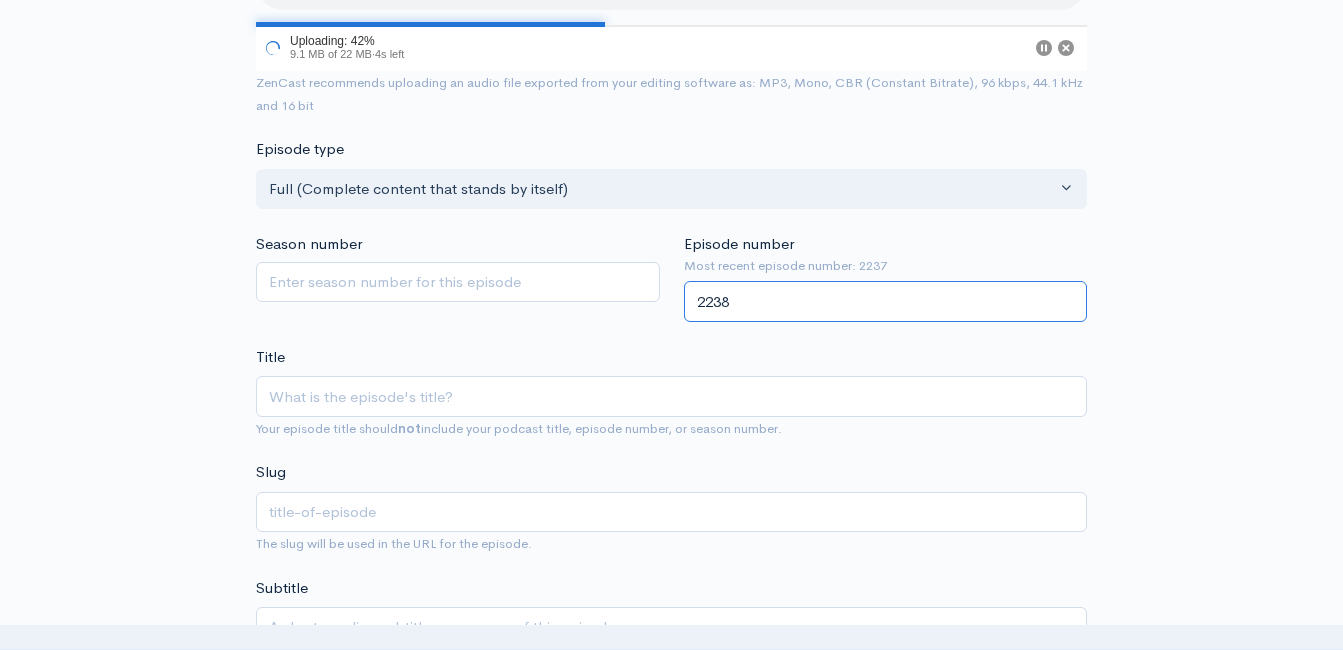 type on "2238" 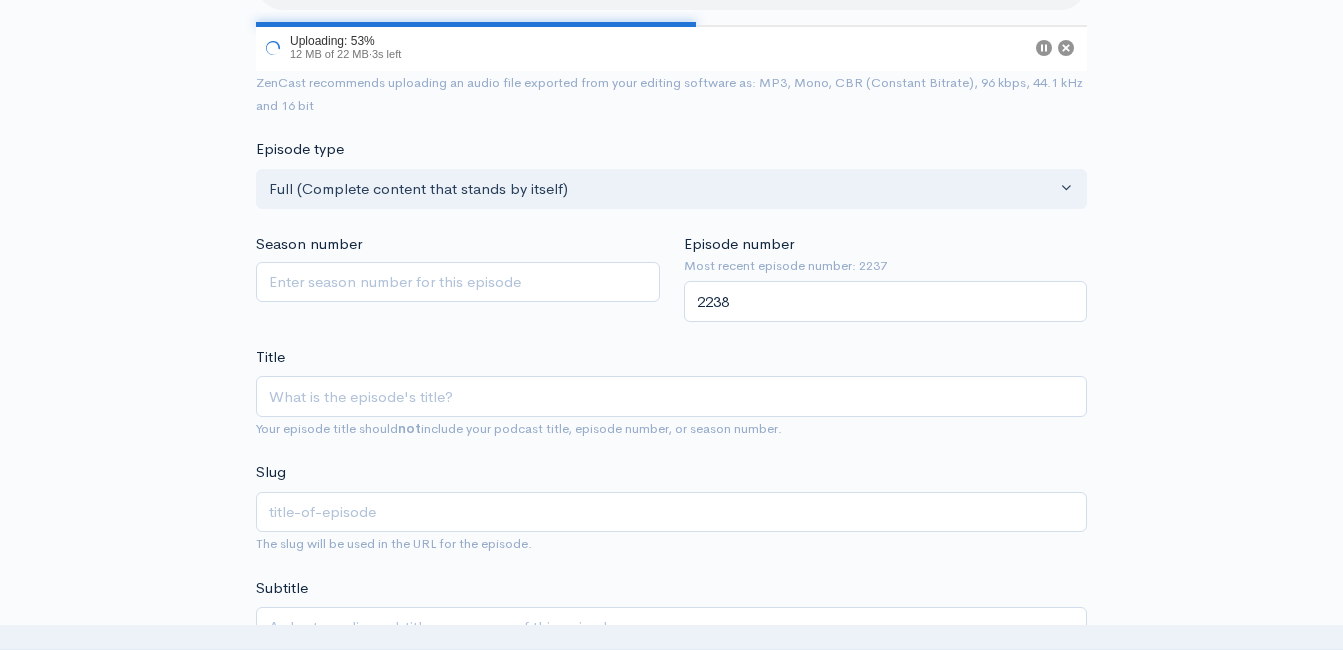click on "Audio file                       53   Uploading: 53% 12 MB of 22 MB  ·  3s left   ZenCast recommends uploading an audio file exported from your editing
software as: MP3, Mono, CBR (Constant Bitrate), 96 kbps, 44.1 kHz and 16 bit   Episode type   Full (Complete content that stands by itself) Trailer (a short, promotional piece of content that represents a preview for a show) Bonus (extra content for a show (for example, behind the scenes information or interviews with the cast) Full (Complete content that stands by itself)     Season number     Episode number   Most recent episode number: 2237   2238   Title     Your episode title should  not  include your podcast
title, episode number, or season number.   Slug     The slug will be used in the URL for the episode.     Subtitle     No need to repeat the main title of the episode, it's best to add a little more context.   Publication date and time   If no date is selected, the episode will be published immediately.    Schedule episode" at bounding box center (671, 1034) 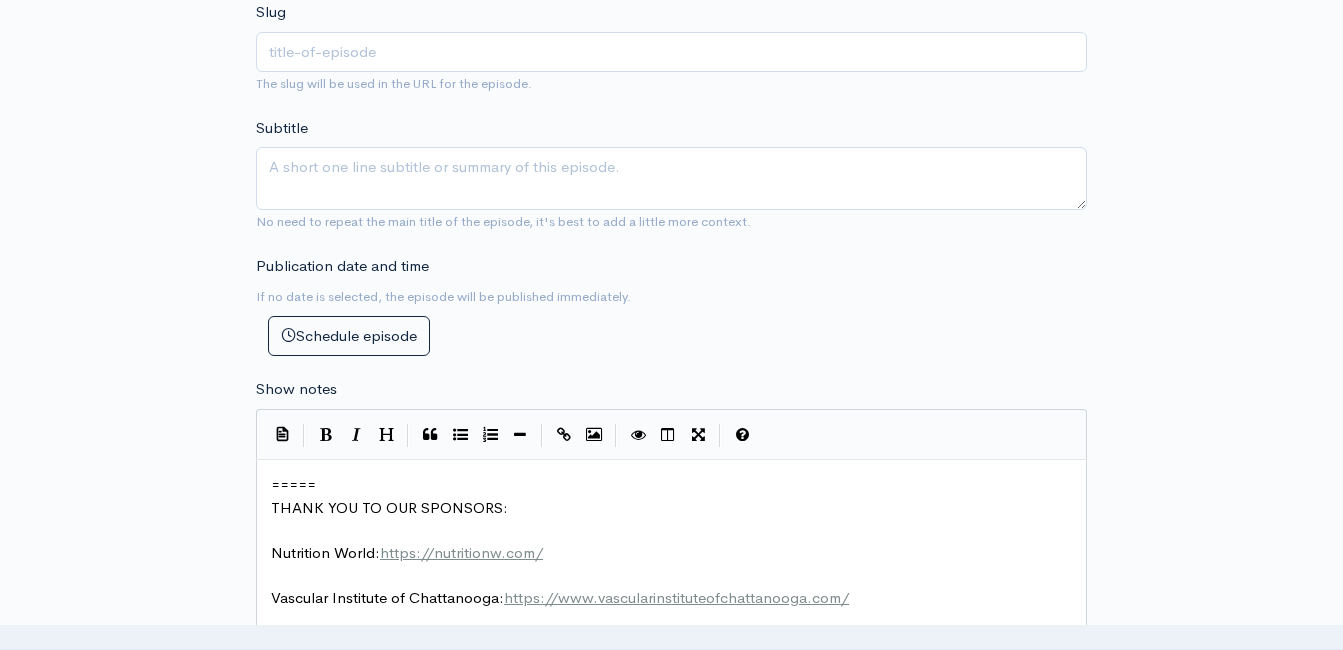 scroll, scrollTop: 913, scrollLeft: 0, axis: vertical 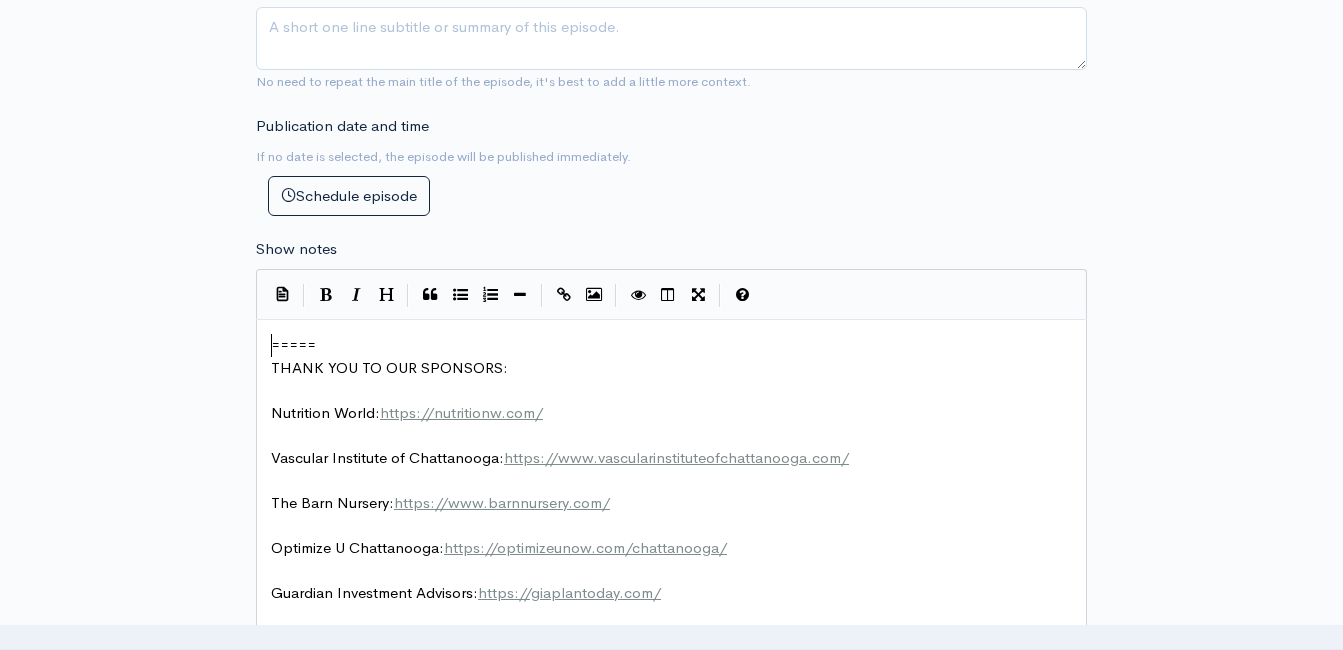 click on "=====" at bounding box center [293, 344] 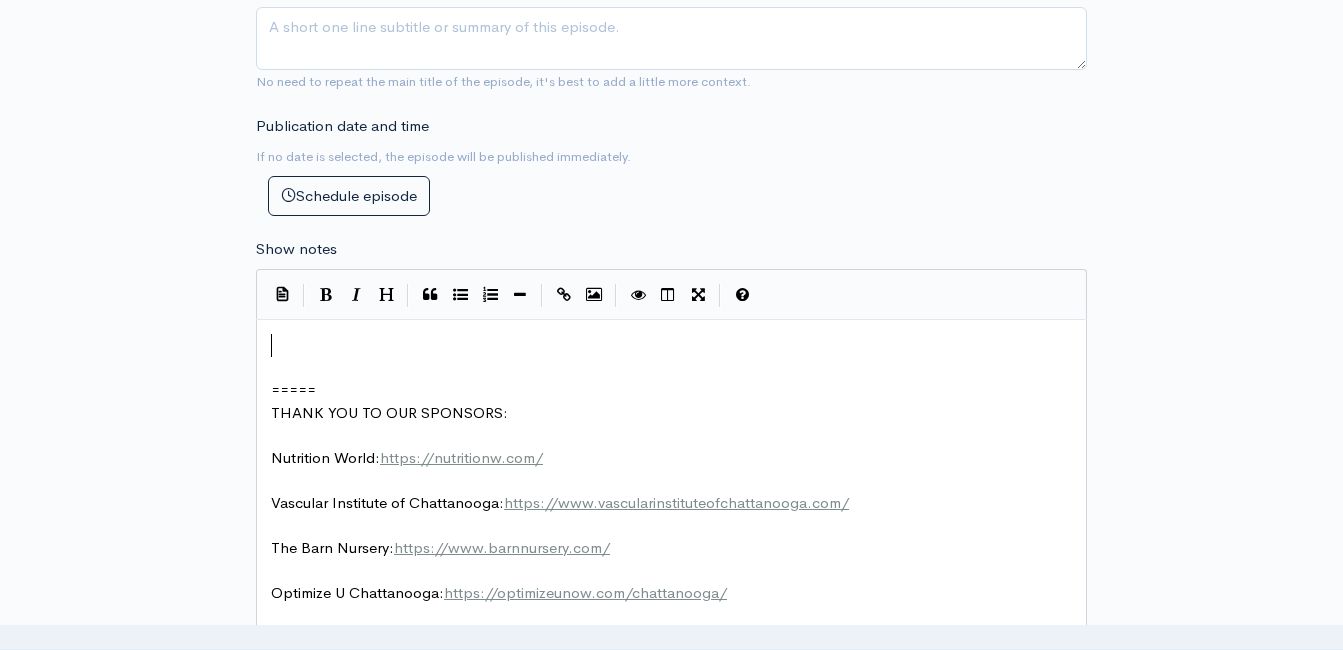 click on "​" at bounding box center [679, 345] 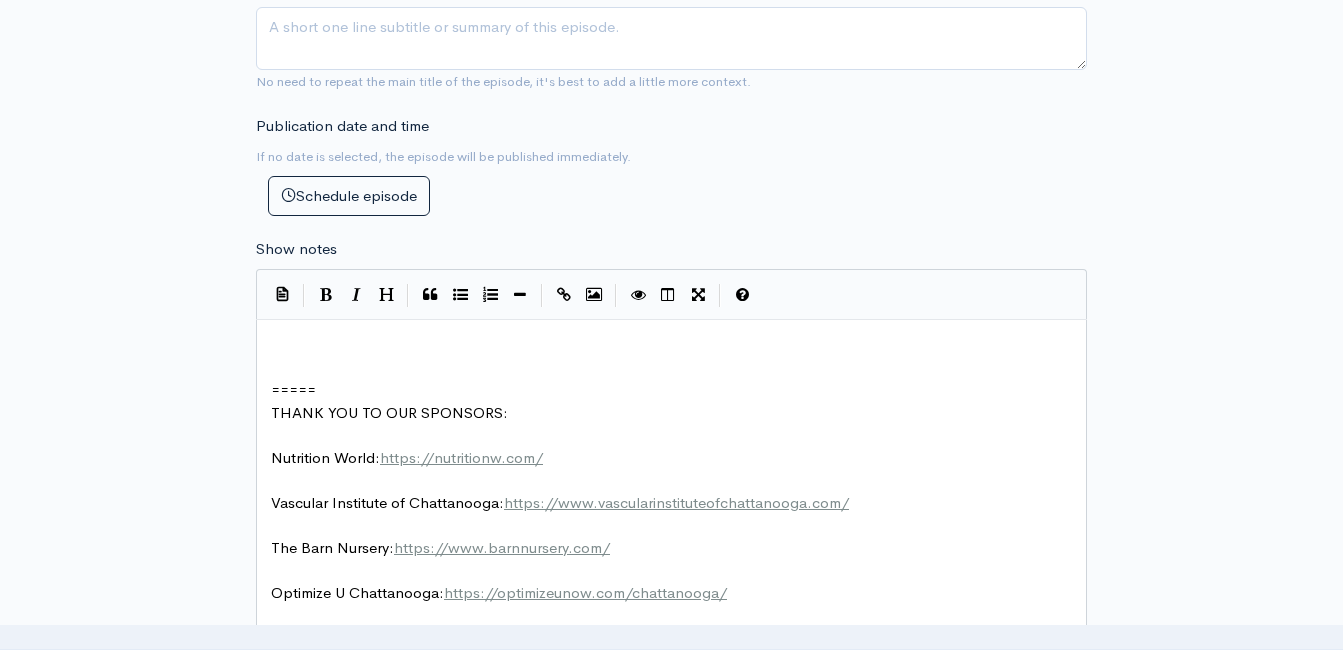 scroll, scrollTop: 0, scrollLeft: 0, axis: both 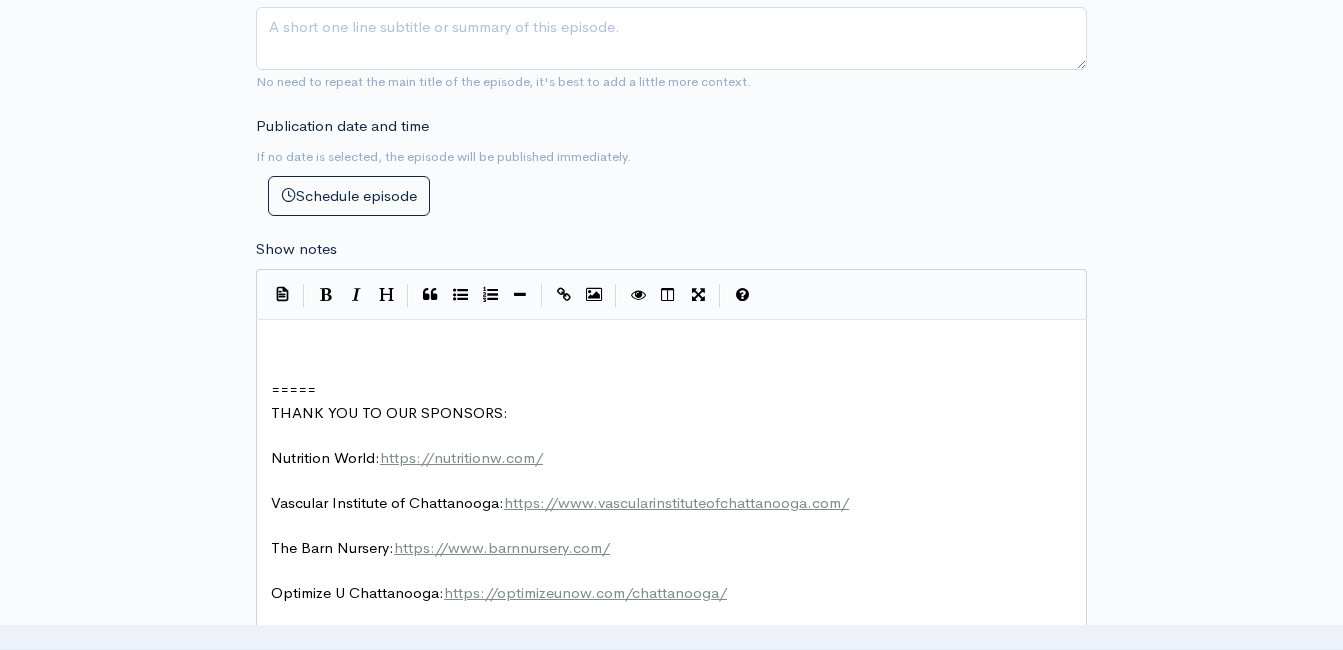 paste 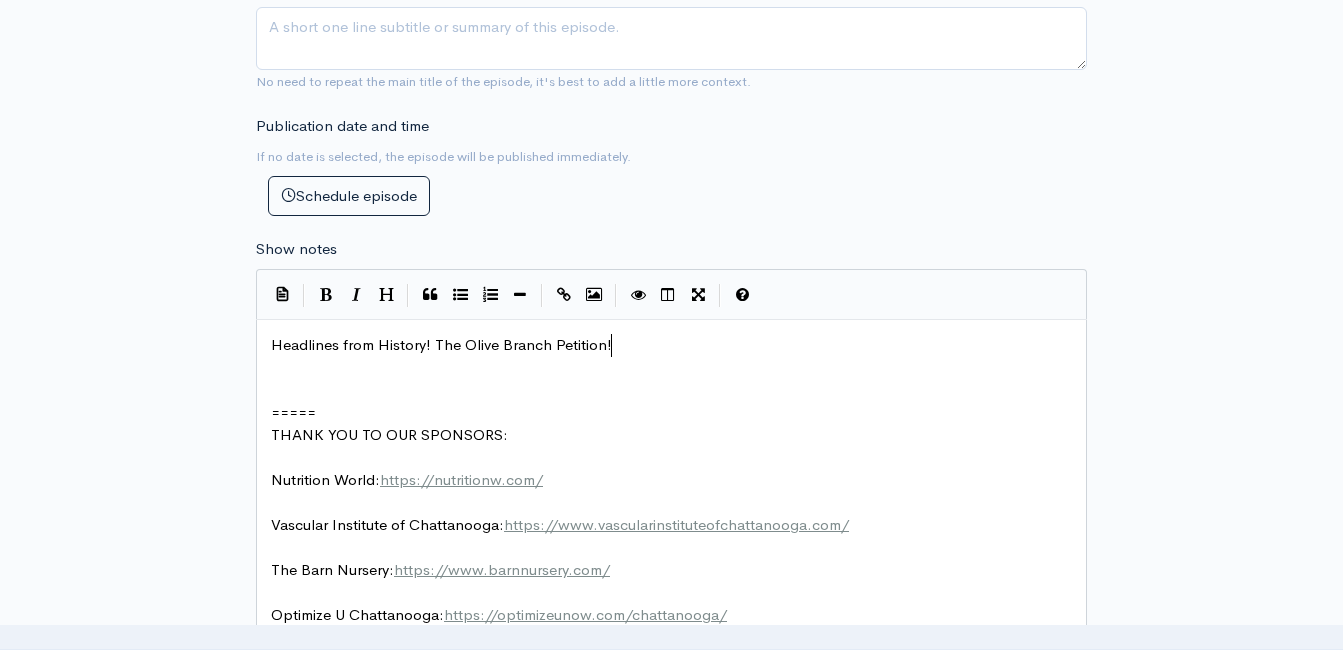 click on "Headlines from History! The Olive Branch Petition!" at bounding box center [679, 345] 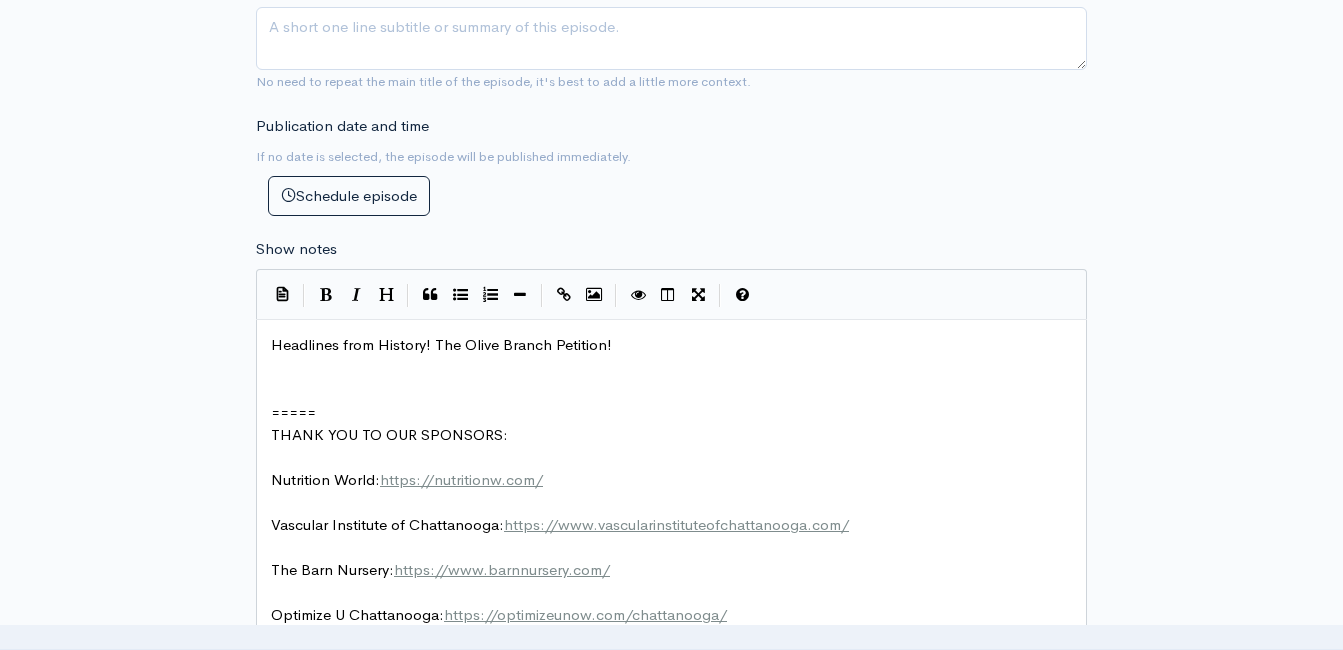 scroll, scrollTop: 1, scrollLeft: 0, axis: vertical 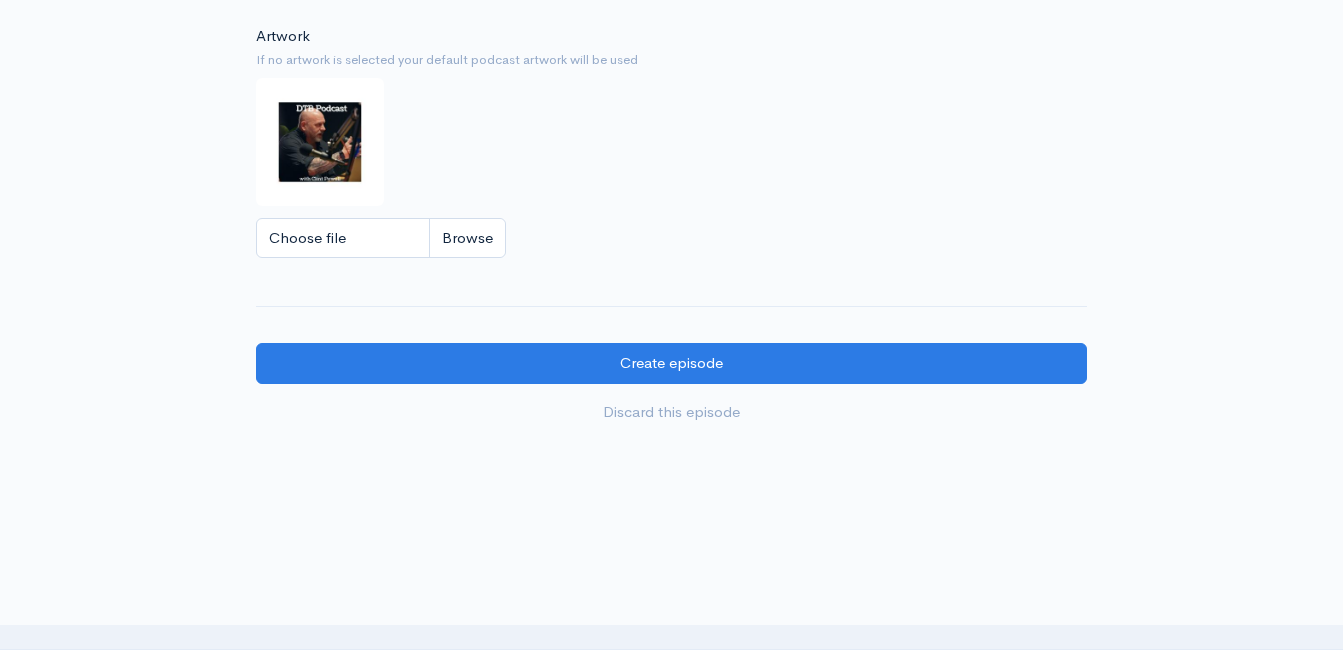 type on "buchanandisability.com" 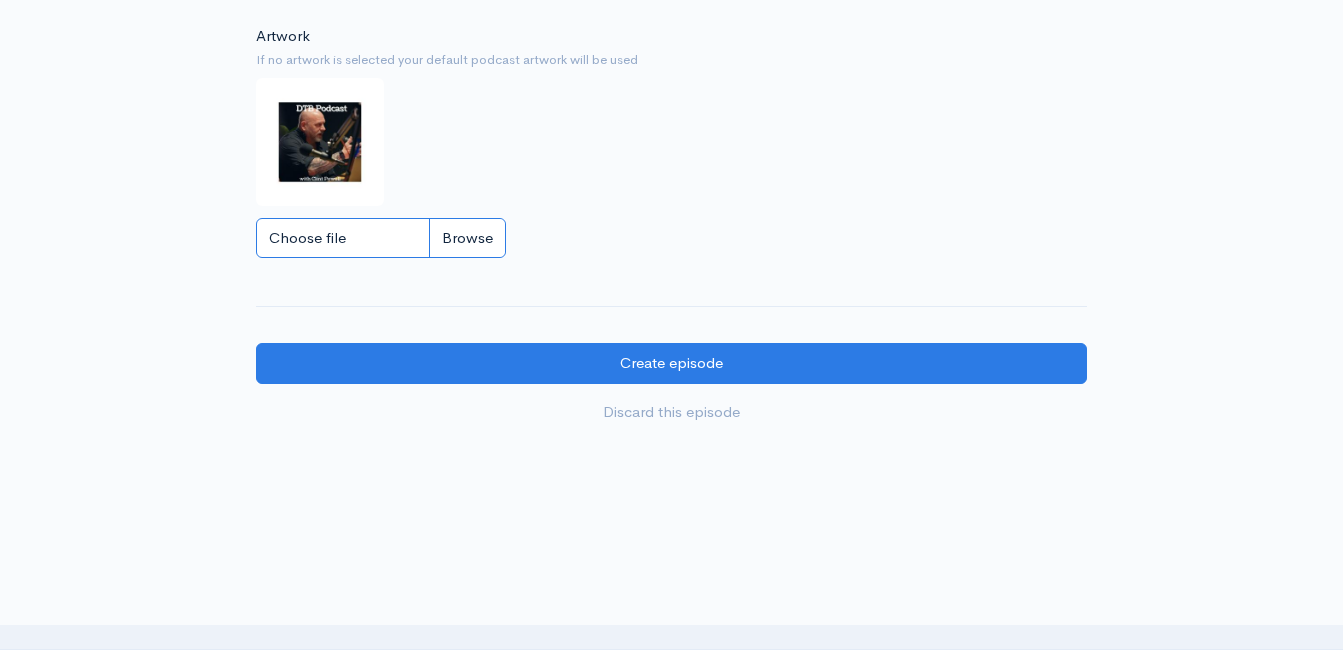 click on "Choose file" at bounding box center [381, 238] 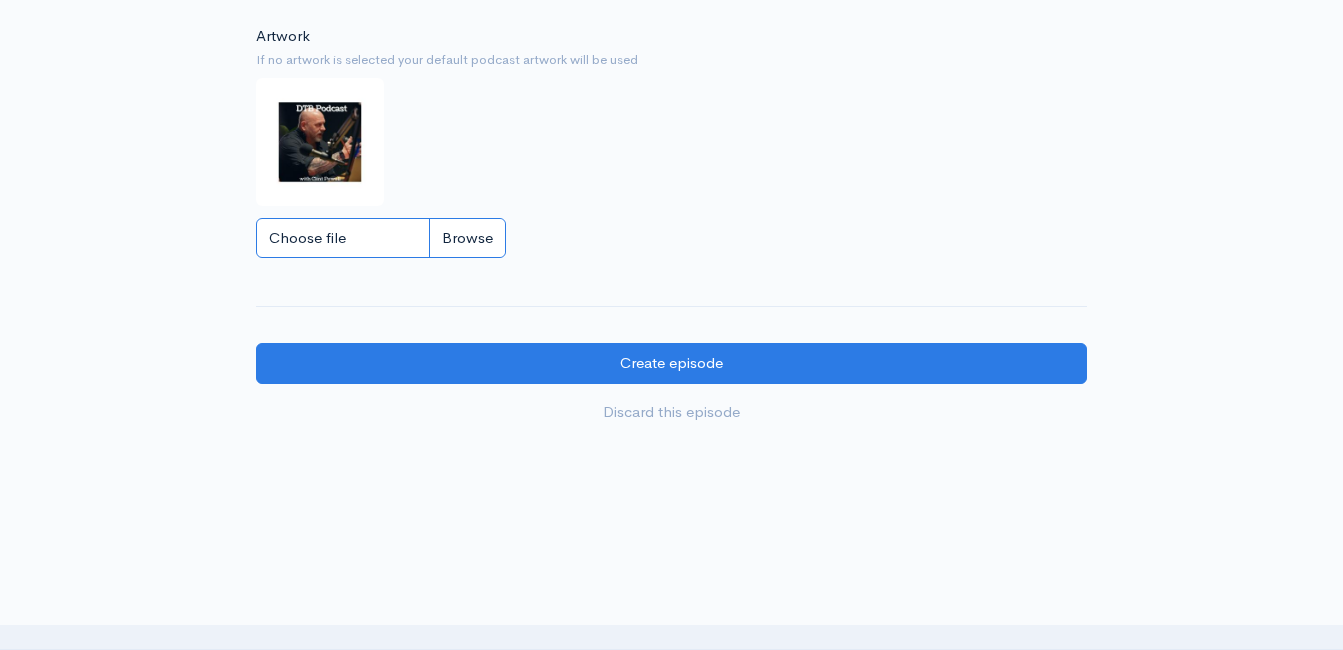 type on "C:\fakepath\3a8479ba-ac0c-406a-aa49-a36b57ee6358.png" 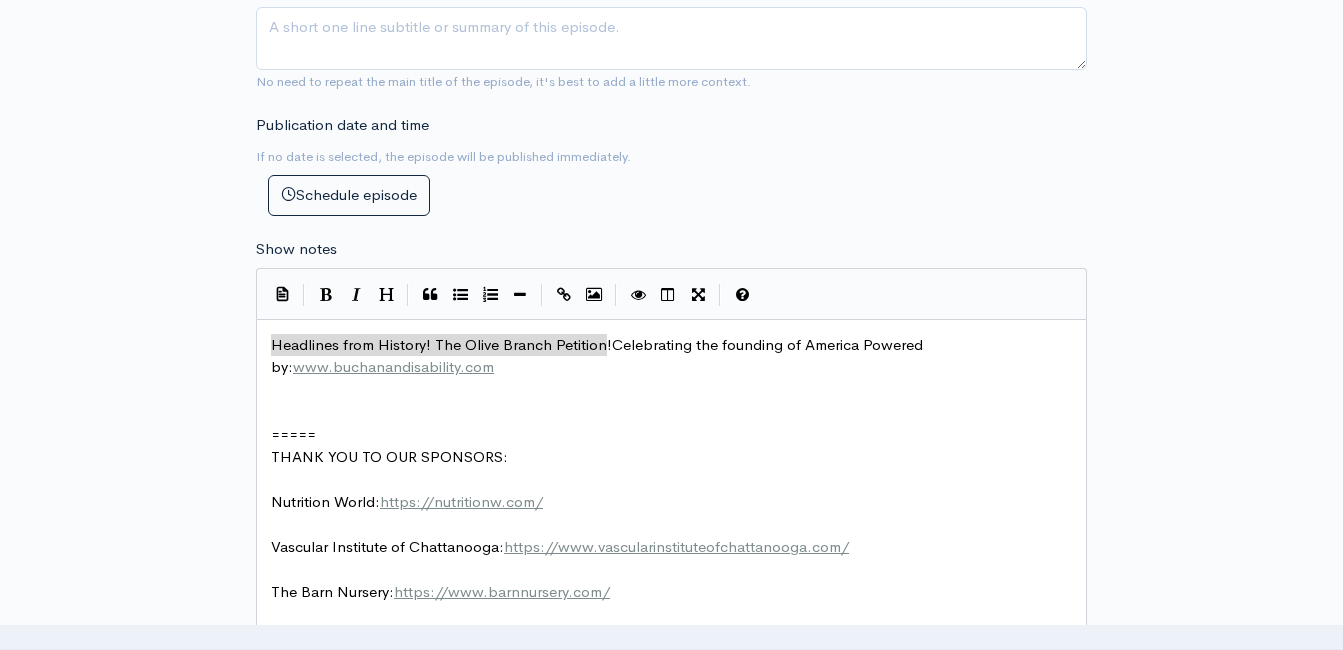 drag, startPoint x: 607, startPoint y: 340, endPoint x: 274, endPoint y: 341, distance: 333.0015 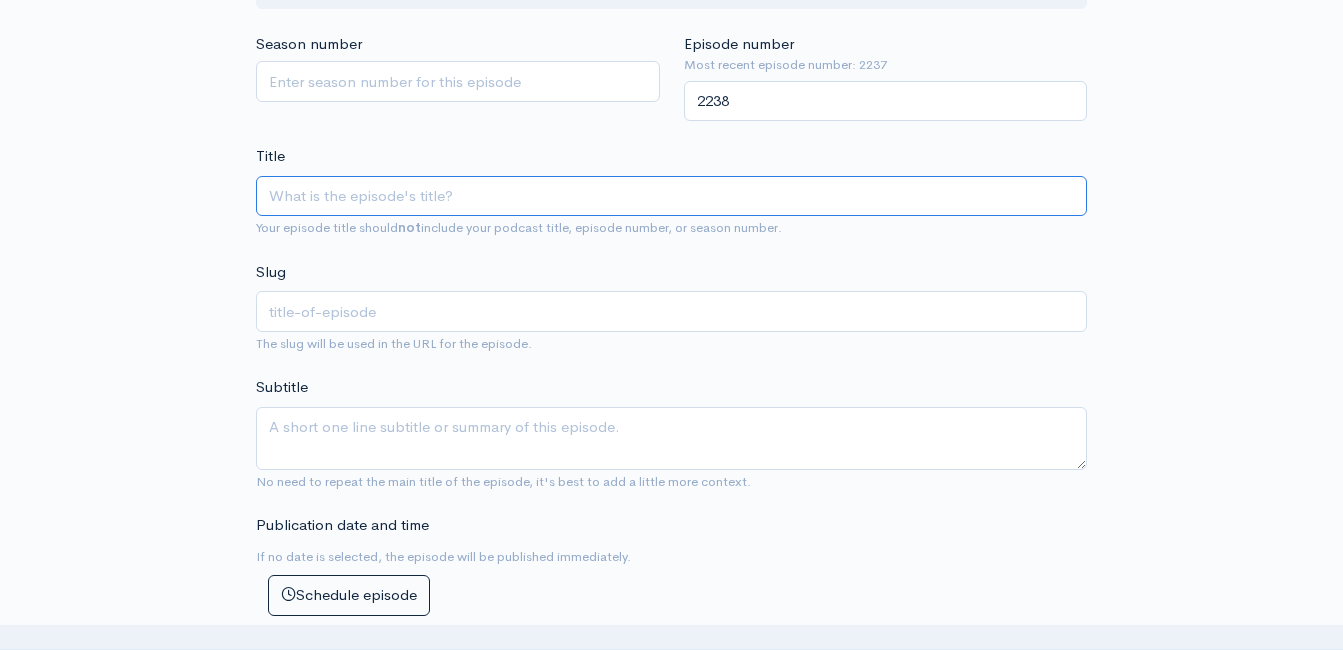 click on "Title" at bounding box center [671, 196] 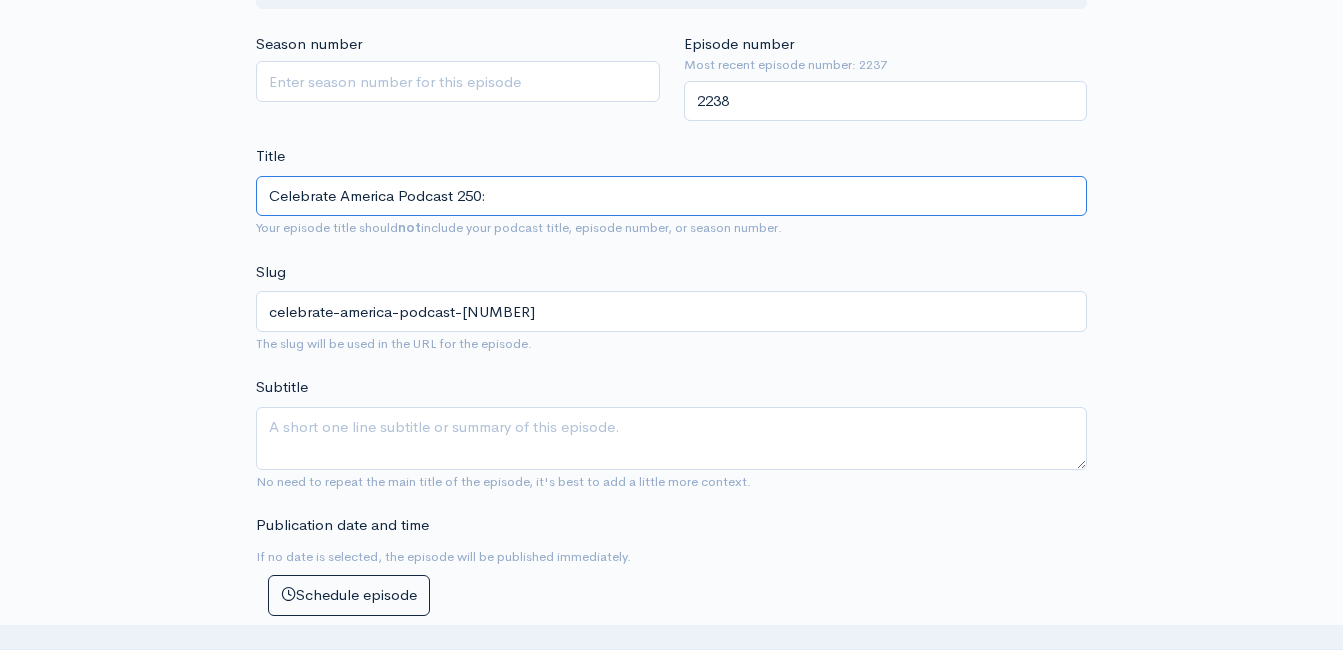 paste on "Headlines from History! The Olive Branch Petition!" 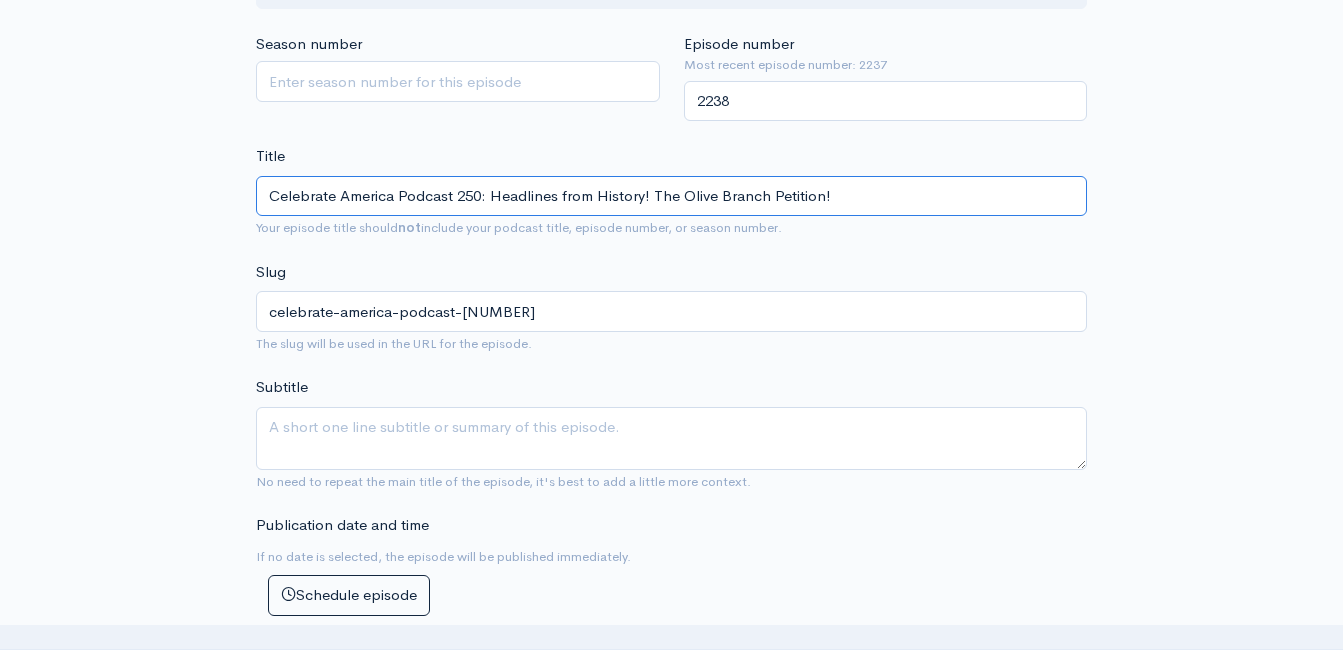 click on "Celebrate America Podcast 250: Headlines from History! The Olive Branch Petition!" at bounding box center (671, 196) 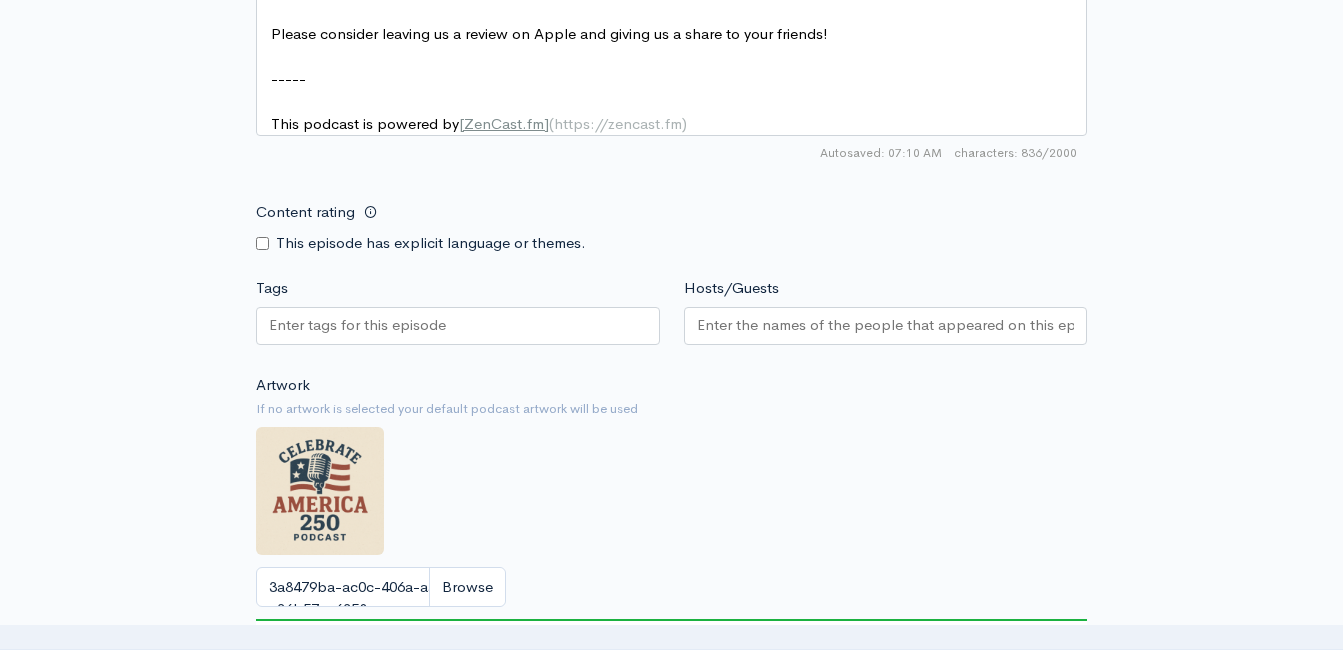 scroll, scrollTop: 2100, scrollLeft: 0, axis: vertical 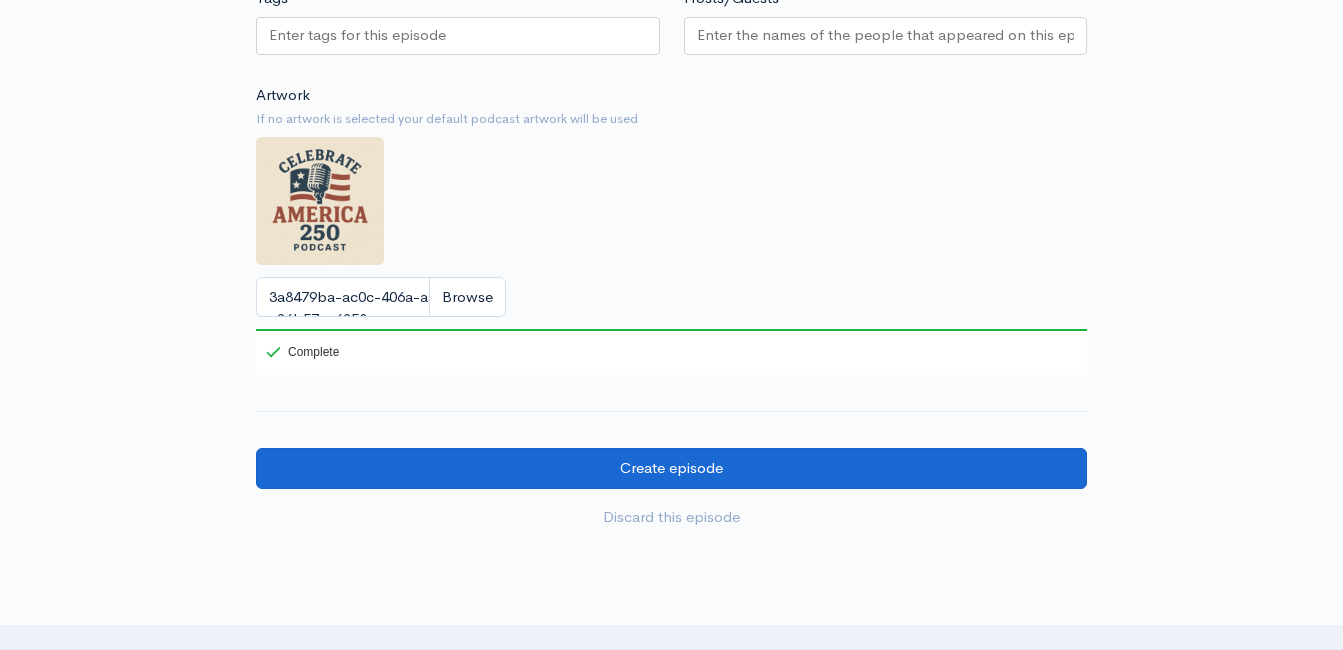 type on "Celebrate America Podcast 250: Headlines from History! The Olive Branch Petition!" 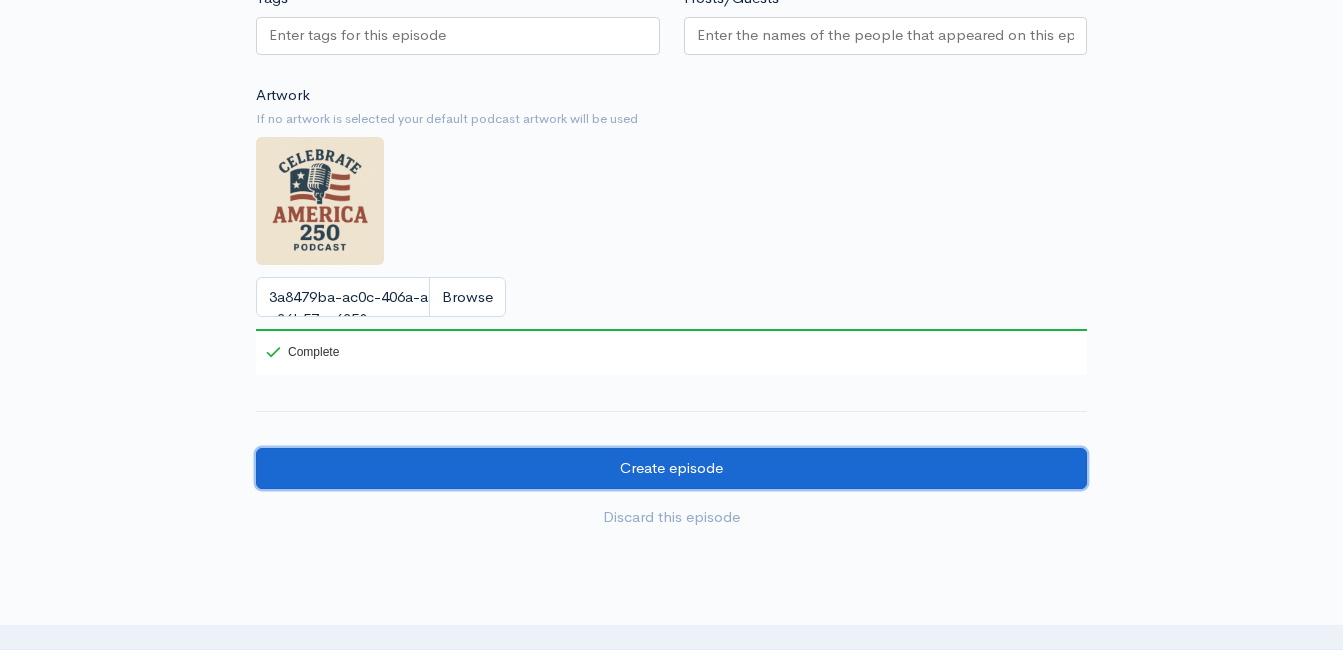 click on "Create episode" at bounding box center (671, 468) 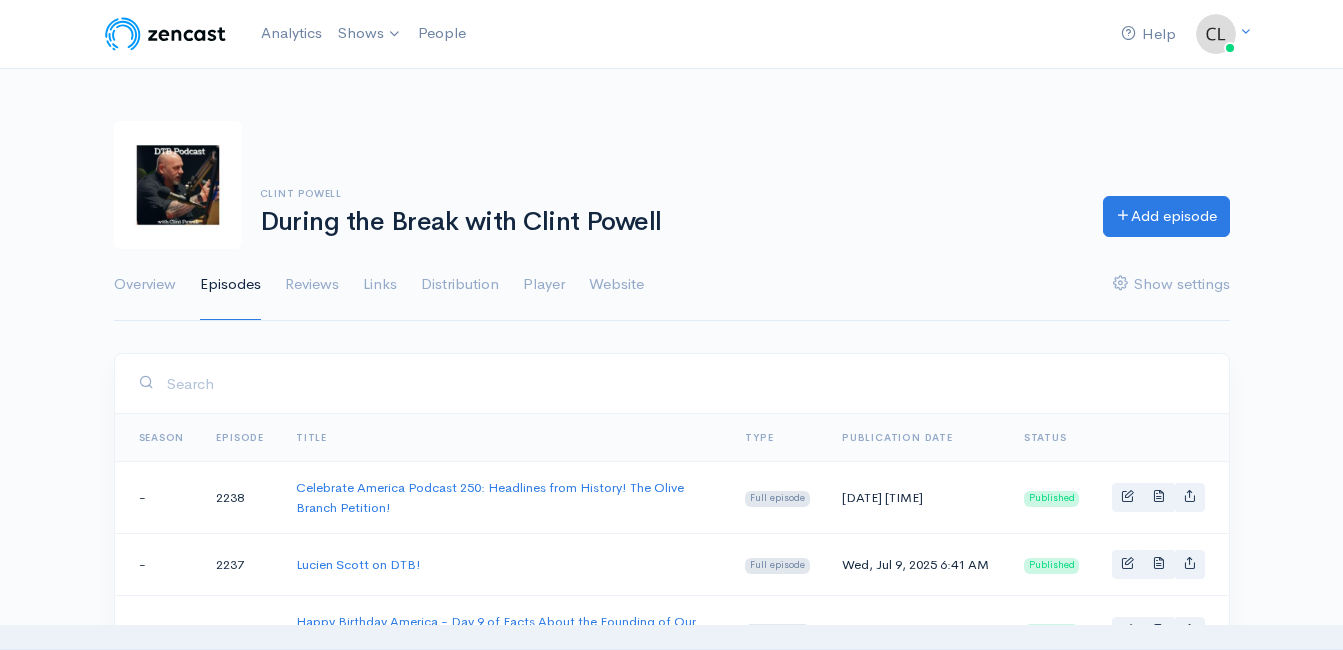 scroll, scrollTop: 0, scrollLeft: 0, axis: both 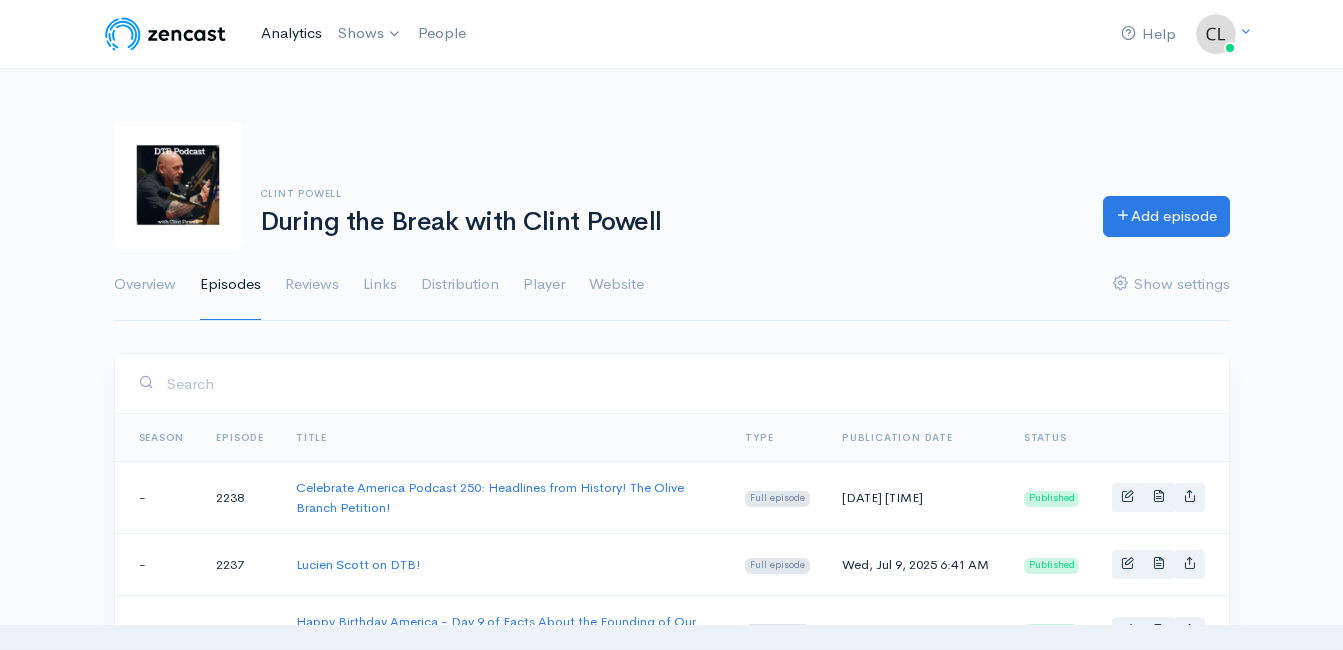 click on "Analytics" at bounding box center (291, 33) 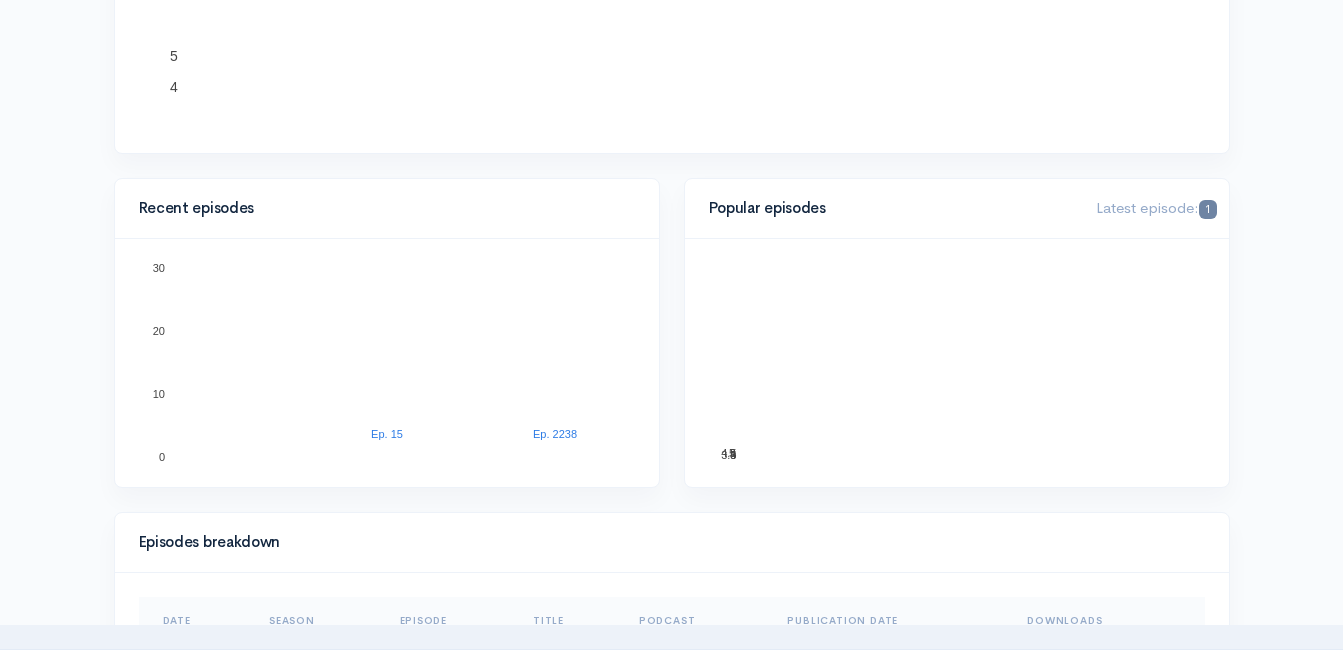 scroll, scrollTop: 500, scrollLeft: 0, axis: vertical 